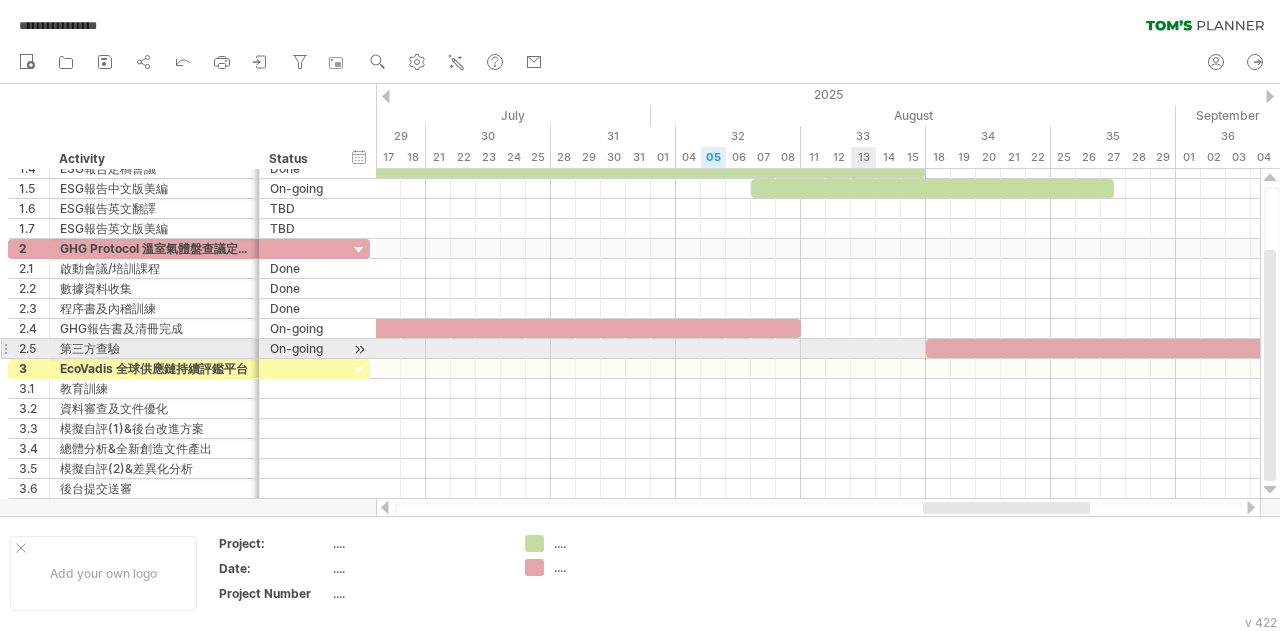 scroll, scrollTop: 0, scrollLeft: 0, axis: both 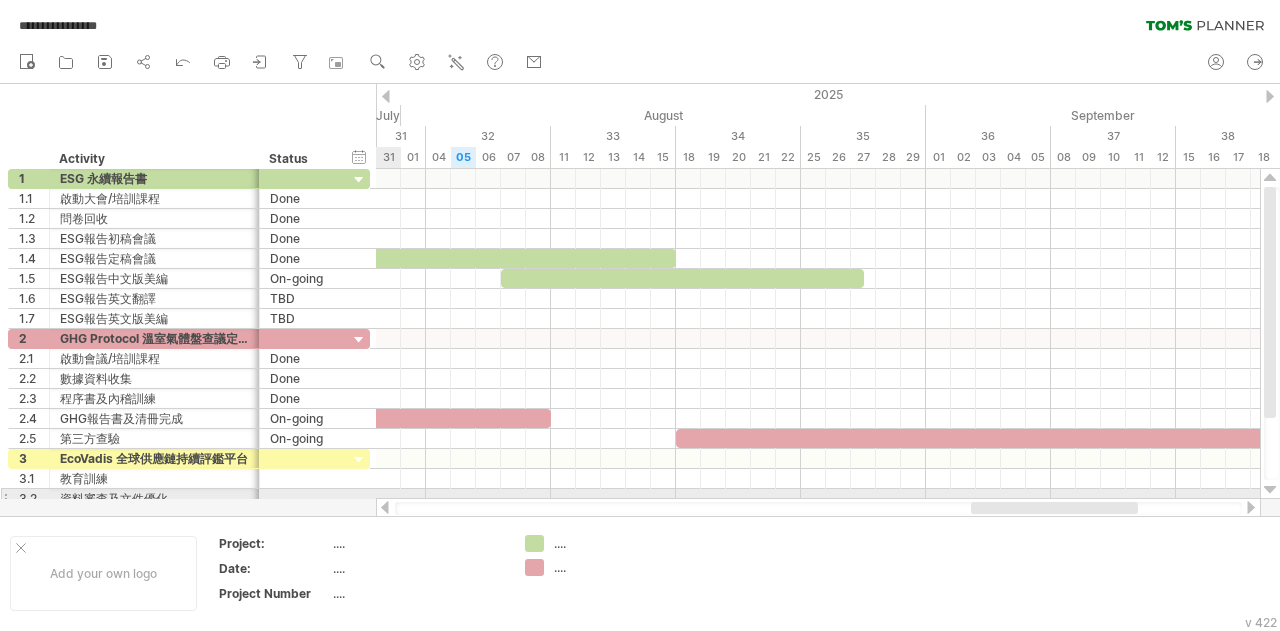 drag, startPoint x: 960, startPoint y: 509, endPoint x: 1008, endPoint y: 499, distance: 49.0306 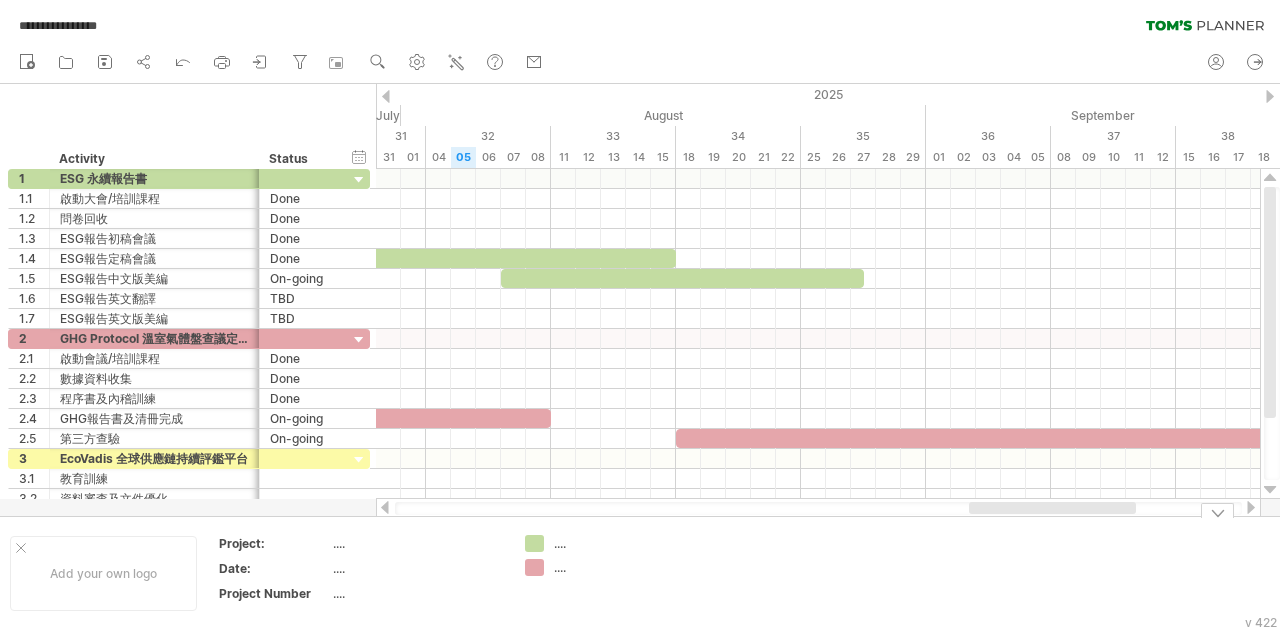 click on "Add your own logo Project: .... Date: .... Project Number .... .... ...." at bounding box center (50000, 573) 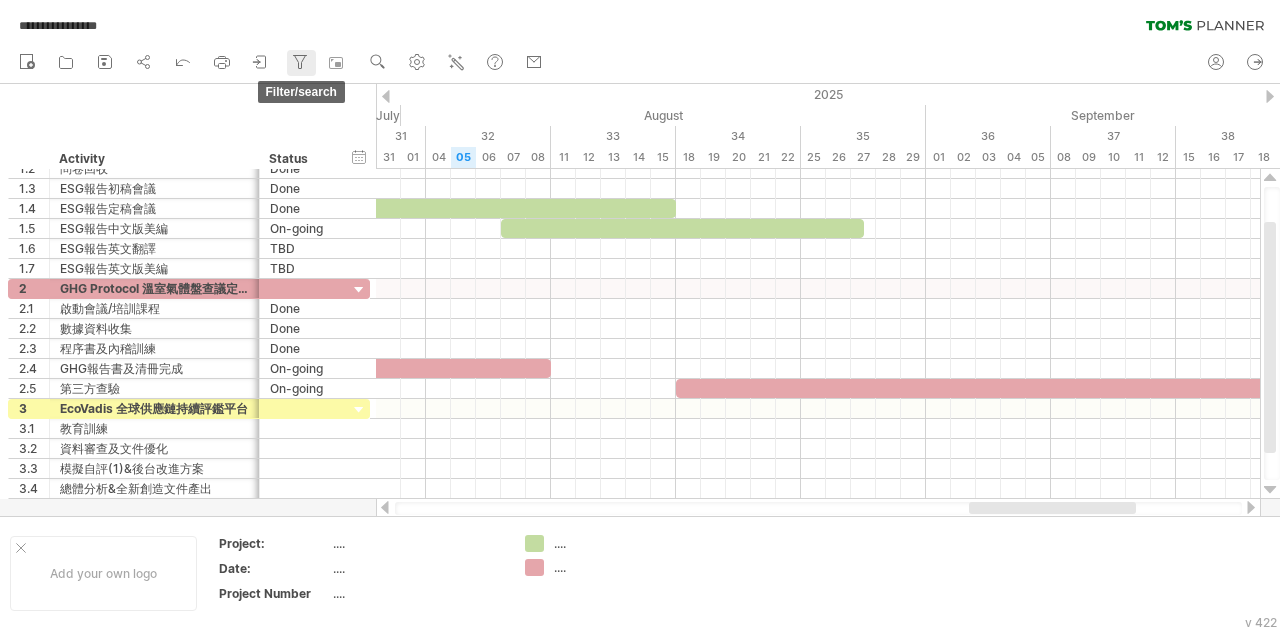 click 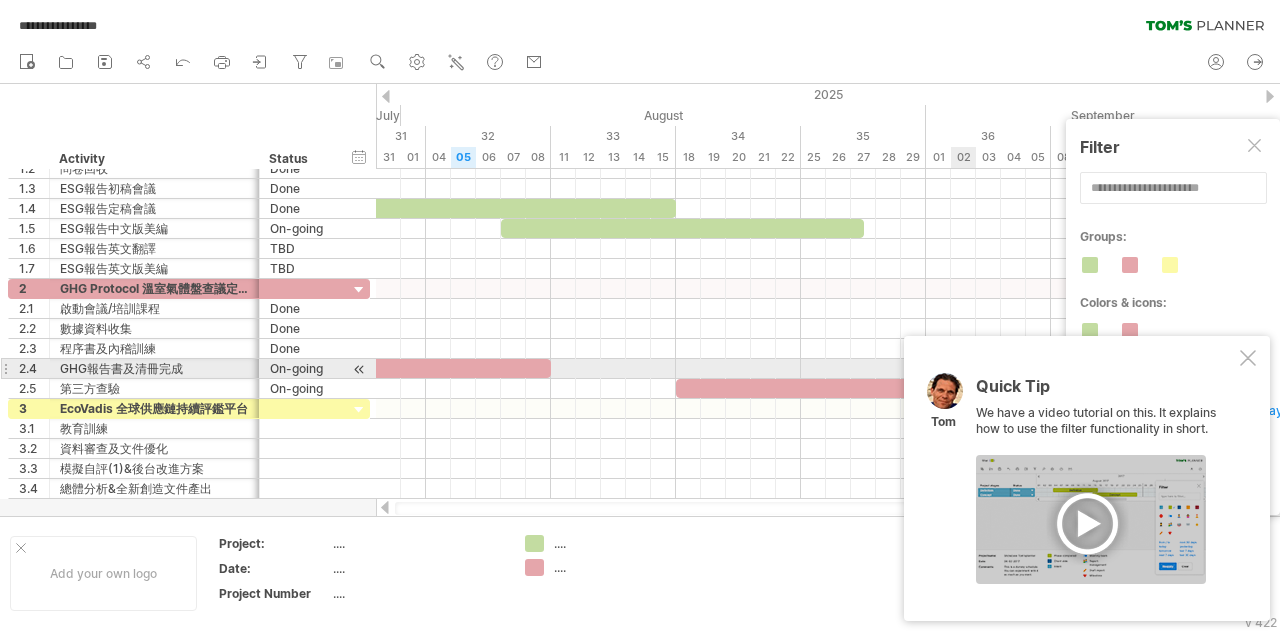 click on "Quick Tip We have a video tutorial on this. It explains how to use the filter functionality in short.   [PERSON]" at bounding box center [1087, 478] 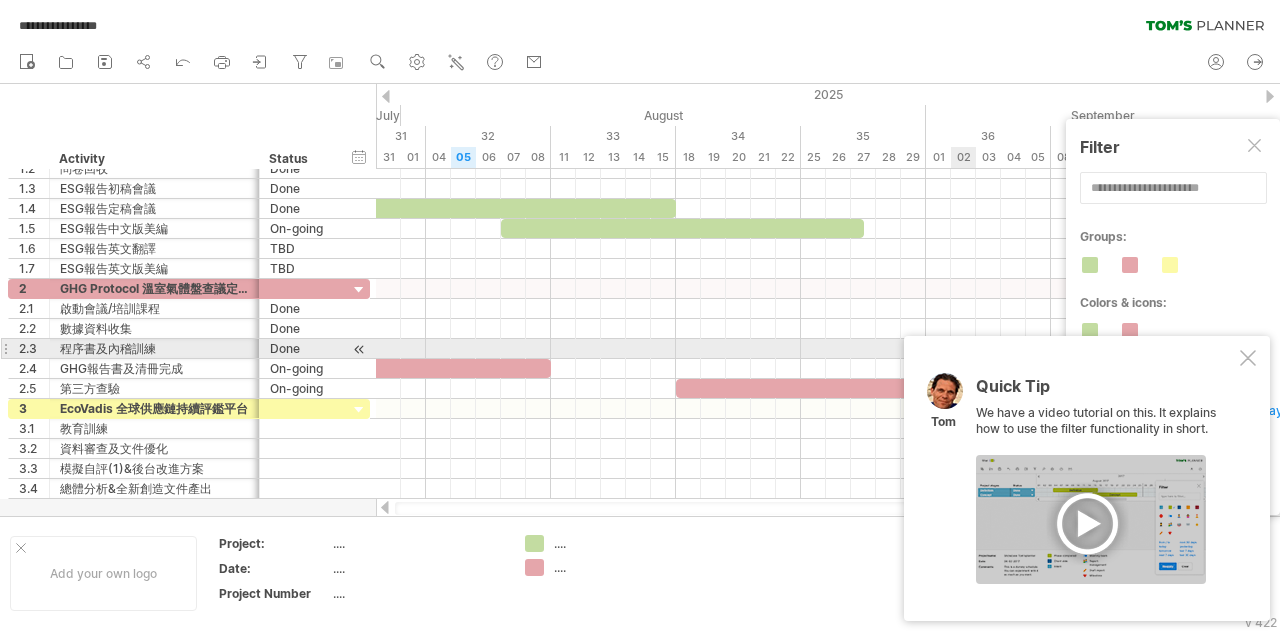 click at bounding box center (1248, 358) 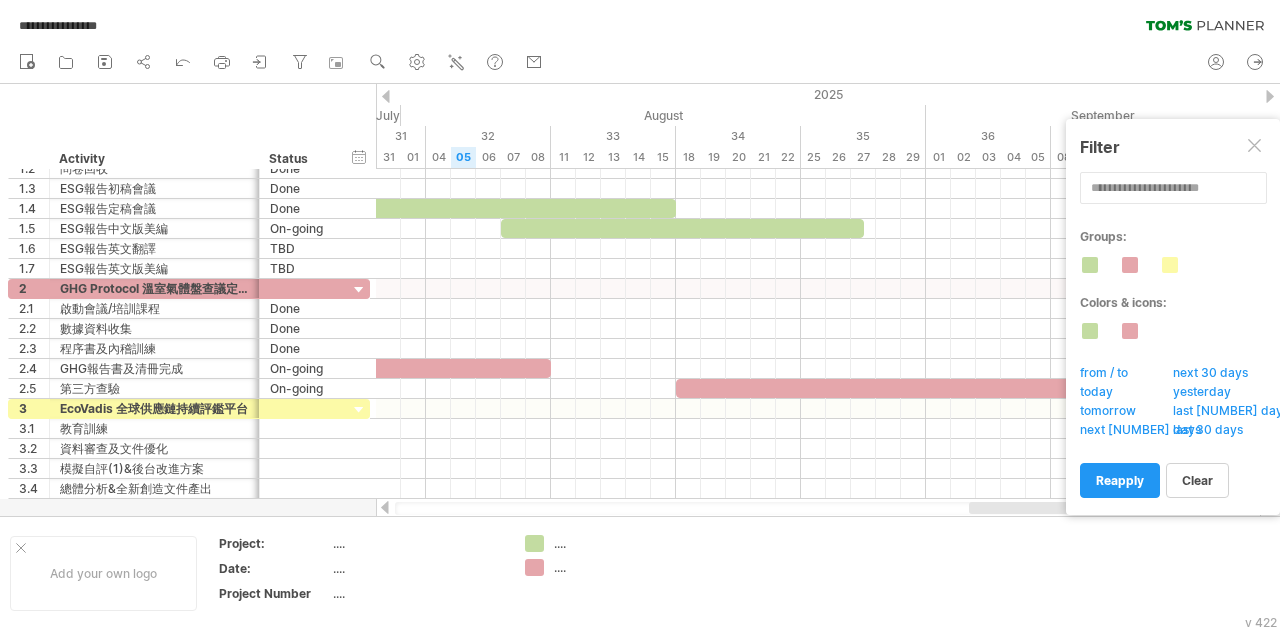 click at bounding box center [1256, 147] 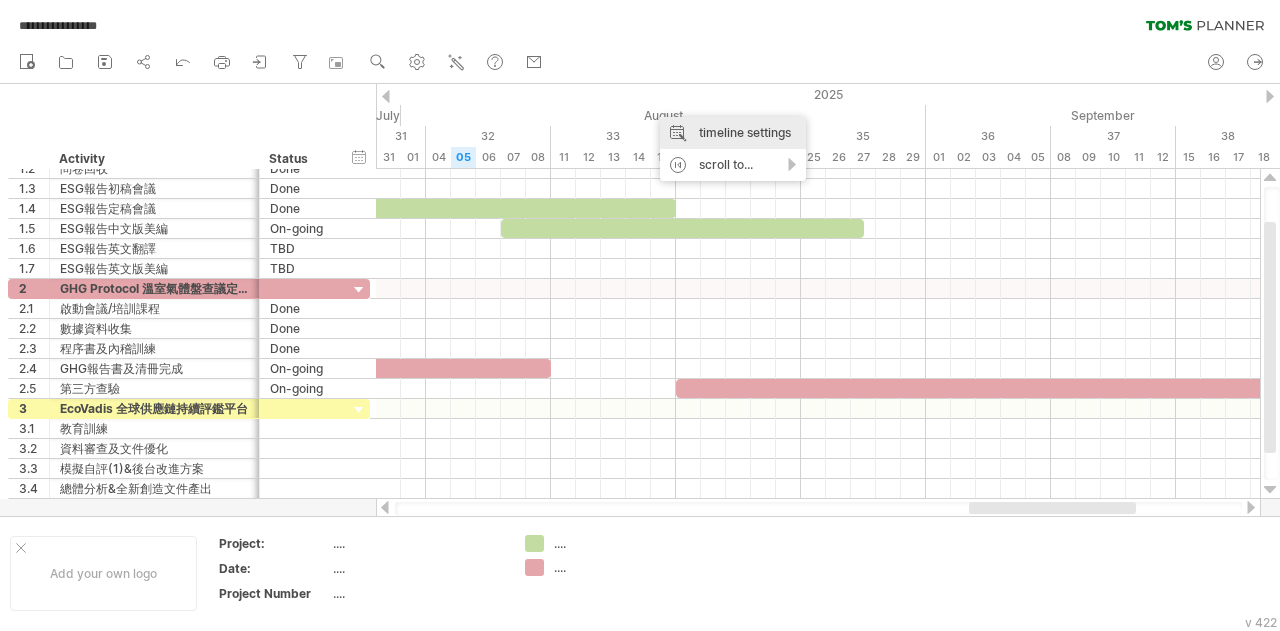 click on "timeline settings" at bounding box center [733, 133] 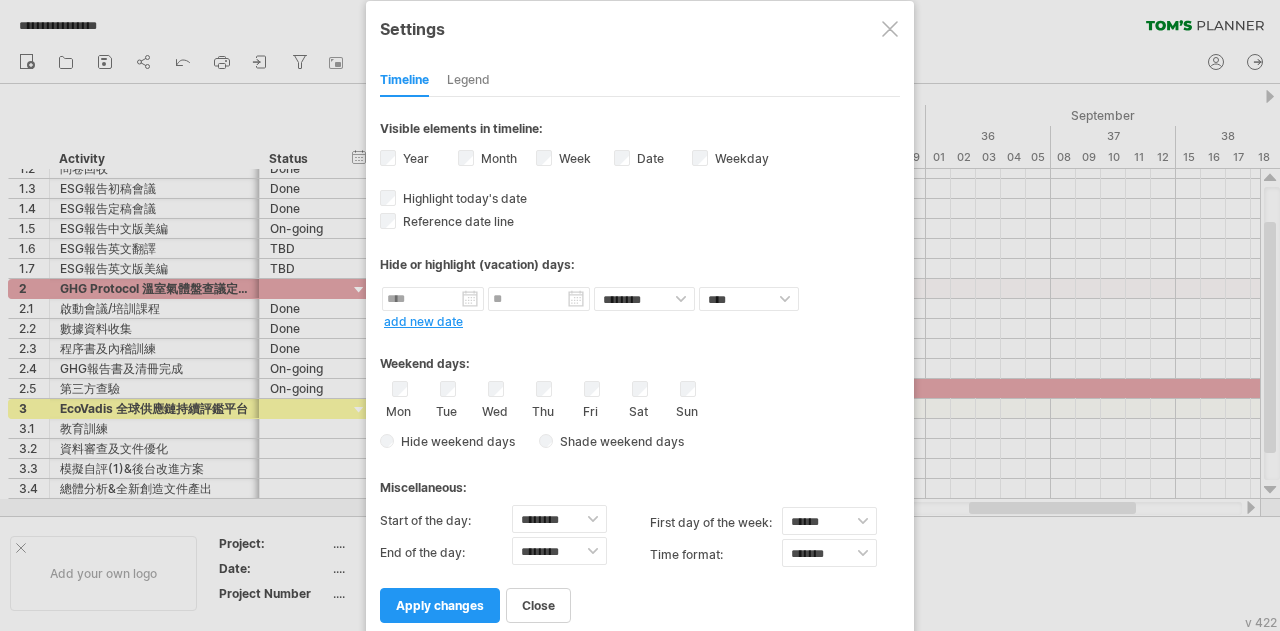 click on "Legend" at bounding box center [468, 81] 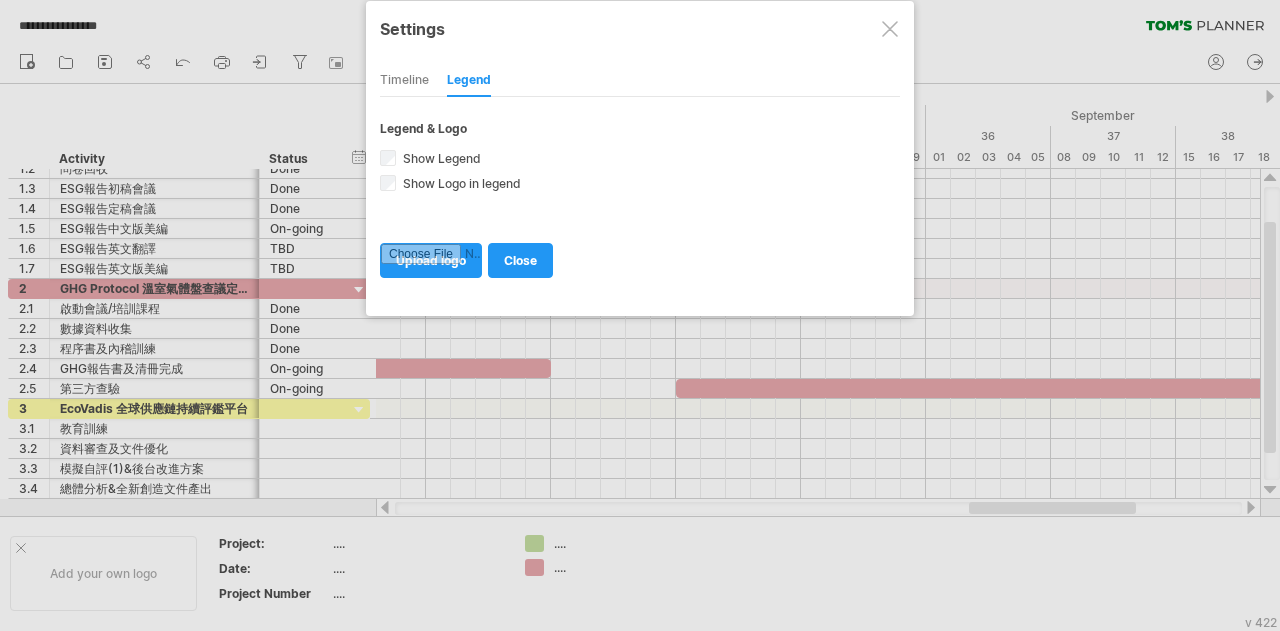 click on "Timeline" at bounding box center [404, 81] 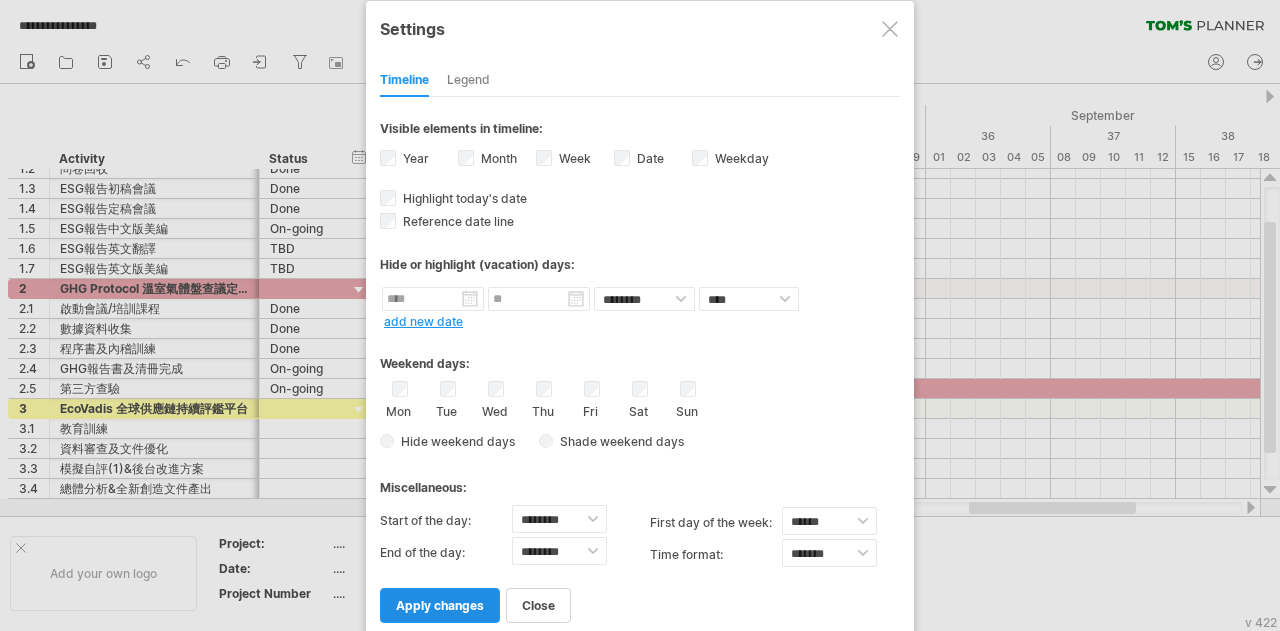 click on "apply changes" at bounding box center [440, 605] 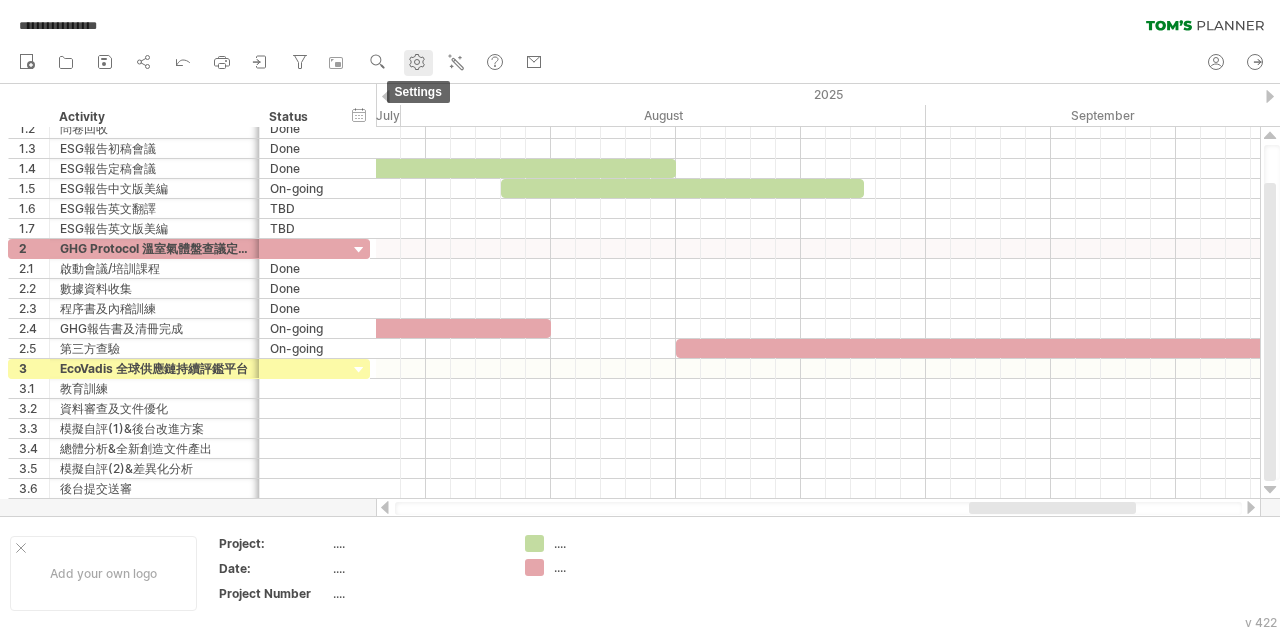 click 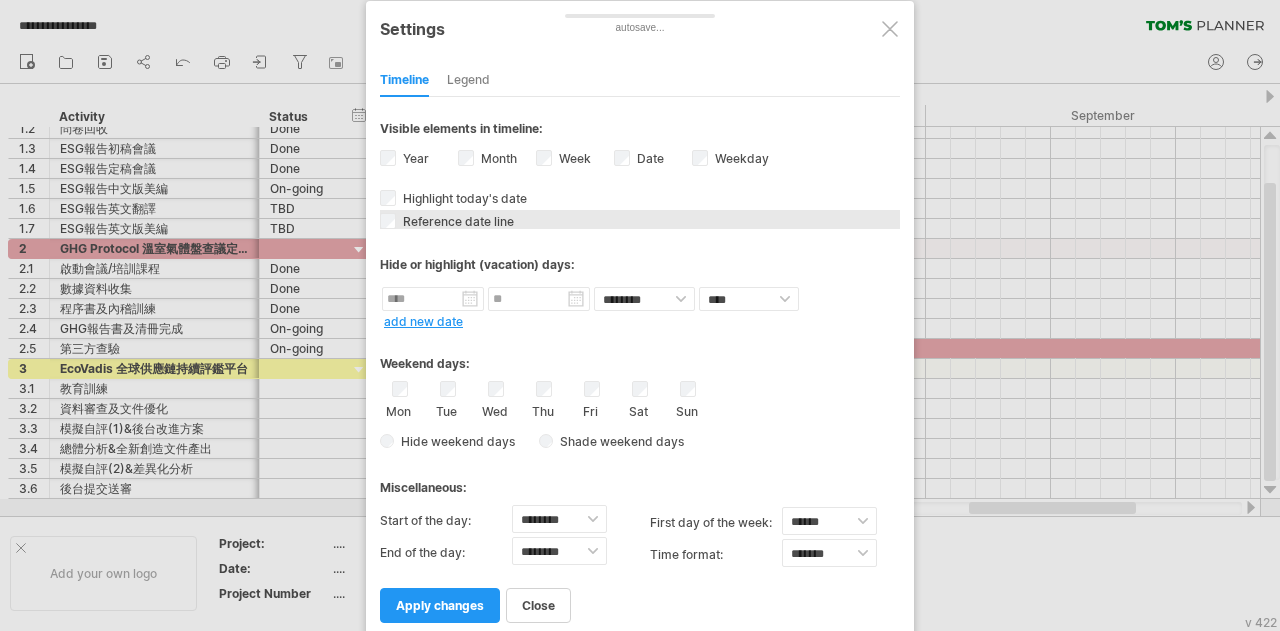 click on "Reference date line" at bounding box center (456, 221) 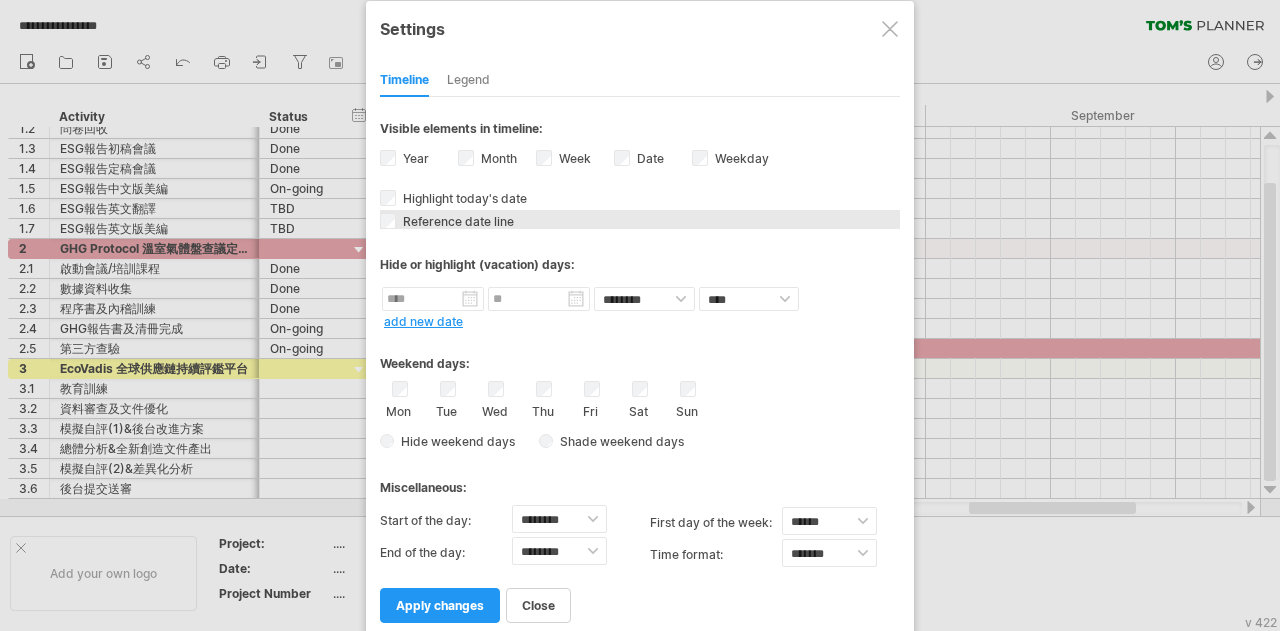 click on "Reference date line" at bounding box center [456, 221] 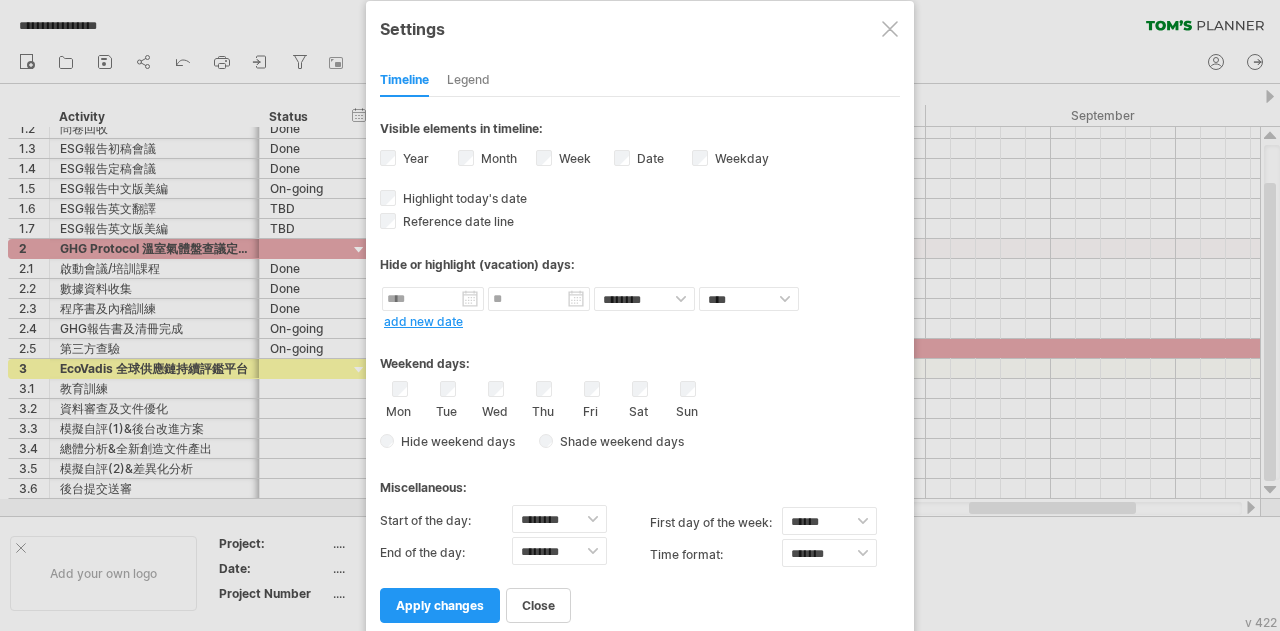 click on "apply changes" at bounding box center (440, 605) 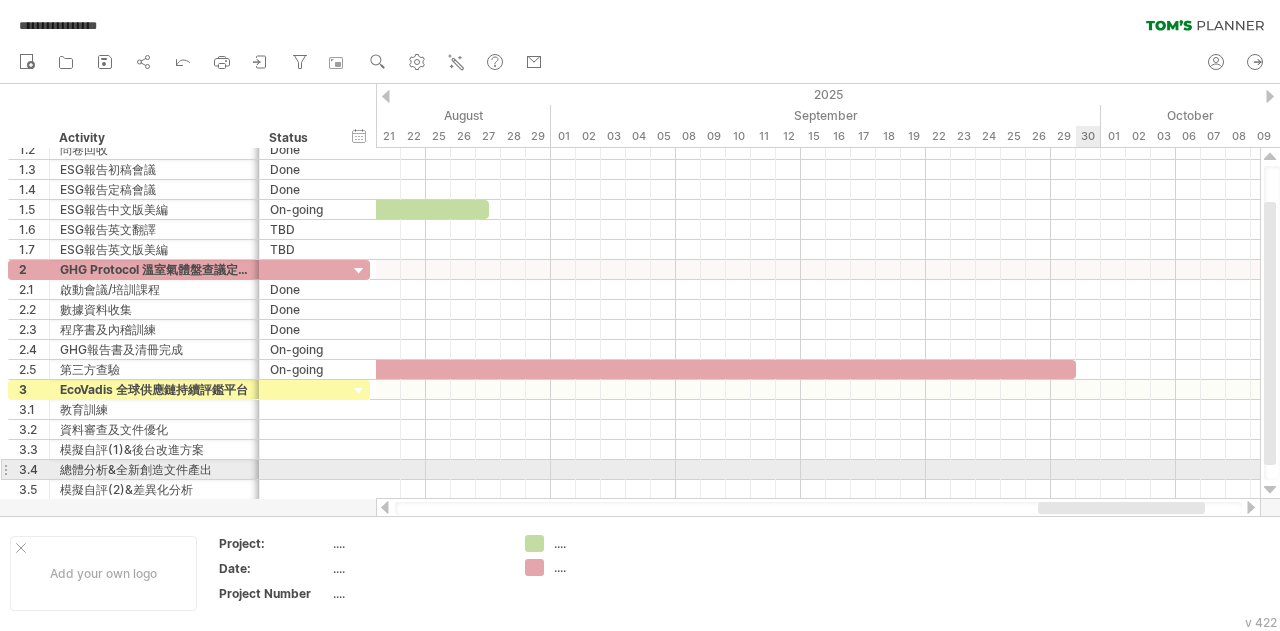 drag, startPoint x: 1009, startPoint y: 512, endPoint x: 1078, endPoint y: 468, distance: 81.8352 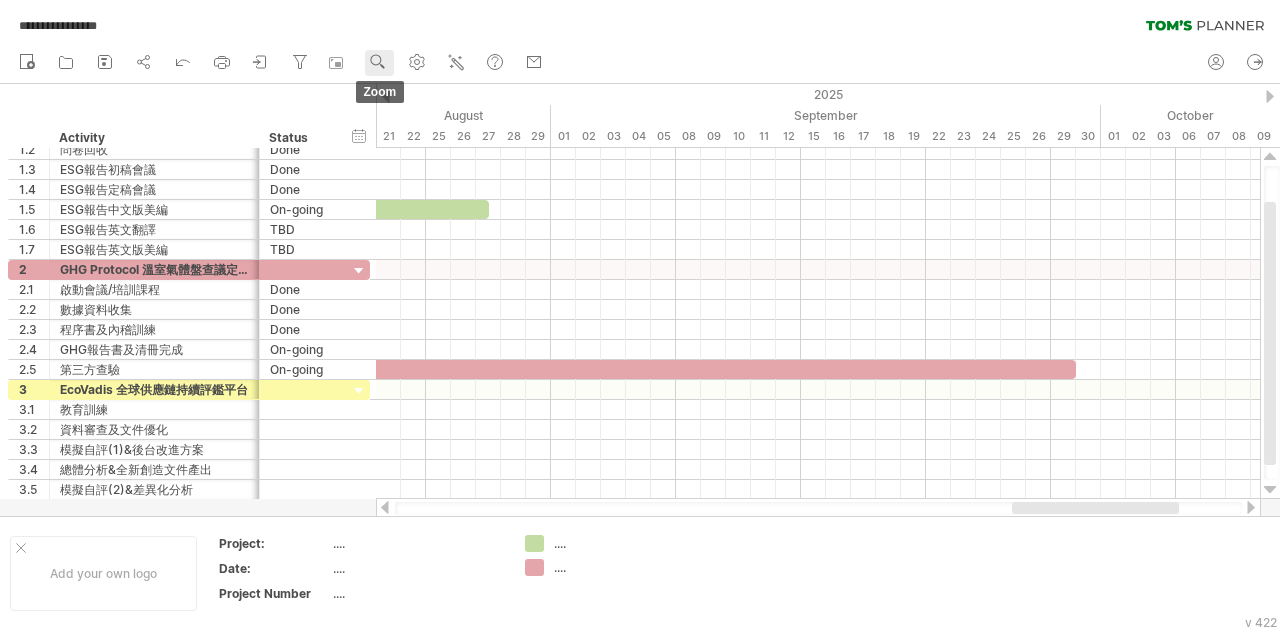 click 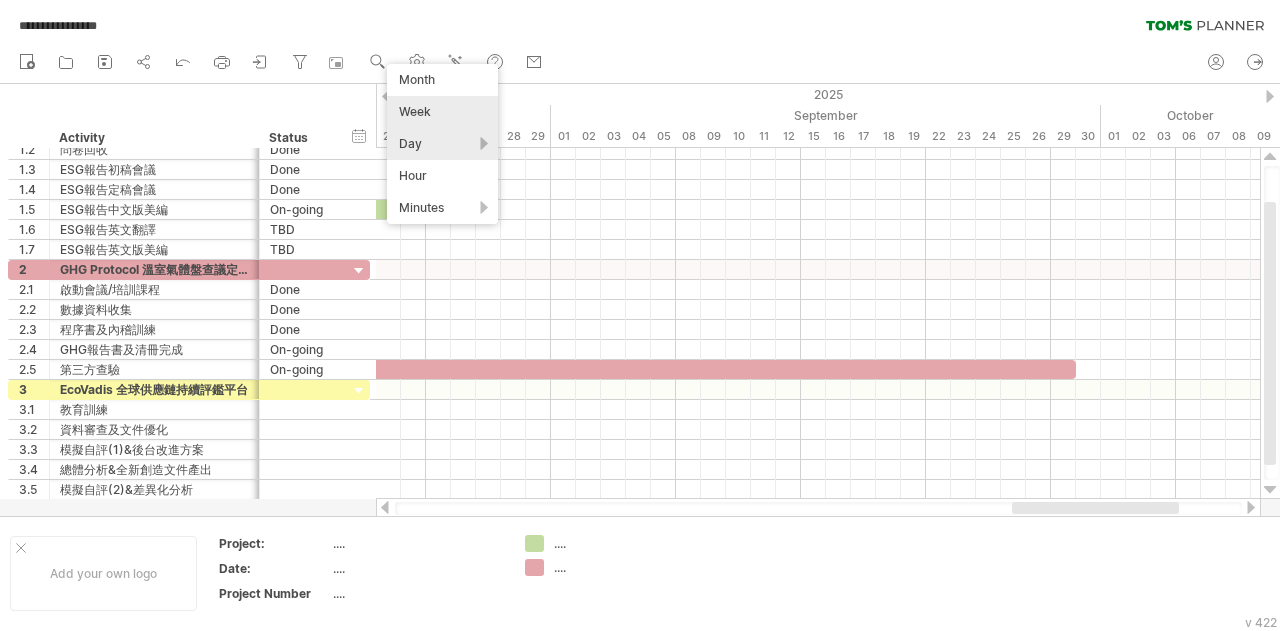 click on "Week" at bounding box center (442, 112) 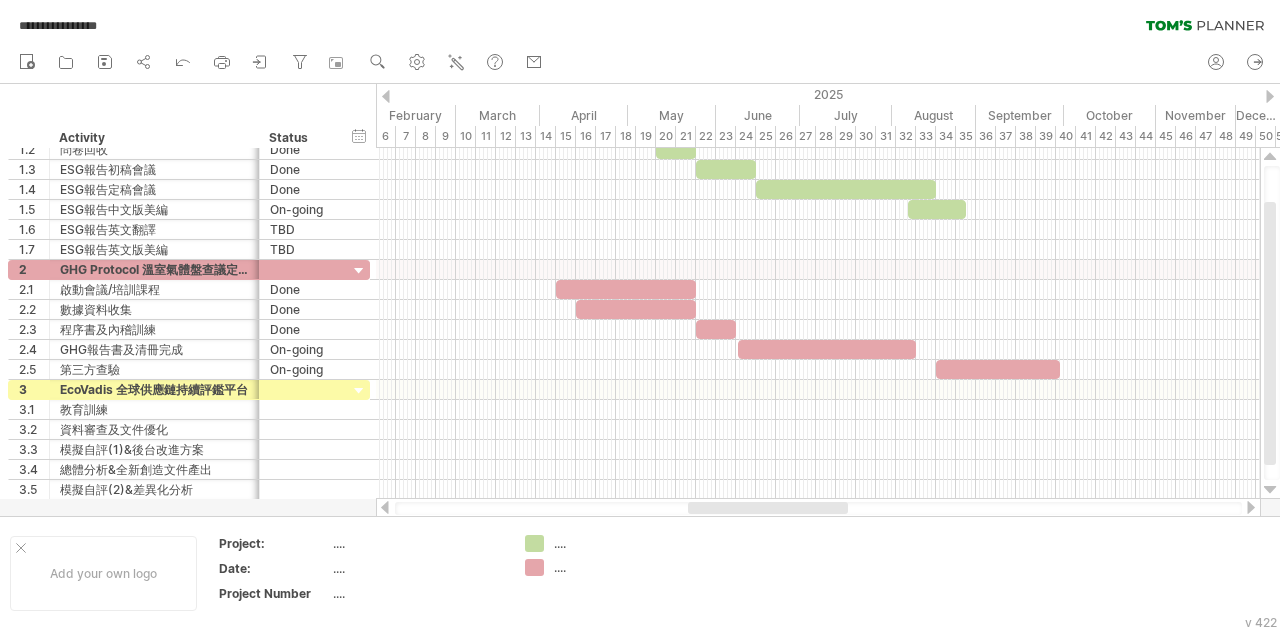drag, startPoint x: 855, startPoint y: 513, endPoint x: 756, endPoint y: 510, distance: 99.04544 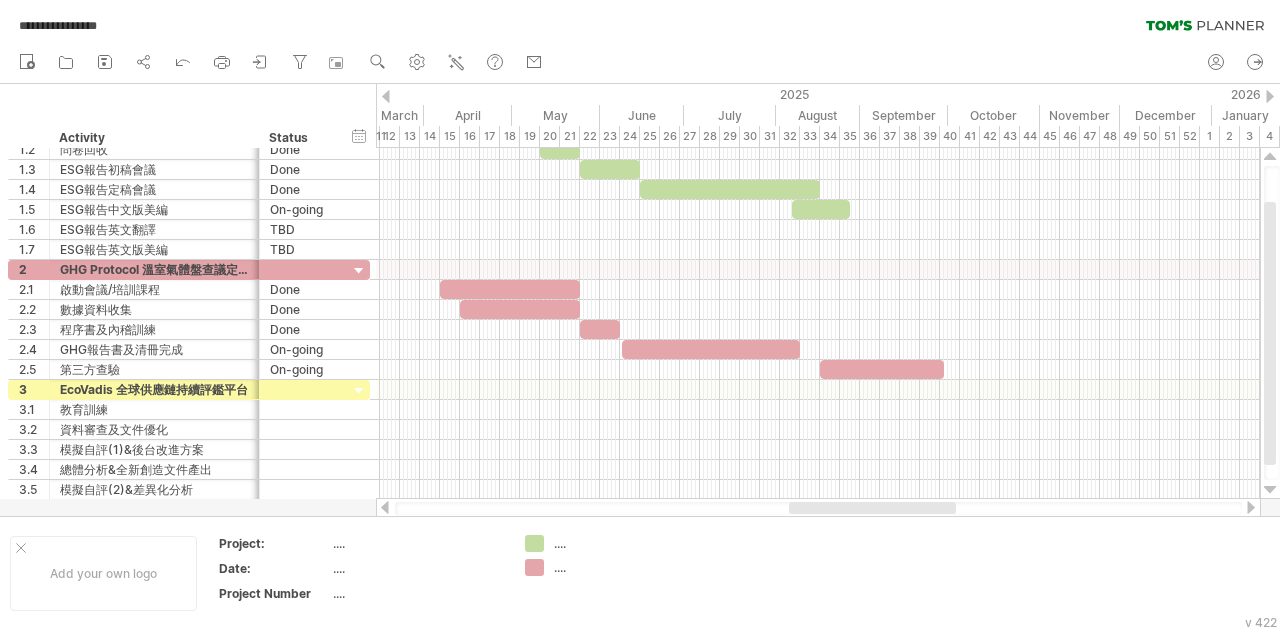 drag, startPoint x: 834, startPoint y: 509, endPoint x: 877, endPoint y: 503, distance: 43.416588 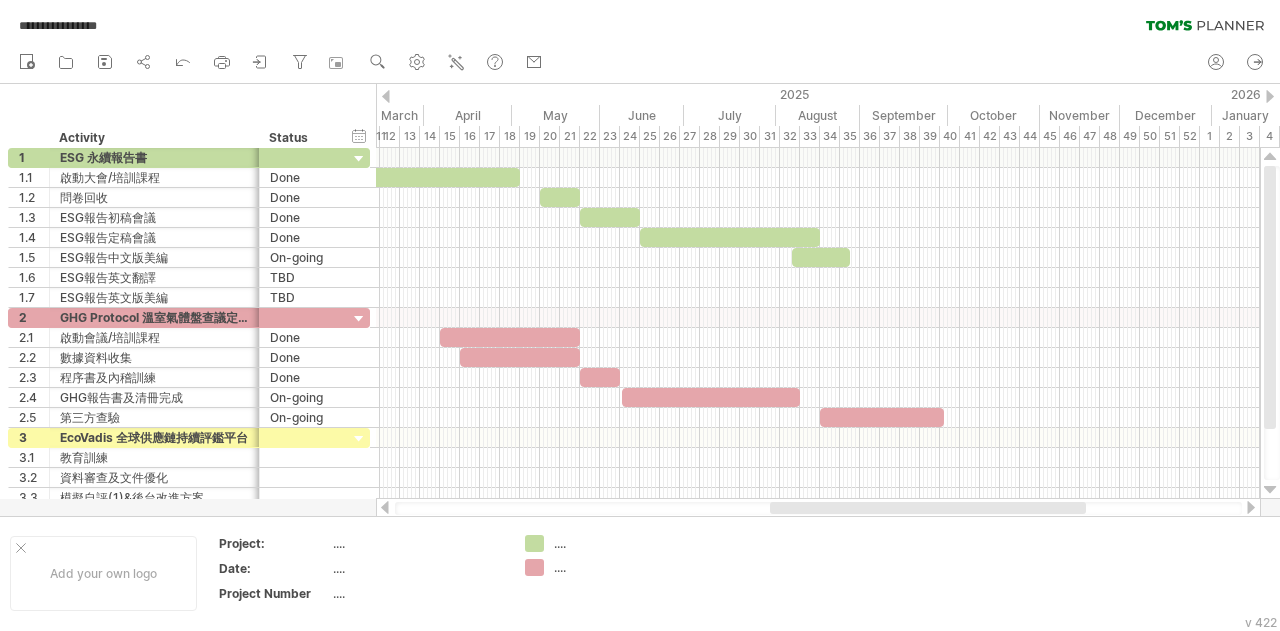 drag, startPoint x: 741, startPoint y: 43, endPoint x: 740, endPoint y: 32, distance: 11.045361 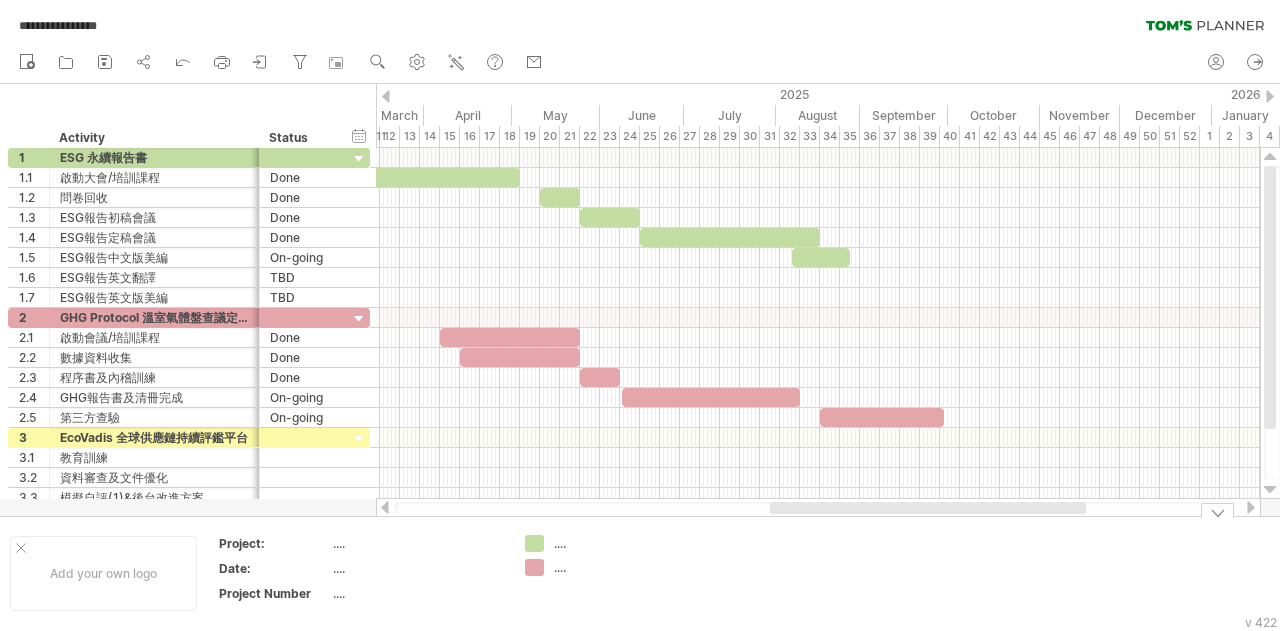 click on "Add your own logo Project: .... Date: .... Project Number .... .... ...." at bounding box center [50000, 573] 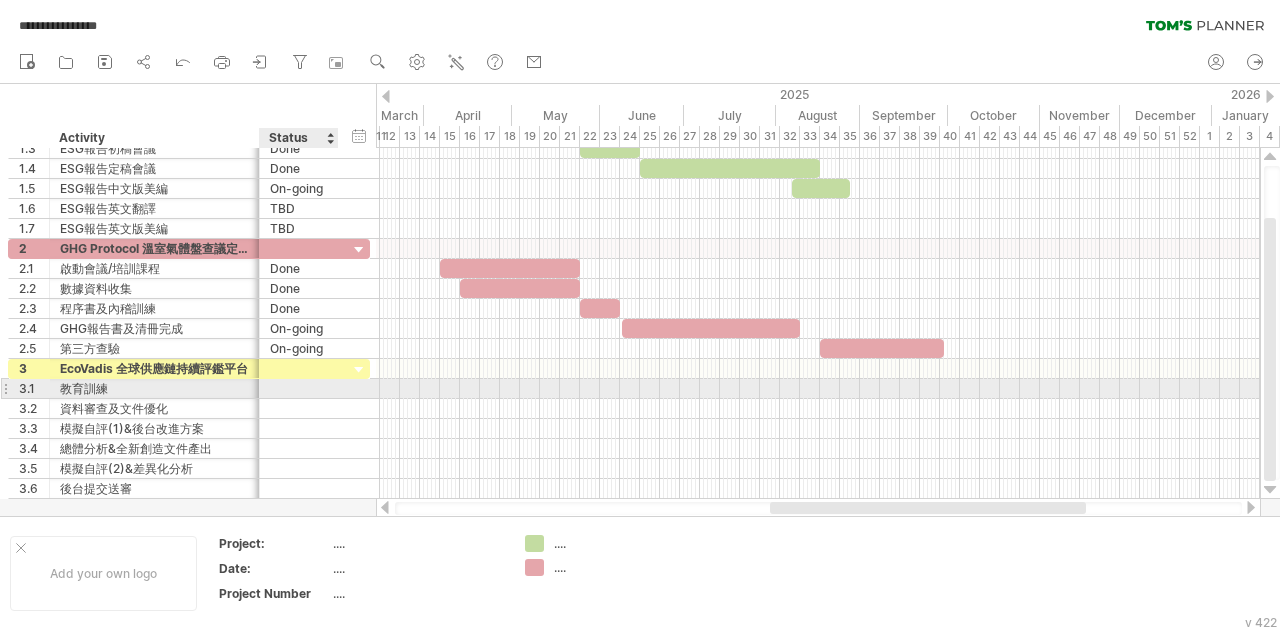 click on "3.1 **** 教育訓練" at bounding box center (189, 389) 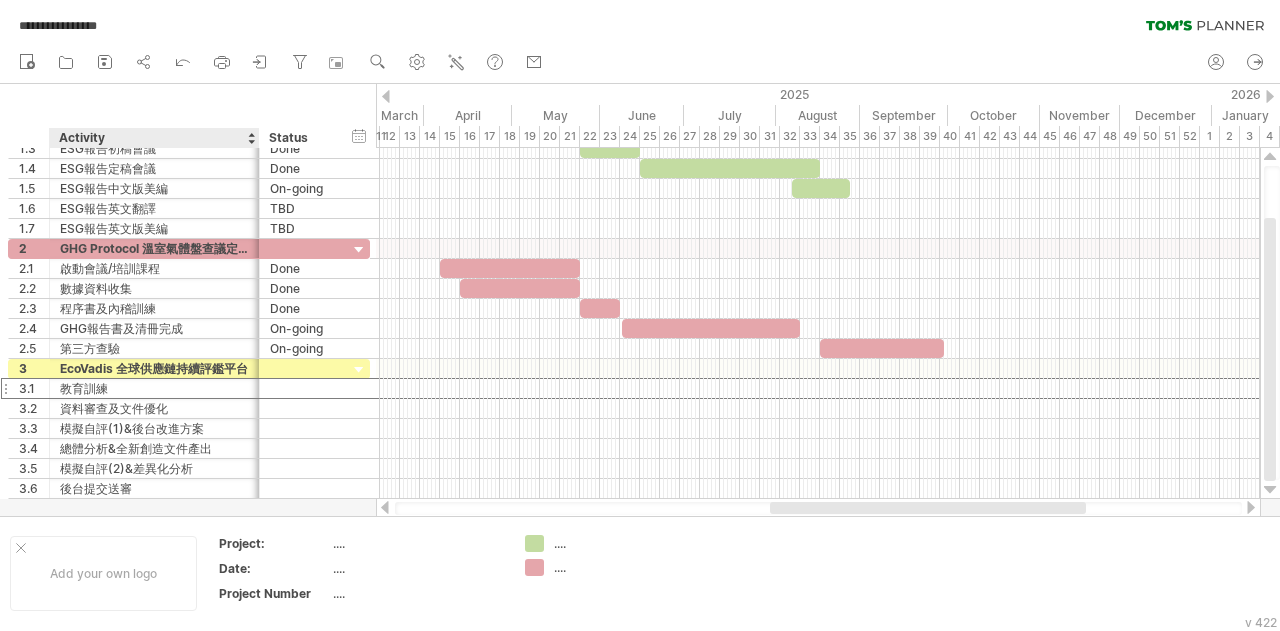click at bounding box center (640, 300) 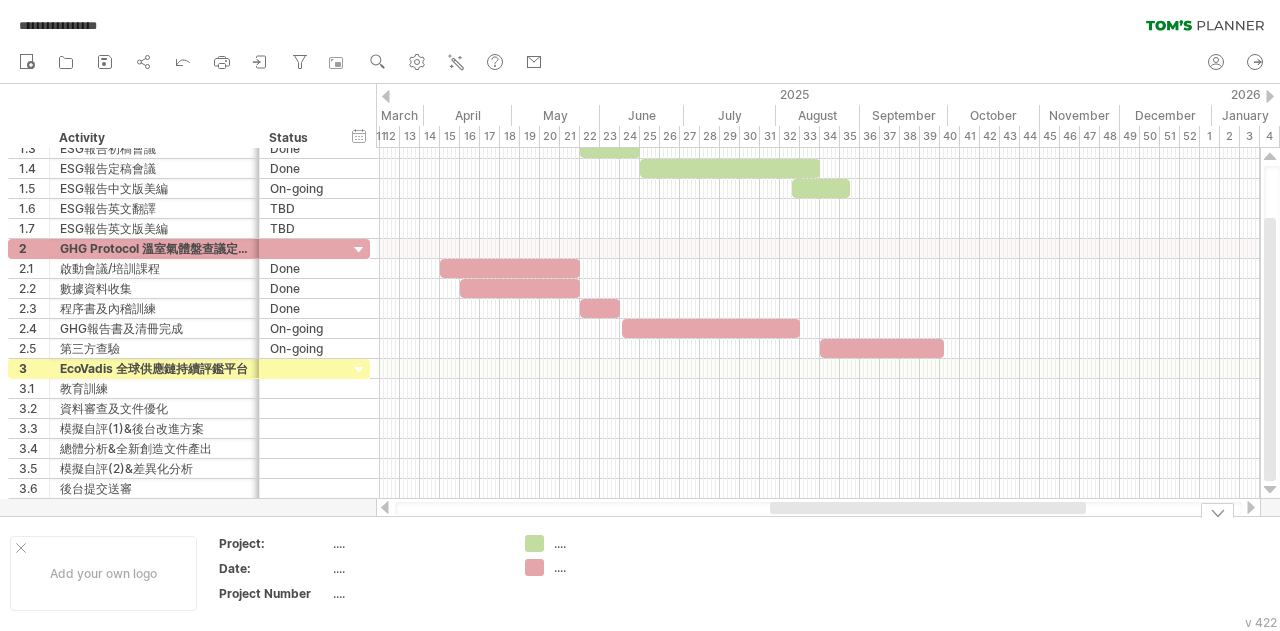 click at bounding box center (928, 508) 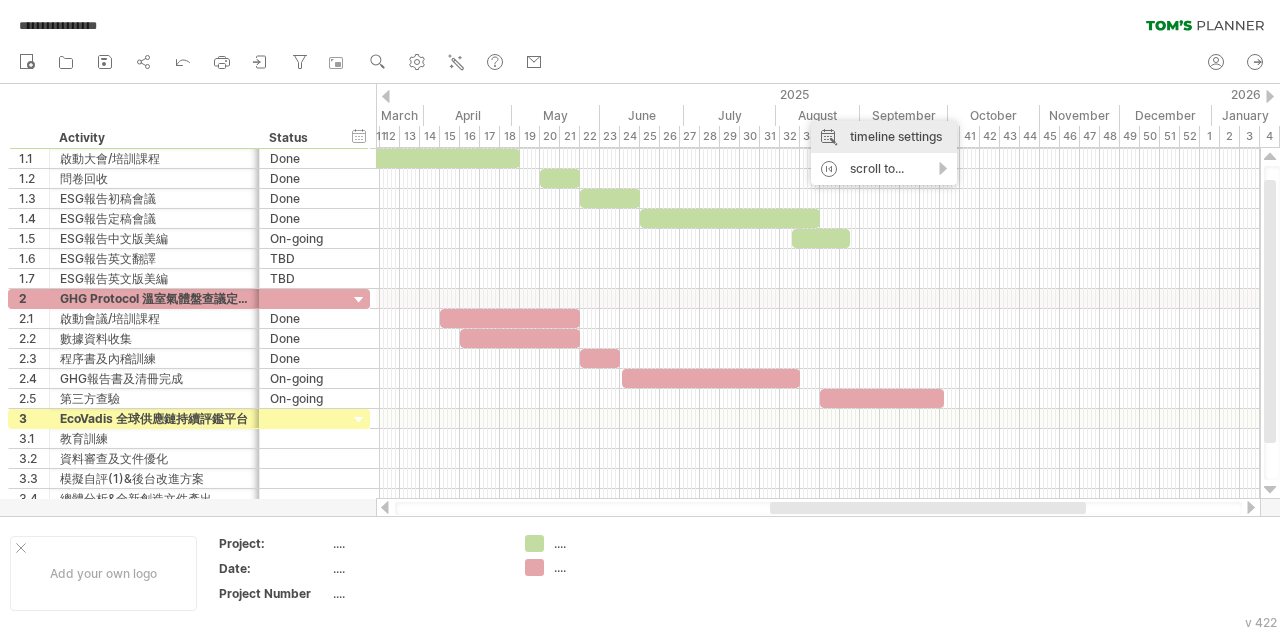 click on "timeline settings" at bounding box center [884, 137] 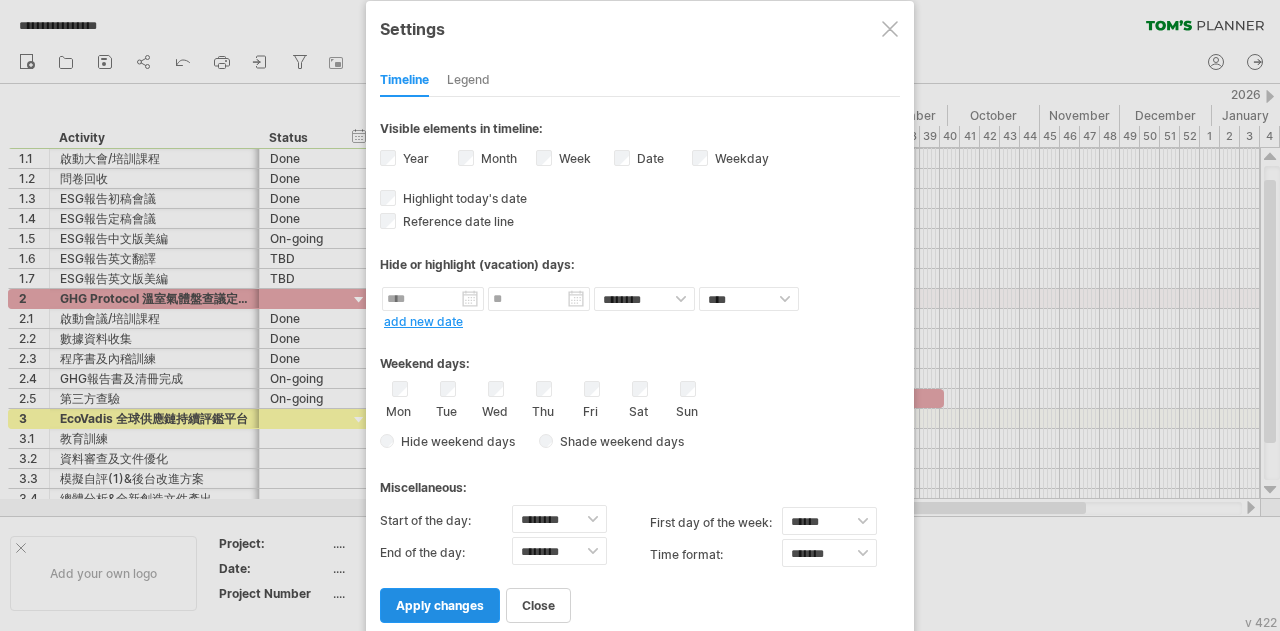 click on "apply changes" at bounding box center [440, 605] 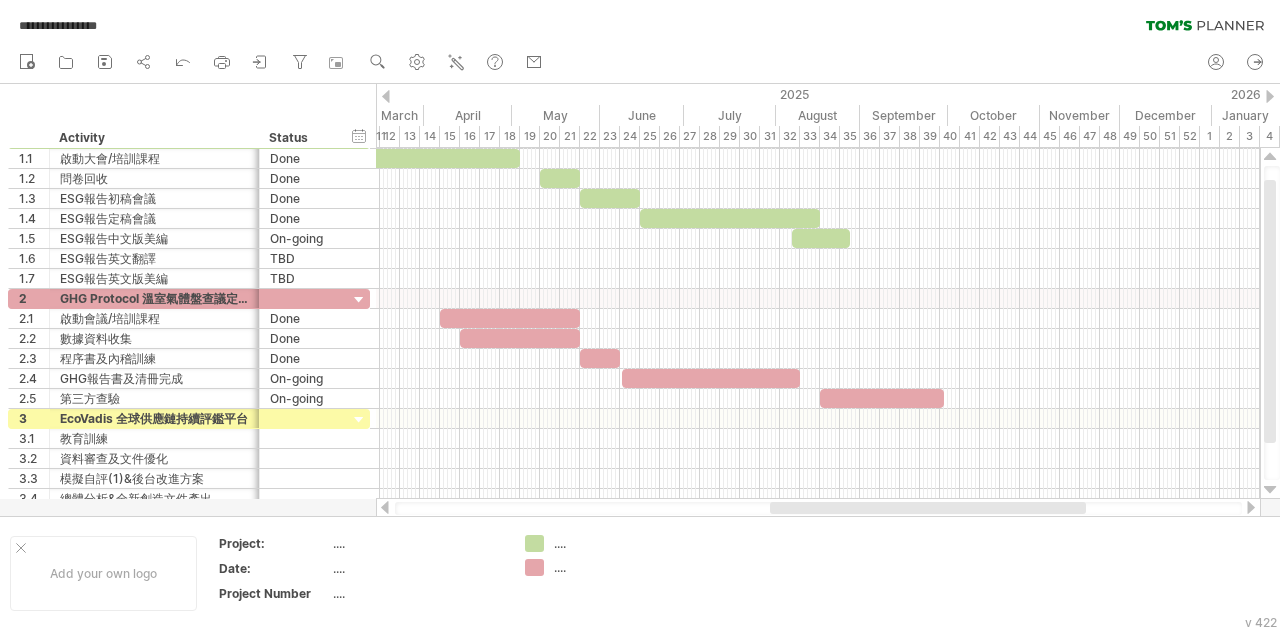 drag, startPoint x: 904, startPoint y: 515, endPoint x: 806, endPoint y: 501, distance: 98.99495 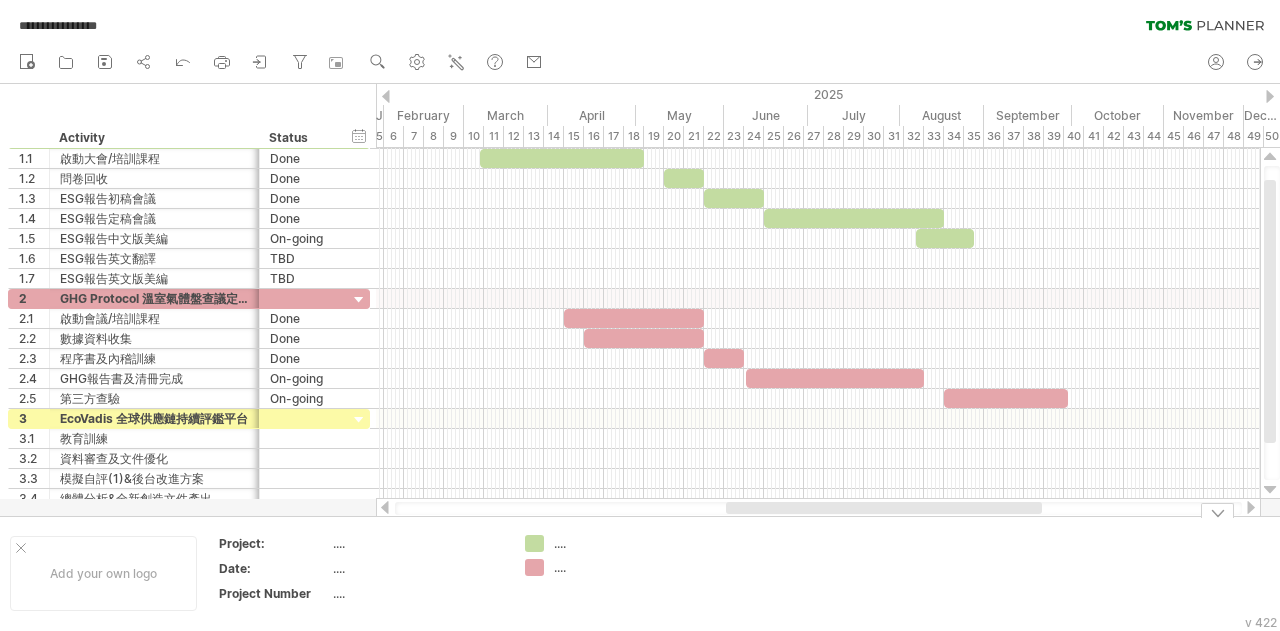 drag, startPoint x: 818, startPoint y: 513, endPoint x: 774, endPoint y: 522, distance: 44.911022 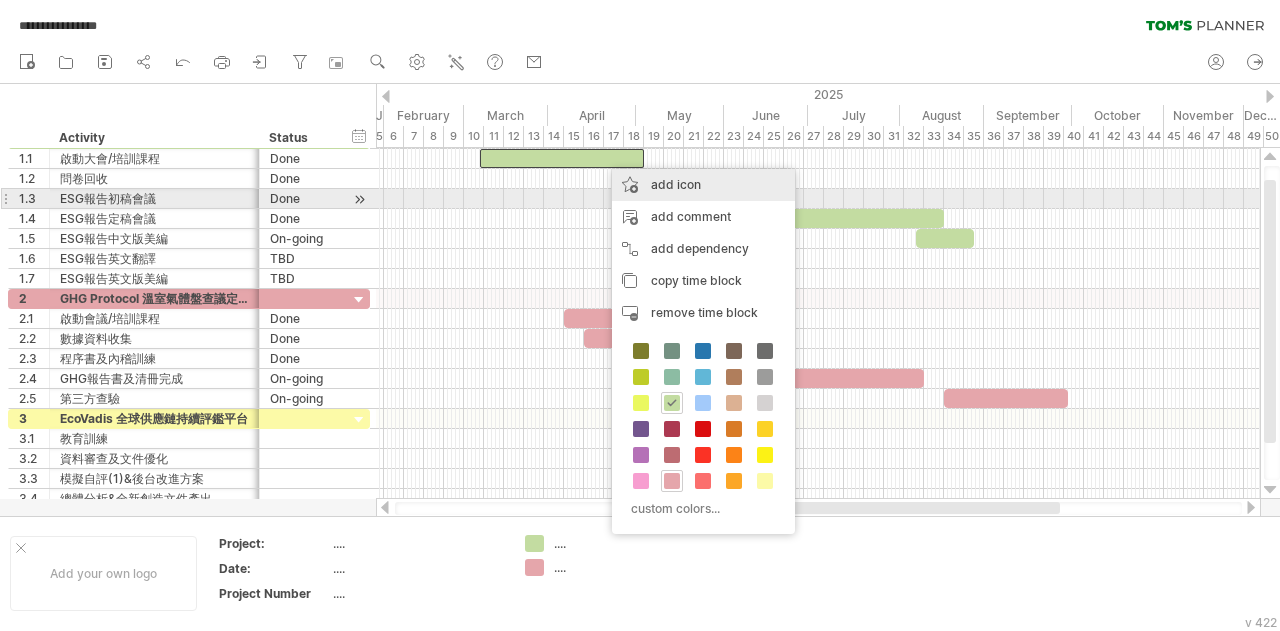 click on "add icon" at bounding box center (703, 185) 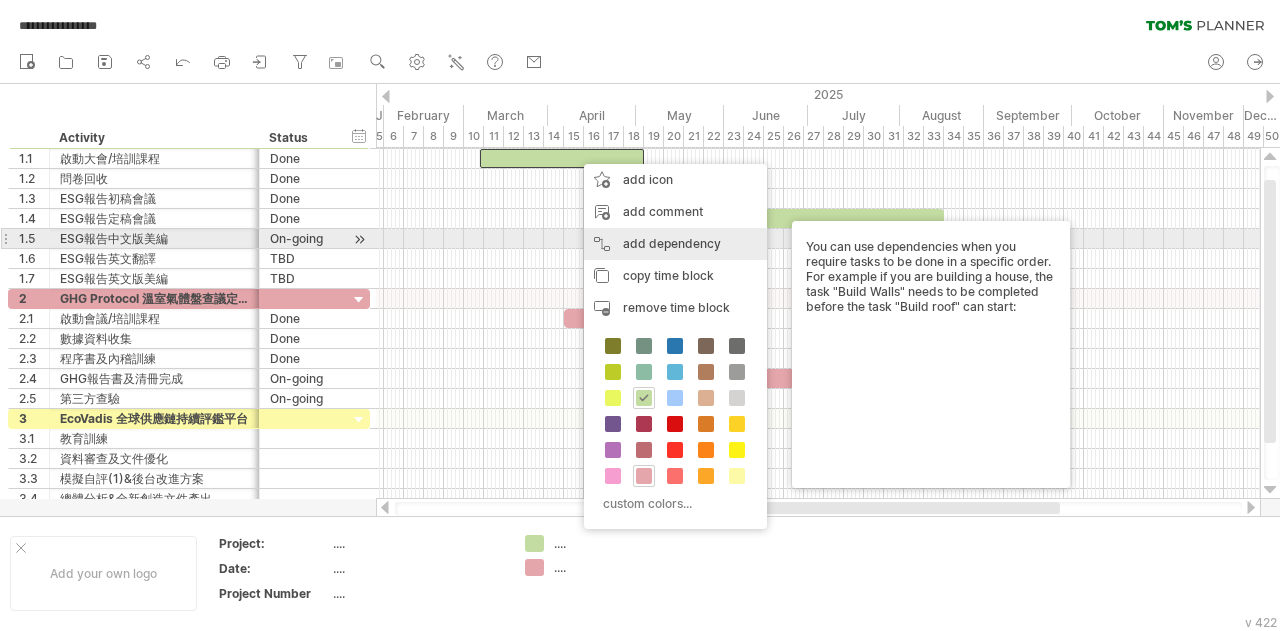 click on "add dependency You can use dependencies when you require tasks to be done in a specific order. For example if you are building a house, the task "Build Walls" needs to be completed before the task "Build roof" can start:" at bounding box center (675, 244) 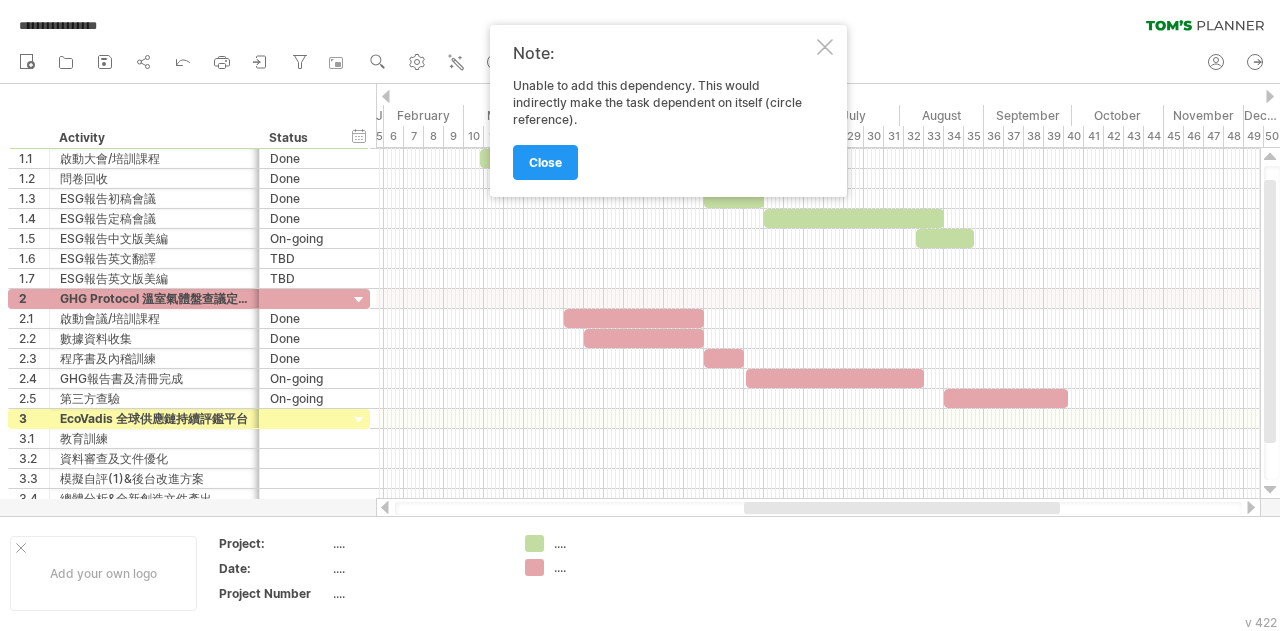 click at bounding box center (825, 47) 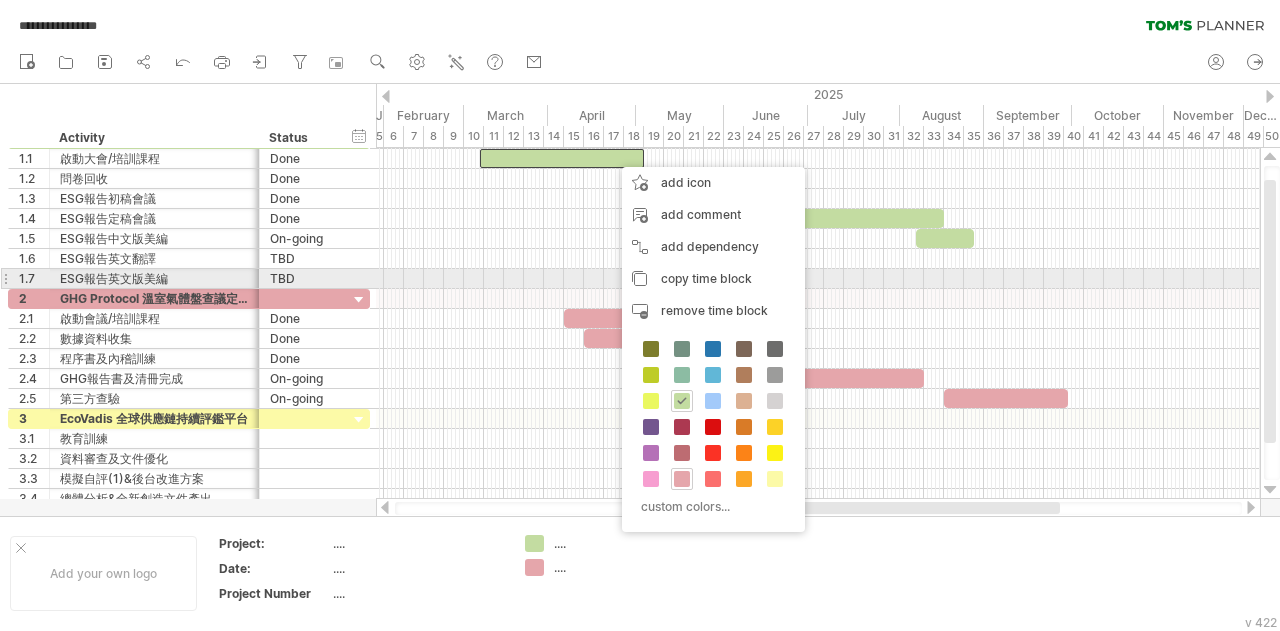 click at bounding box center (818, 279) 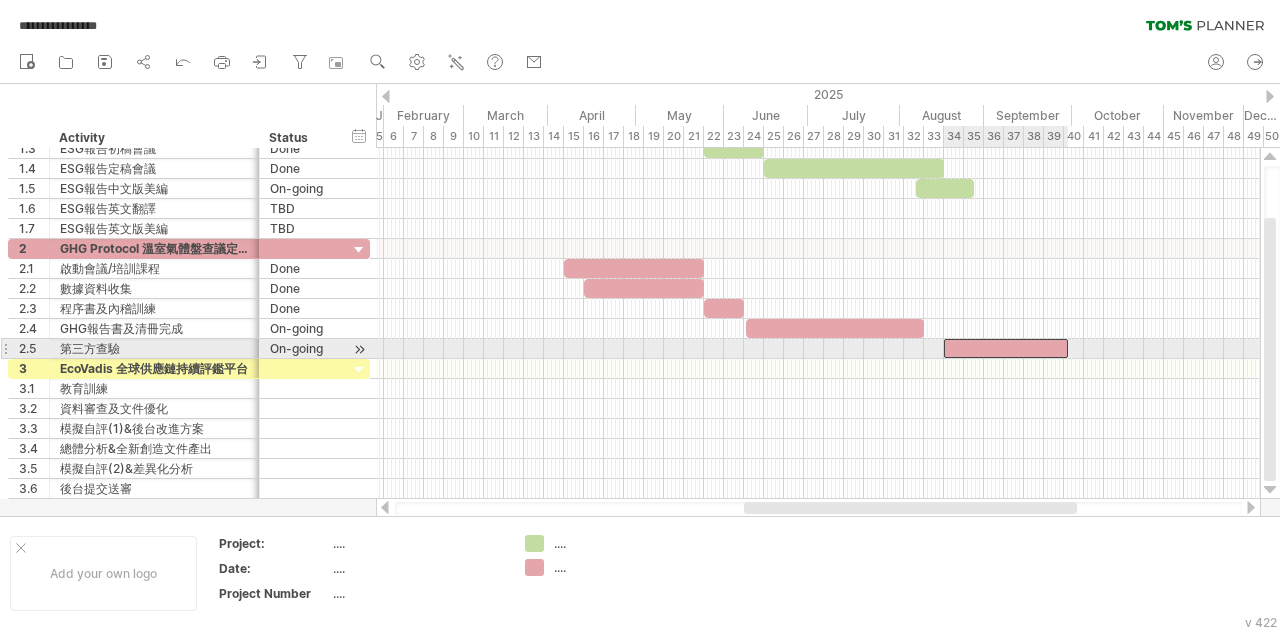 click at bounding box center [1006, 348] 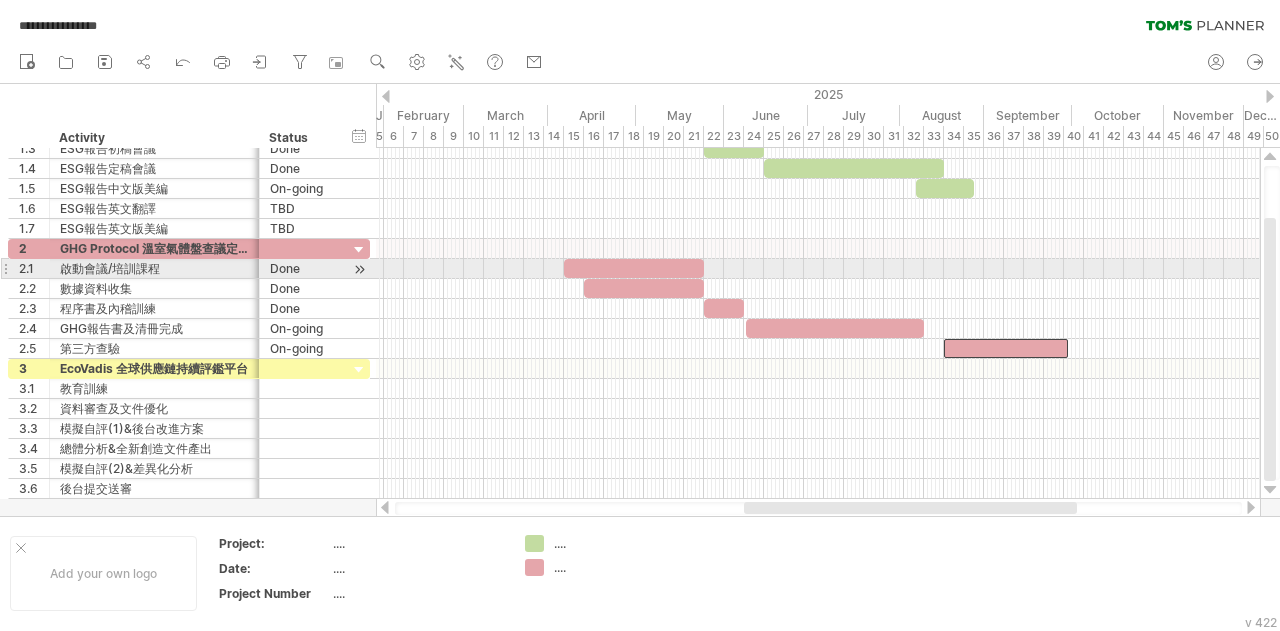 click at bounding box center (5, 268) 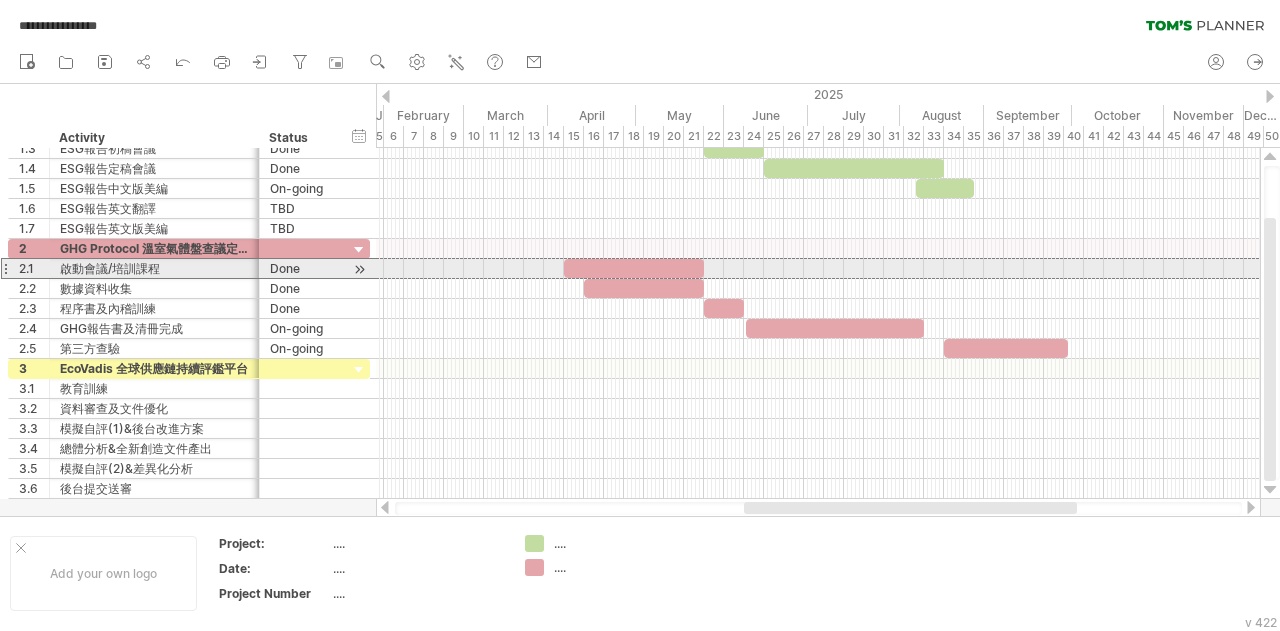 click at bounding box center (359, 269) 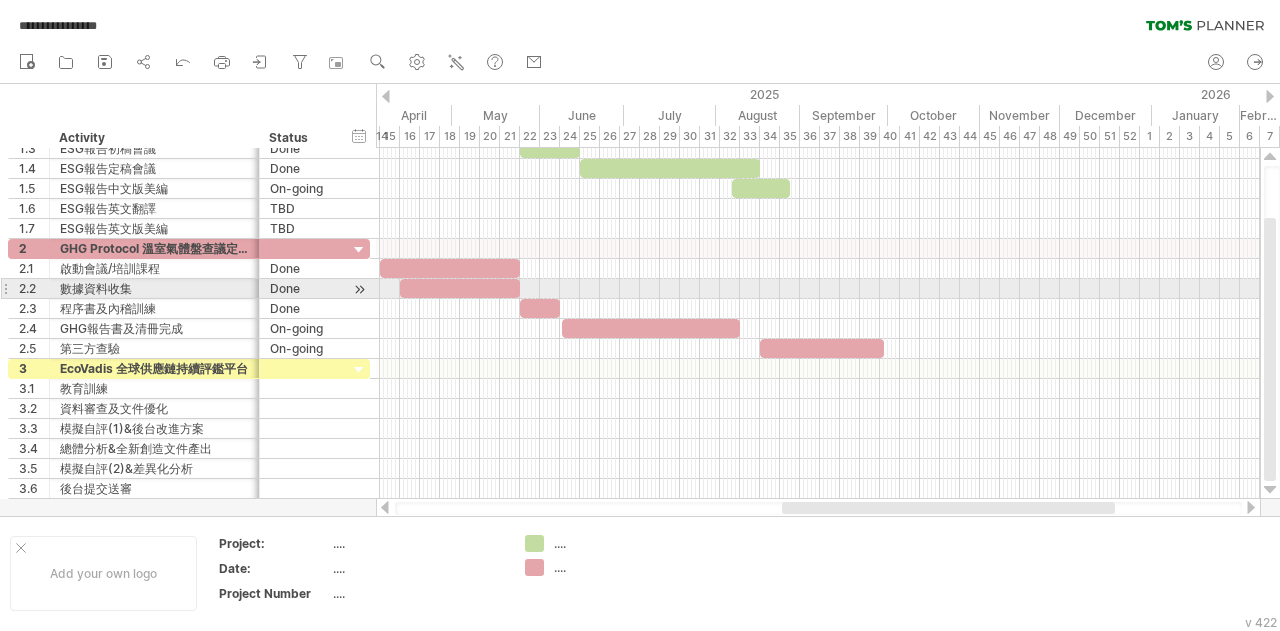 click at bounding box center [359, 289] 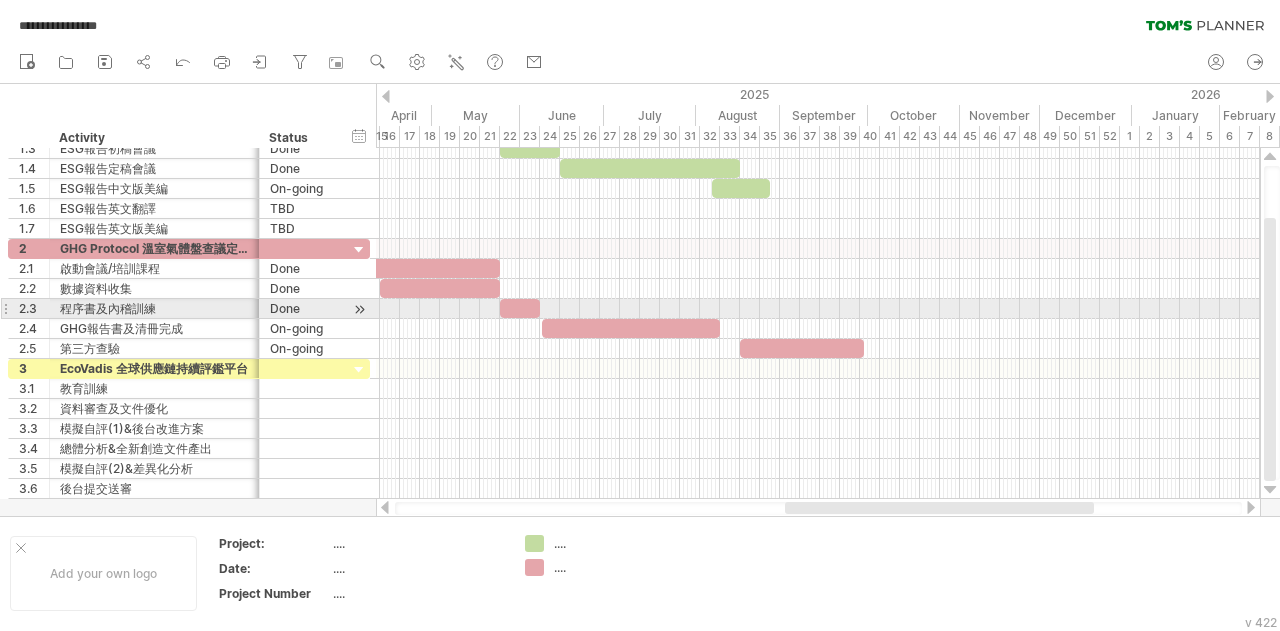 click on "[NUMBER] [PERSON] [PERSON] **** Done" at bounding box center [189, 309] 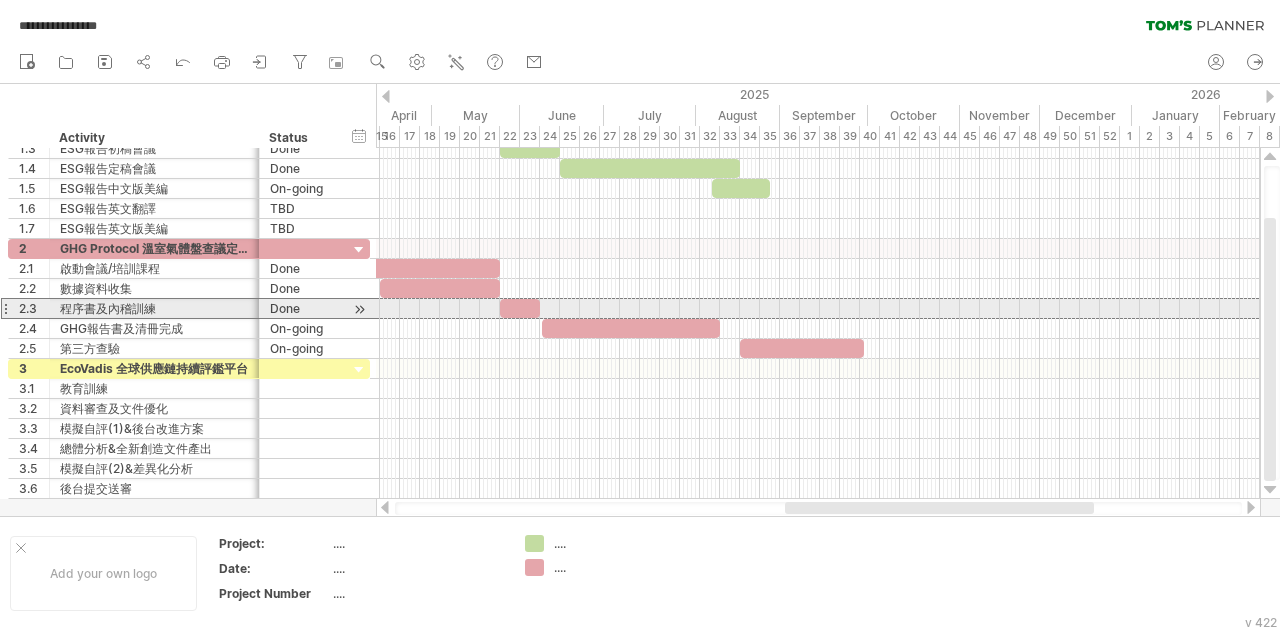 click at bounding box center (359, 309) 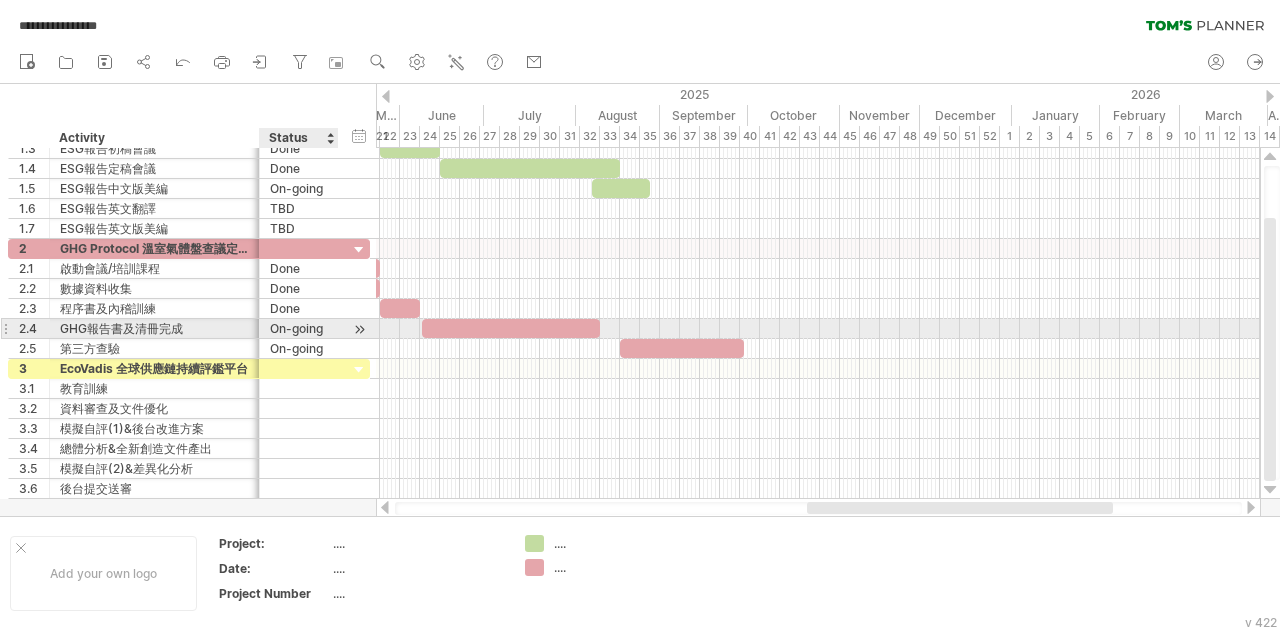 click at bounding box center [359, 329] 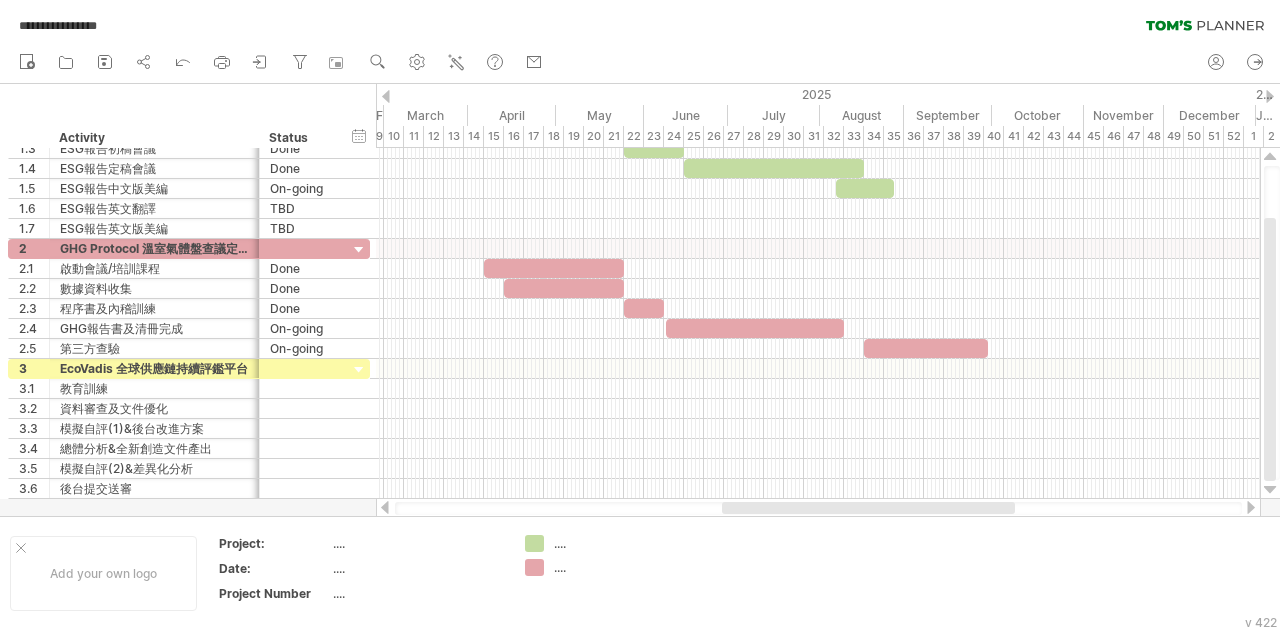 drag, startPoint x: 879, startPoint y: 512, endPoint x: 789, endPoint y: 501, distance: 90.66973 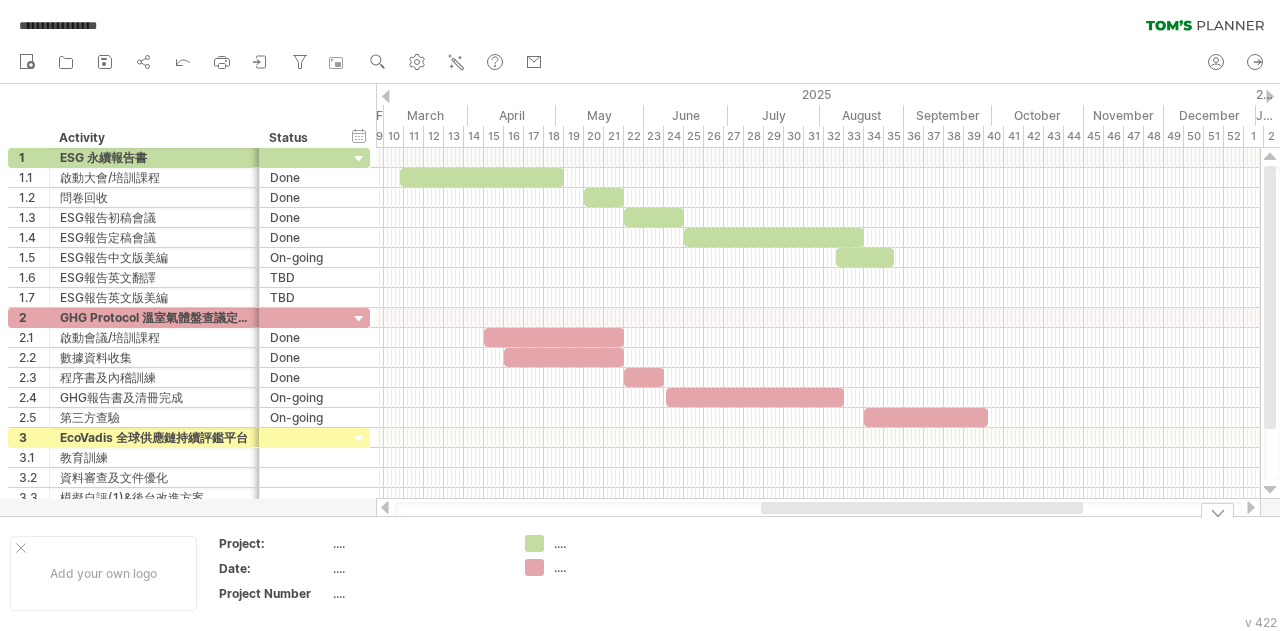 click on "Add your own logo Project: .... Date: .... Project Number .... .... ...." at bounding box center (50000, 573) 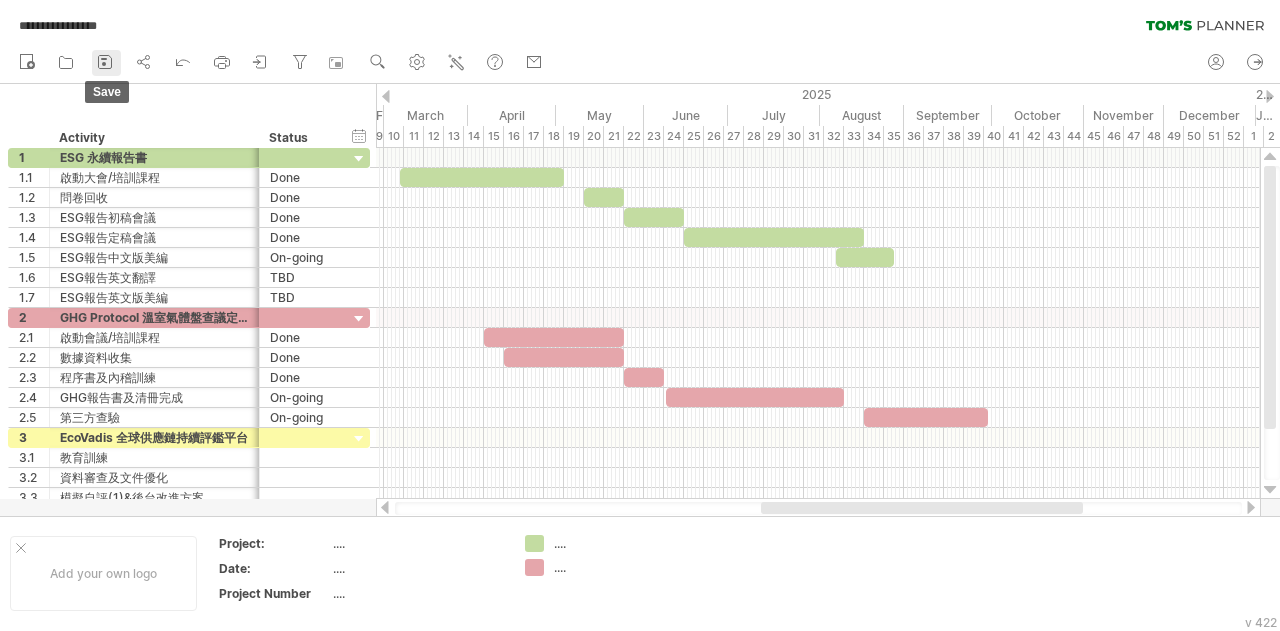 click 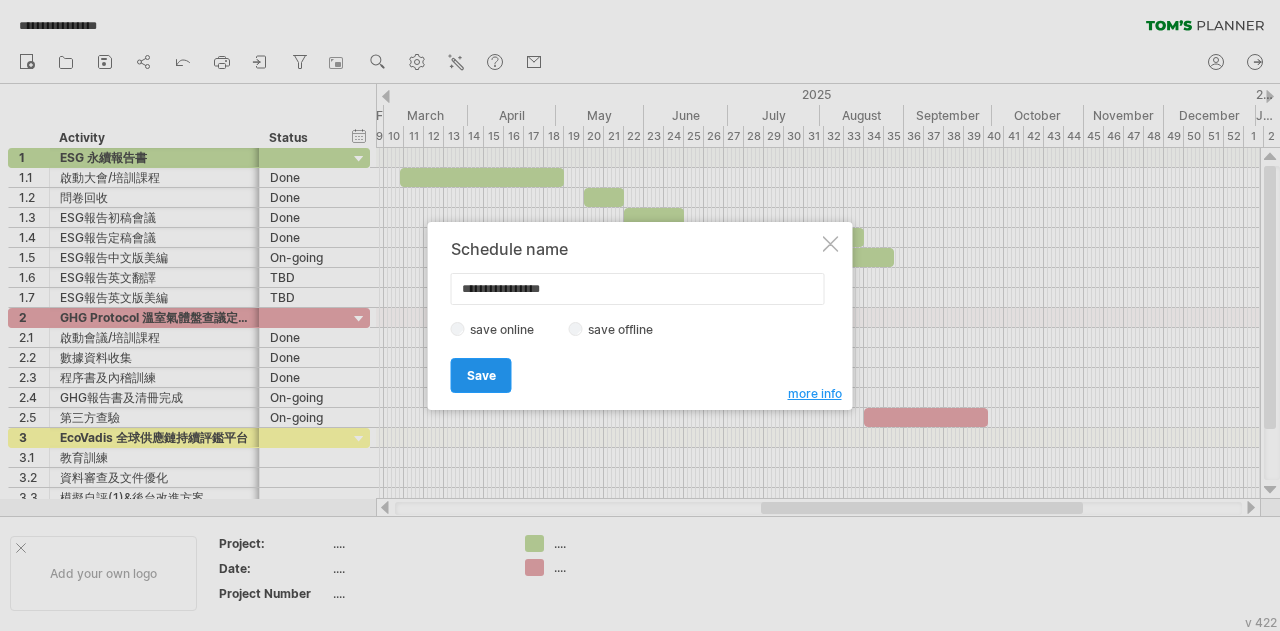 click on "Save" at bounding box center (481, 375) 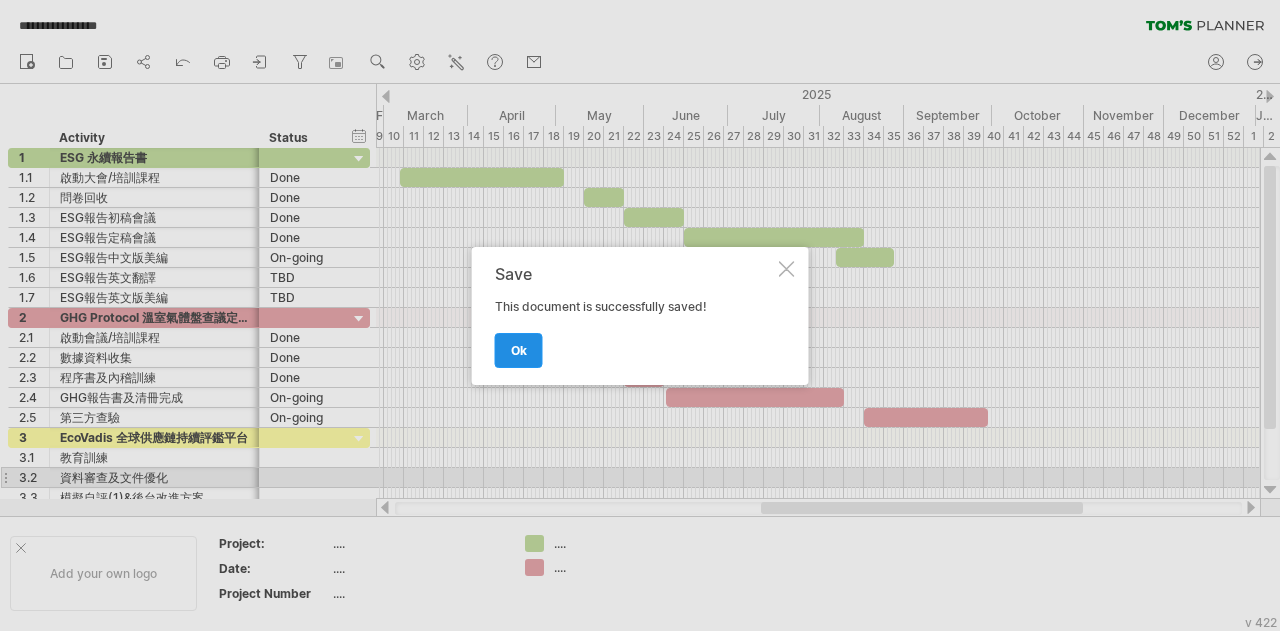 click on "ok" at bounding box center (519, 350) 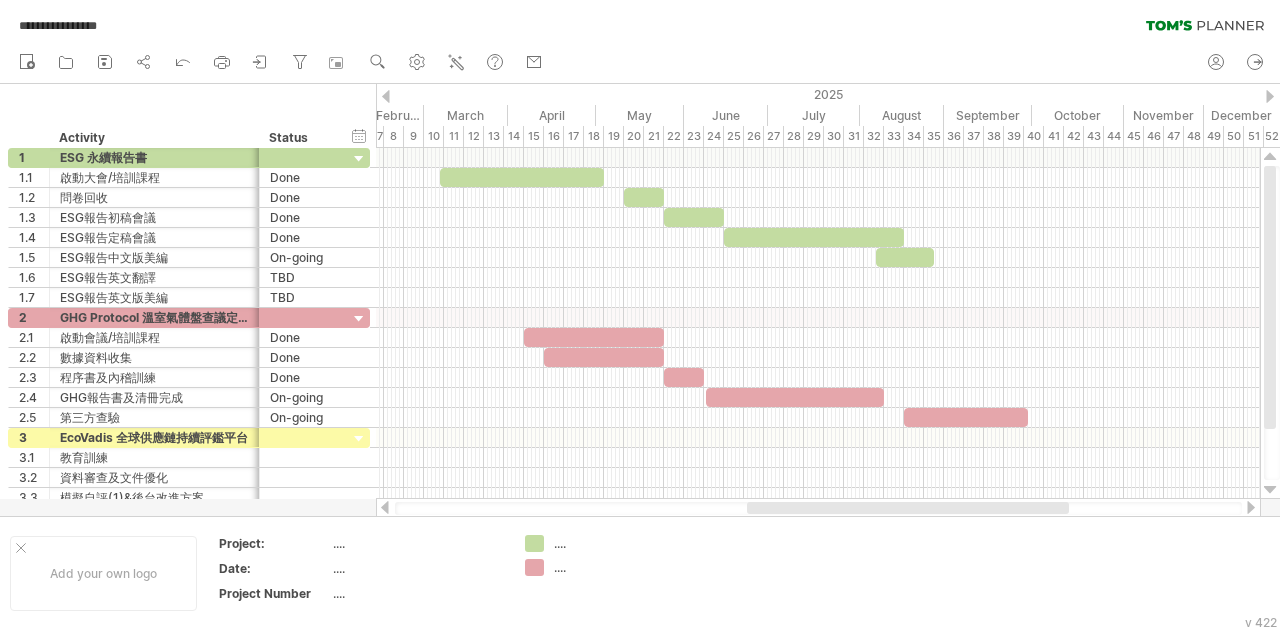 drag, startPoint x: 790, startPoint y: 507, endPoint x: 776, endPoint y: 511, distance: 14.56022 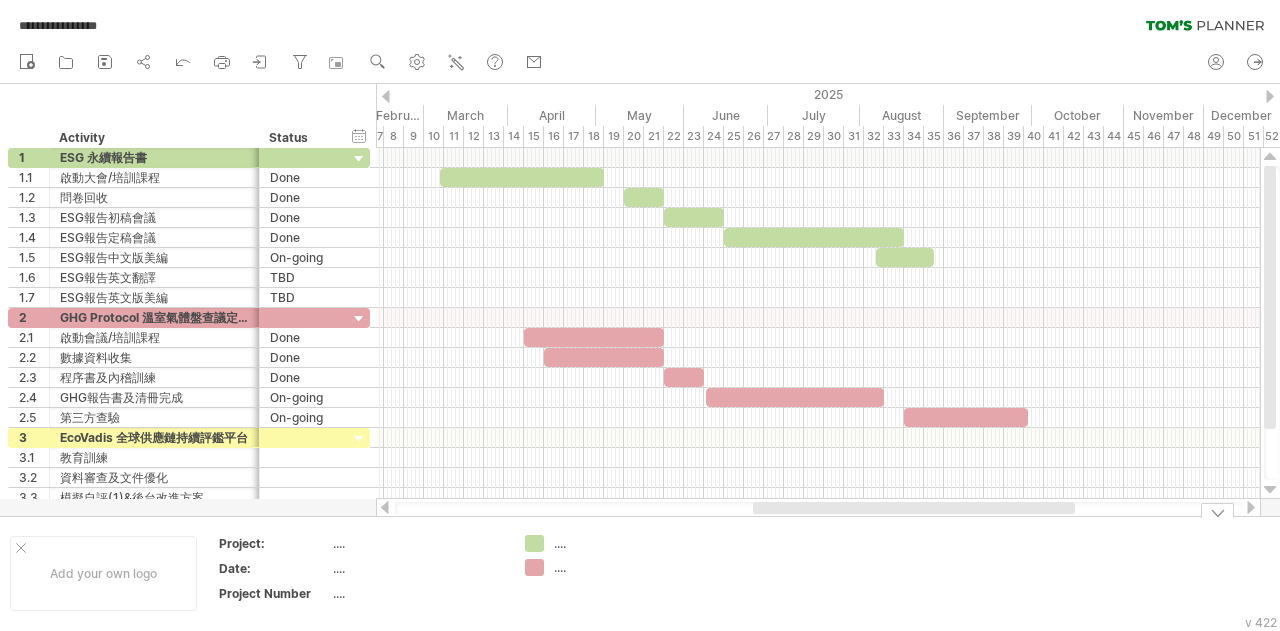 click at bounding box center (752, 573) 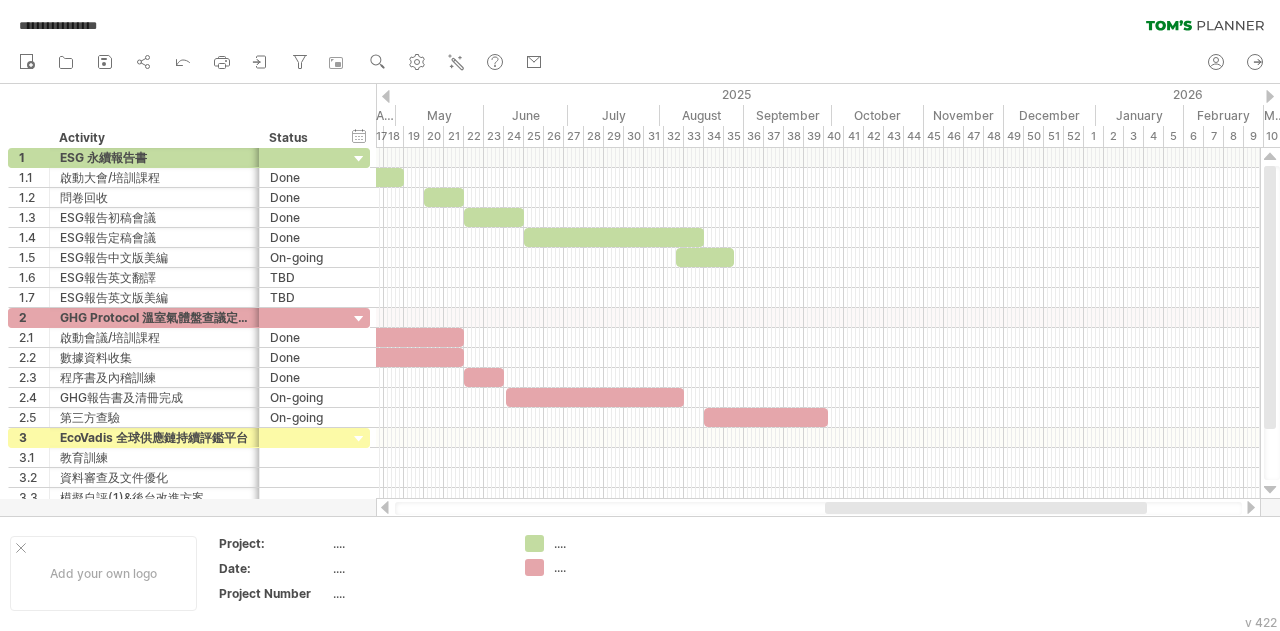 drag, startPoint x: 803, startPoint y: 505, endPoint x: 876, endPoint y: 505, distance: 73 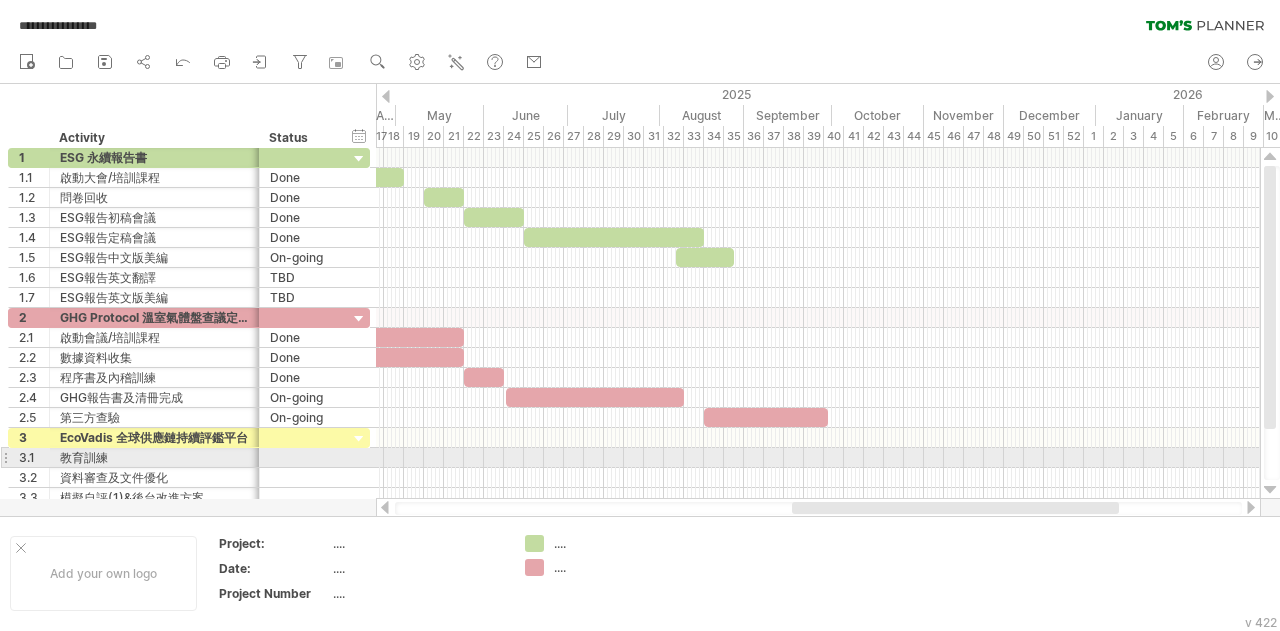 click at bounding box center [818, 458] 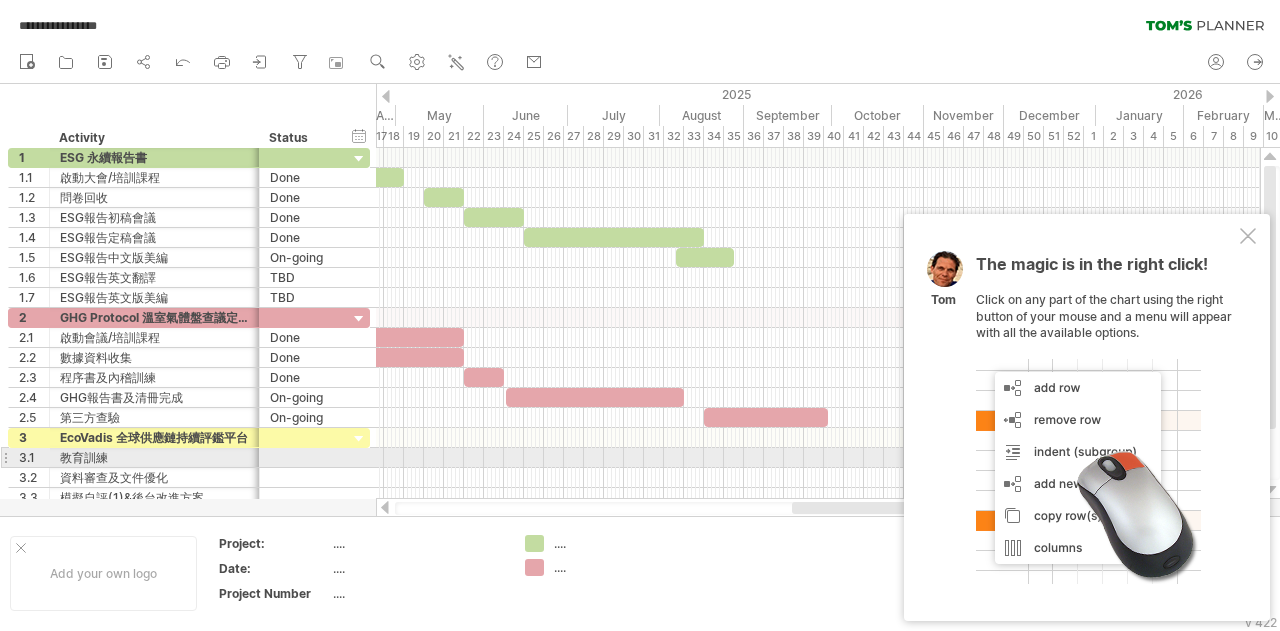 click at bounding box center [818, 458] 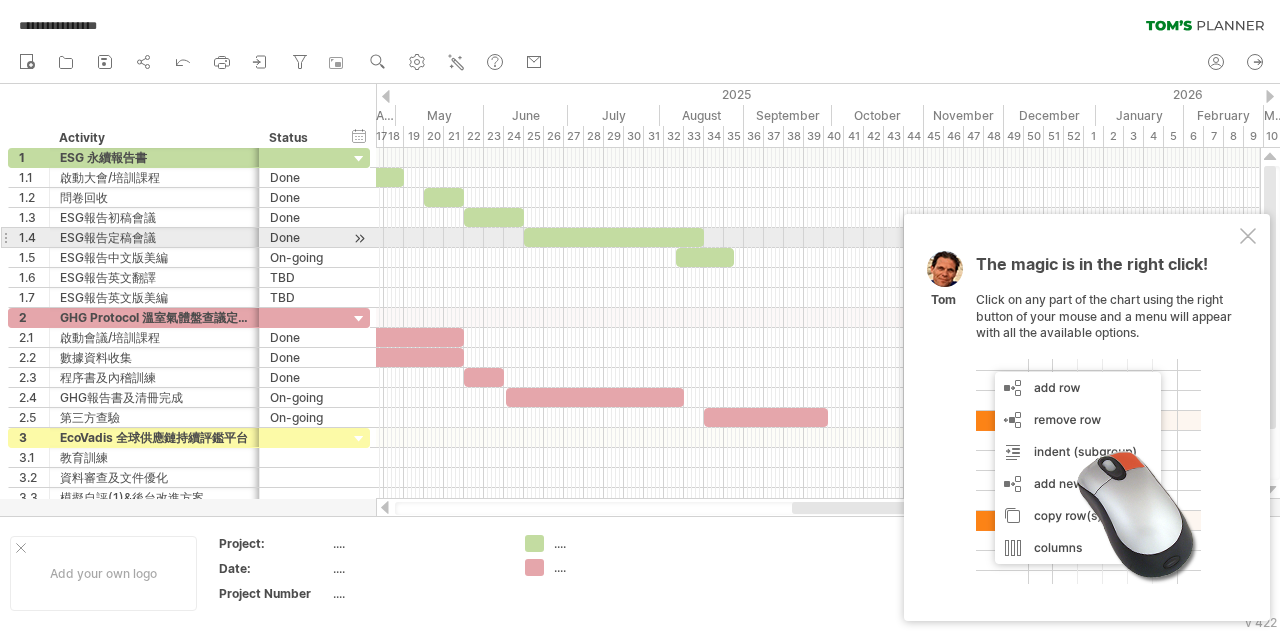 click on "The magic is in the right click! Click on any part of the chart using the right button of your mouse and a menu will appear with all the available options.   [PERSON]" at bounding box center [1087, 417] 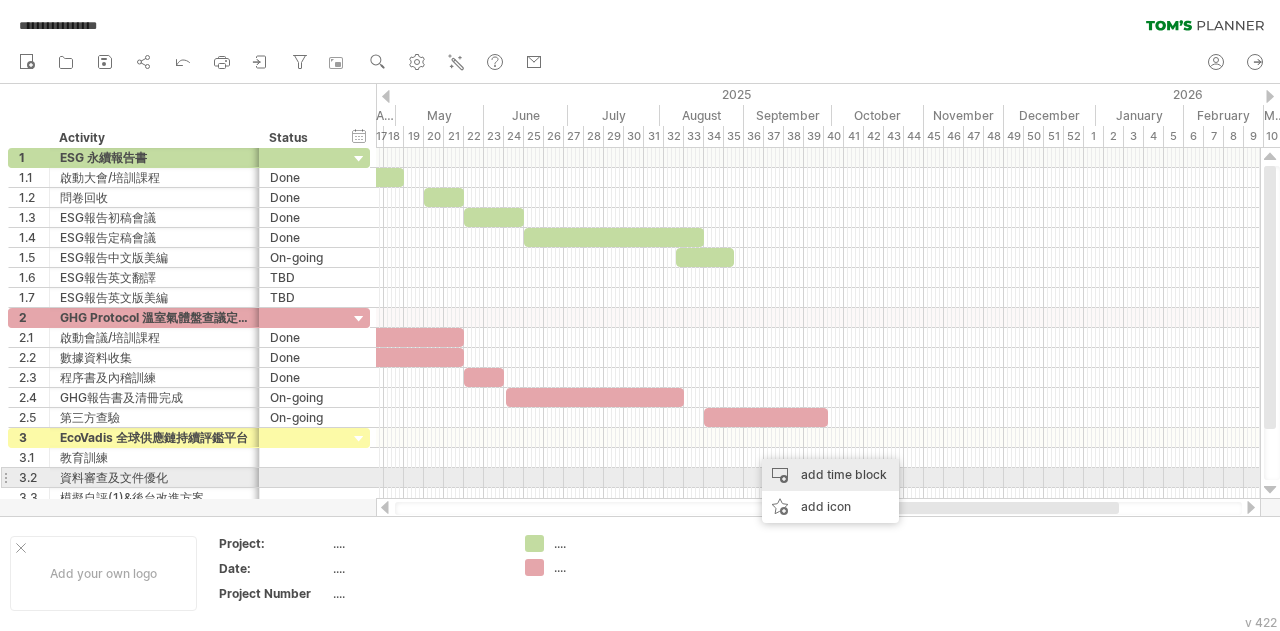 click on "add time block" at bounding box center [830, 475] 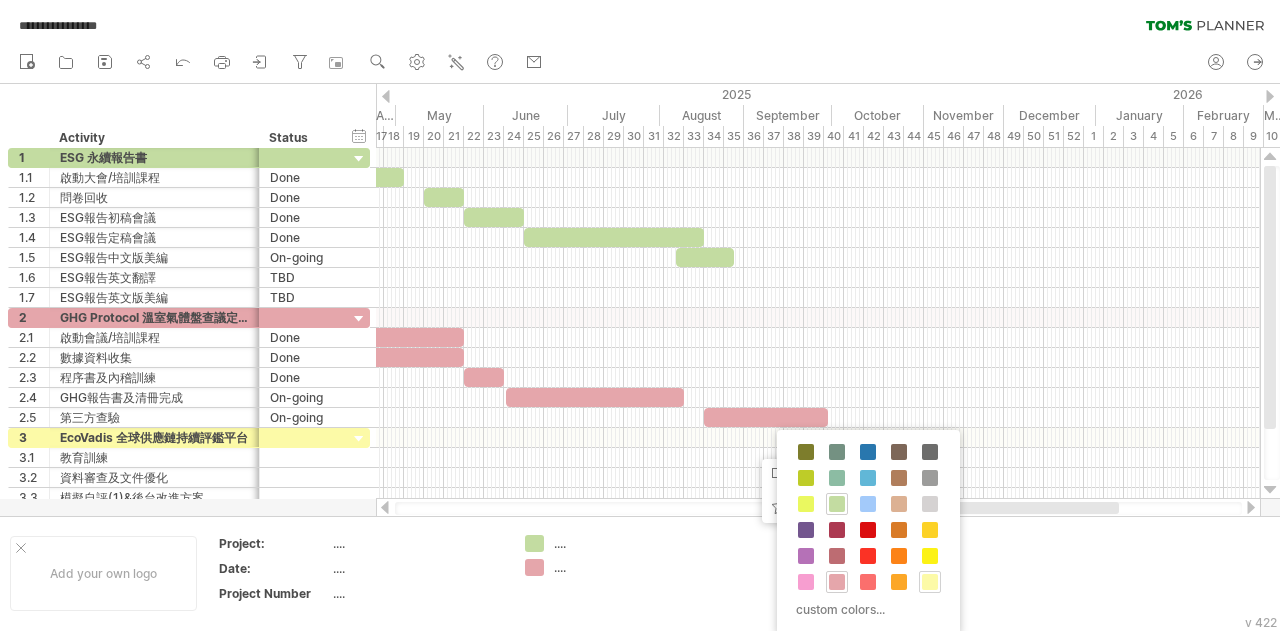 click at bounding box center (930, 582) 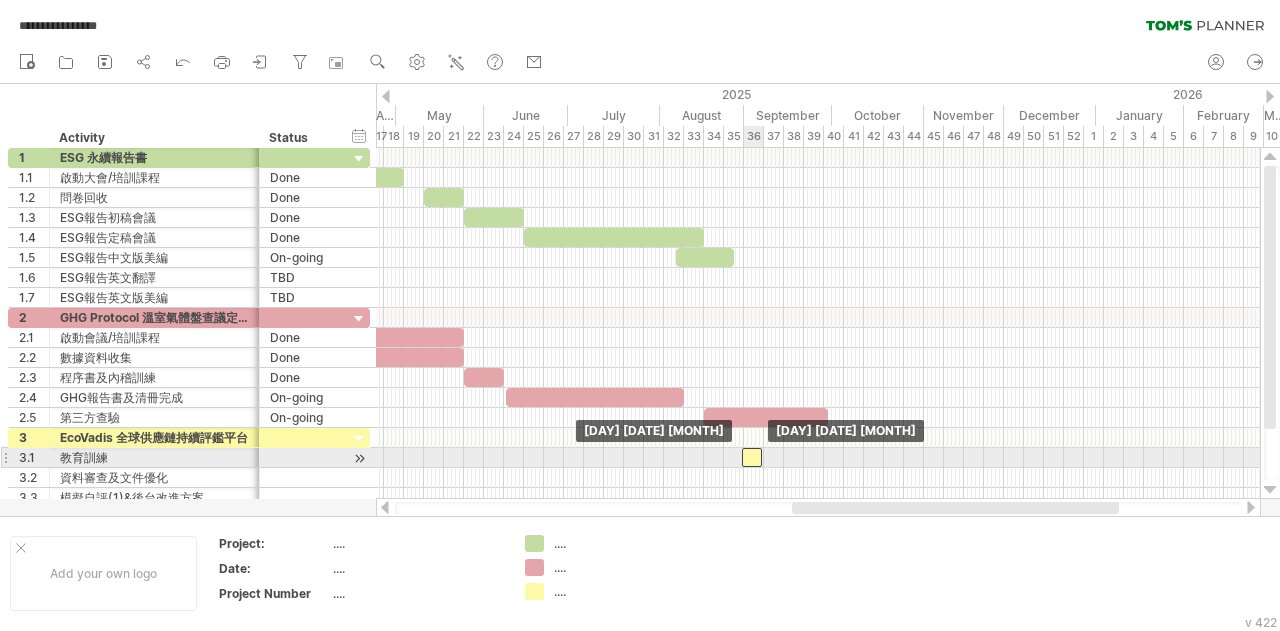 drag, startPoint x: 764, startPoint y: 451, endPoint x: 752, endPoint y: 451, distance: 12 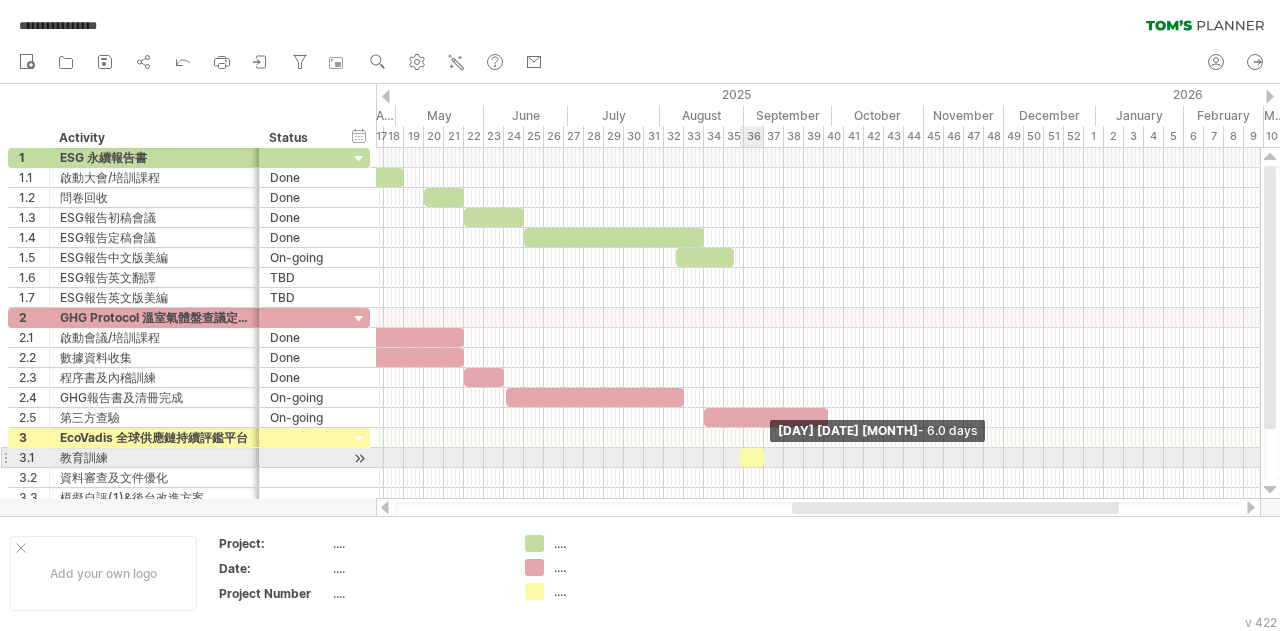 click at bounding box center [764, 457] 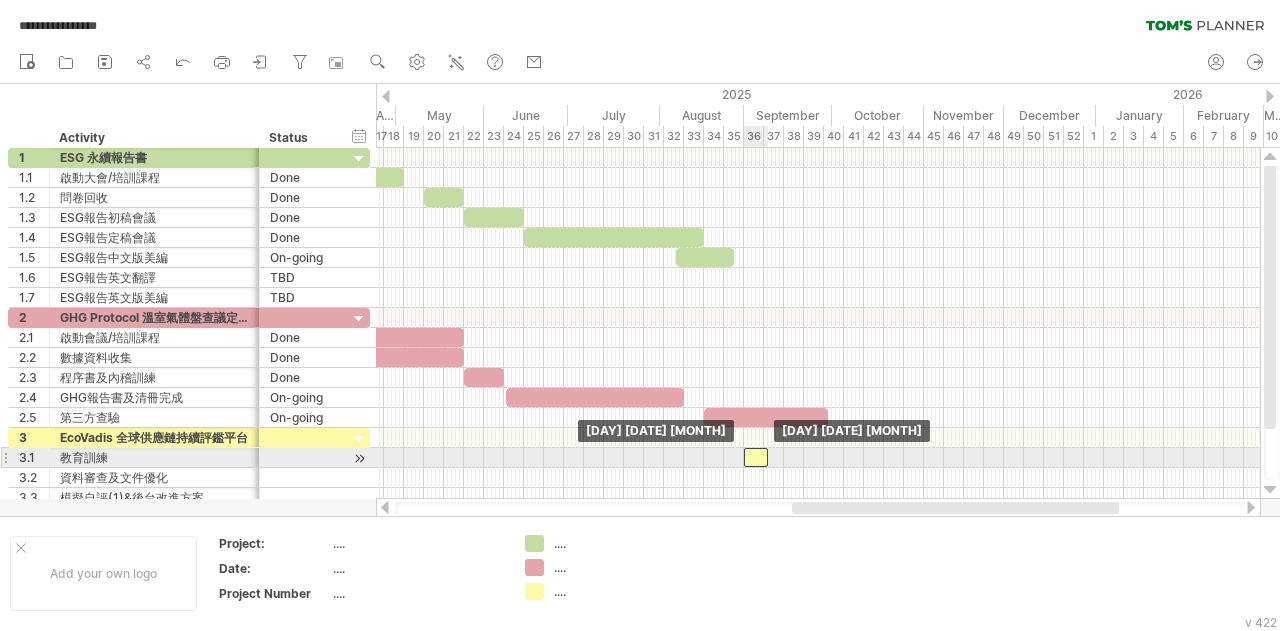 click at bounding box center [756, 457] 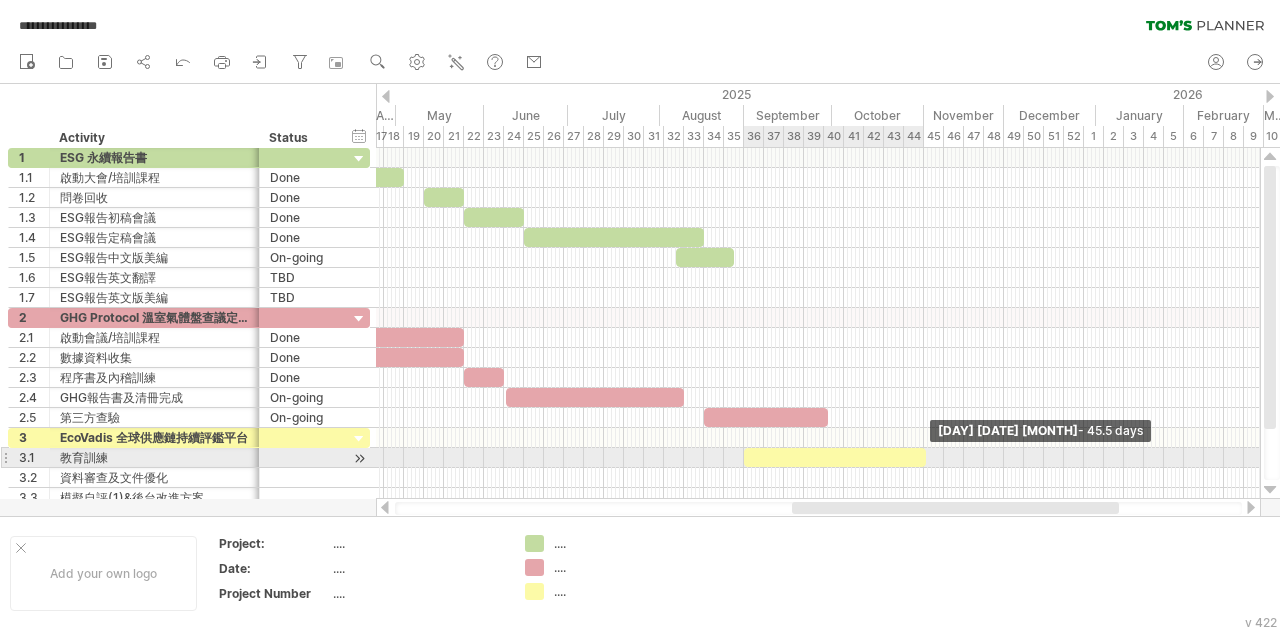 drag, startPoint x: 766, startPoint y: 451, endPoint x: 920, endPoint y: 453, distance: 154.01299 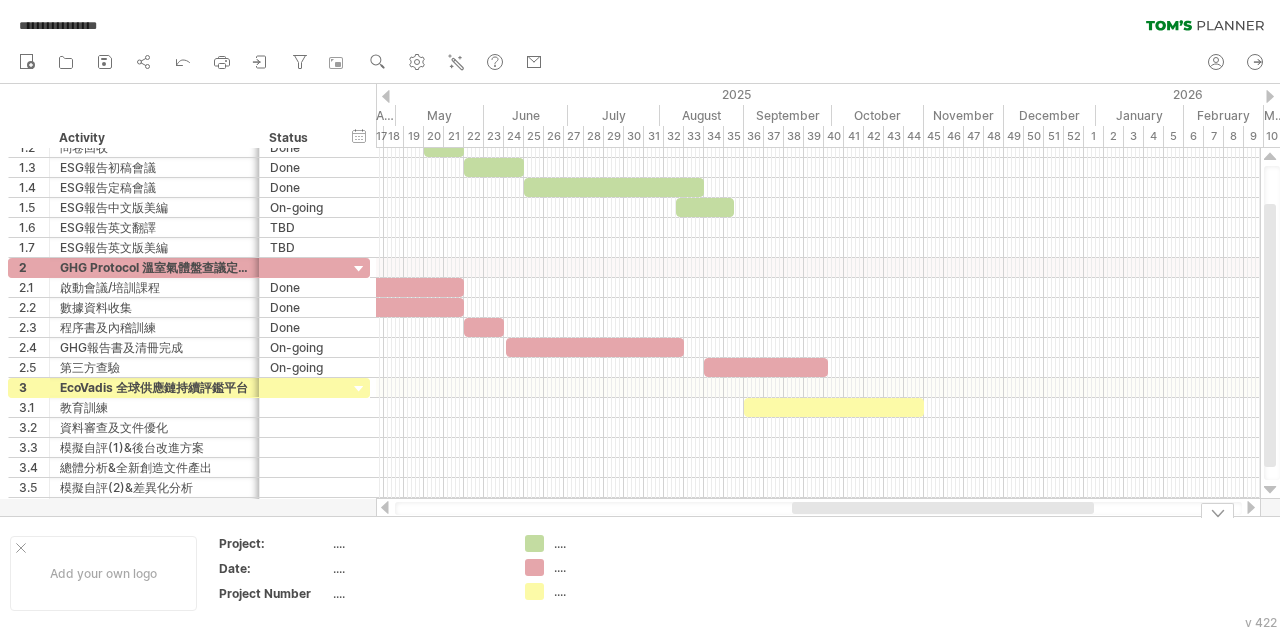 click on "Add your own logo Project: .... Date: .... Project Number .... .... .... ...." at bounding box center (50000, 573) 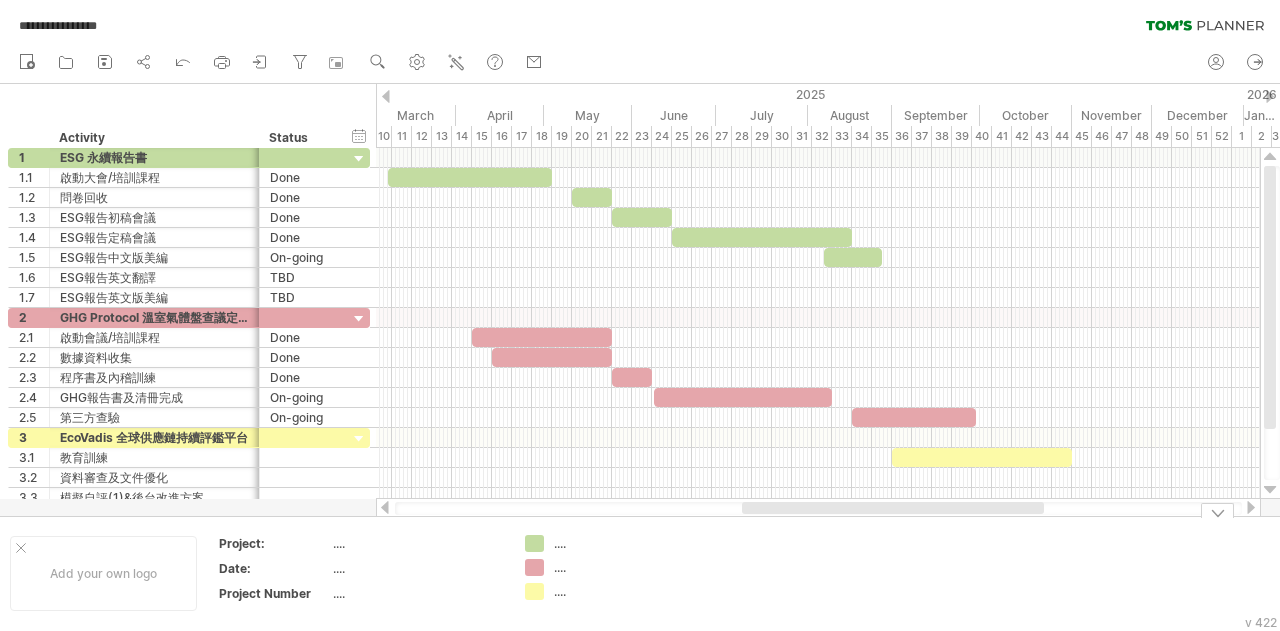drag, startPoint x: 983, startPoint y: 513, endPoint x: 933, endPoint y: 517, distance: 50.159744 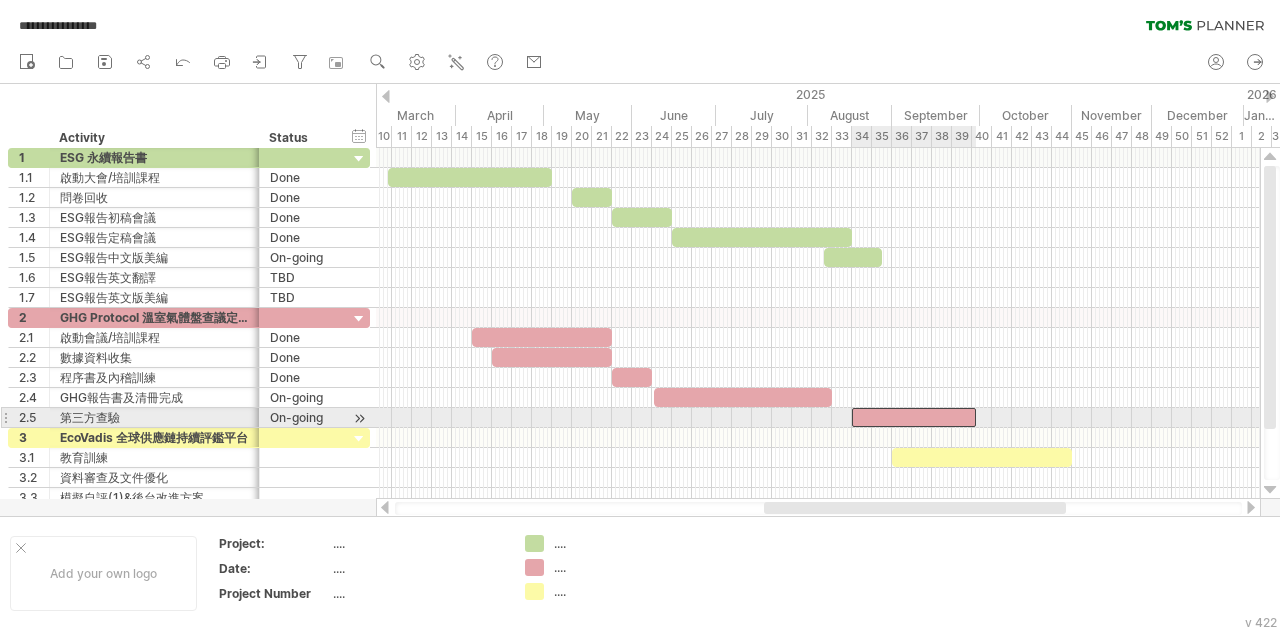 click at bounding box center [914, 417] 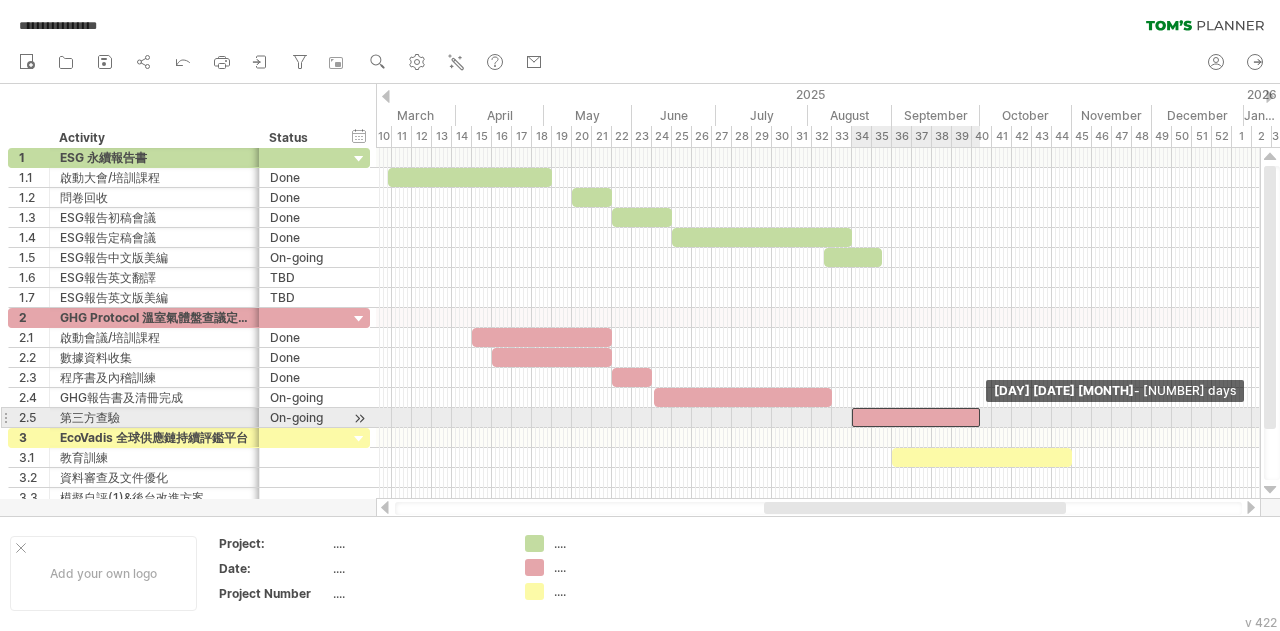 click at bounding box center [980, 417] 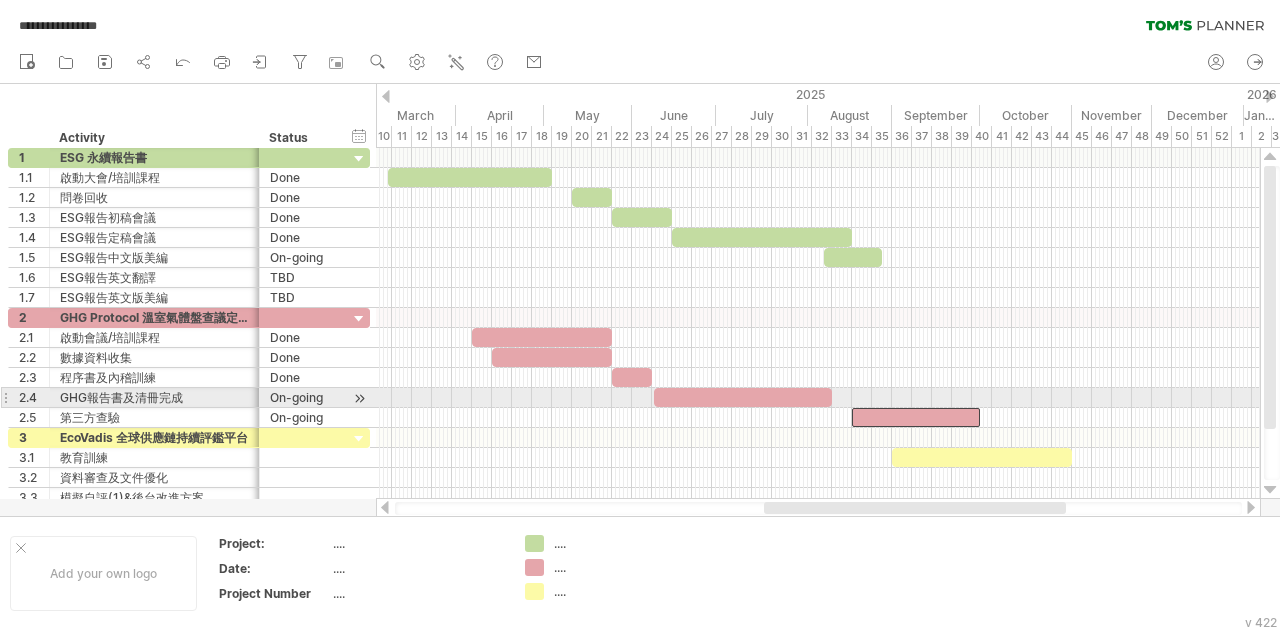 click at bounding box center (743, 397) 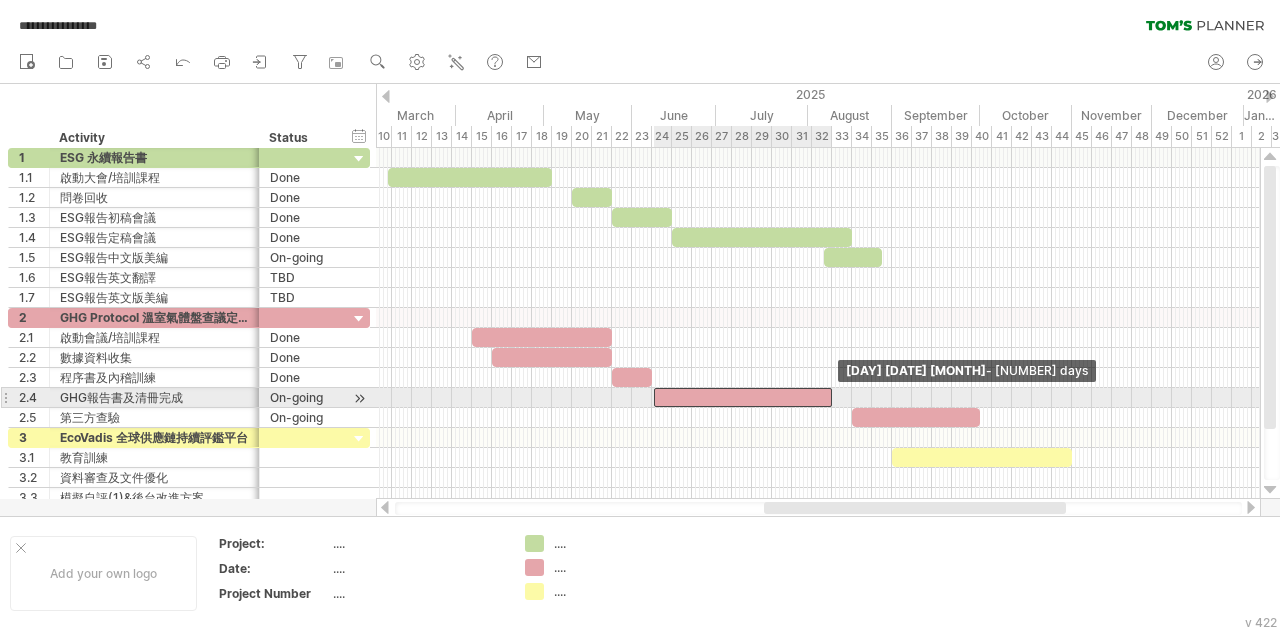click at bounding box center (832, 397) 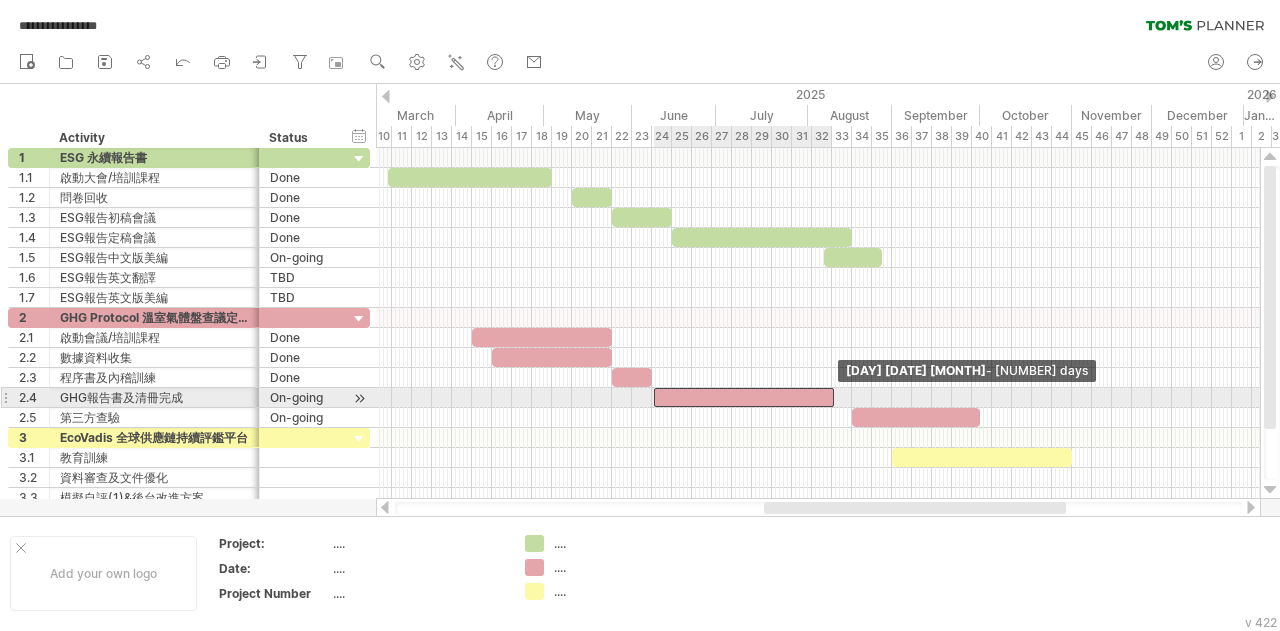 click at bounding box center [834, 397] 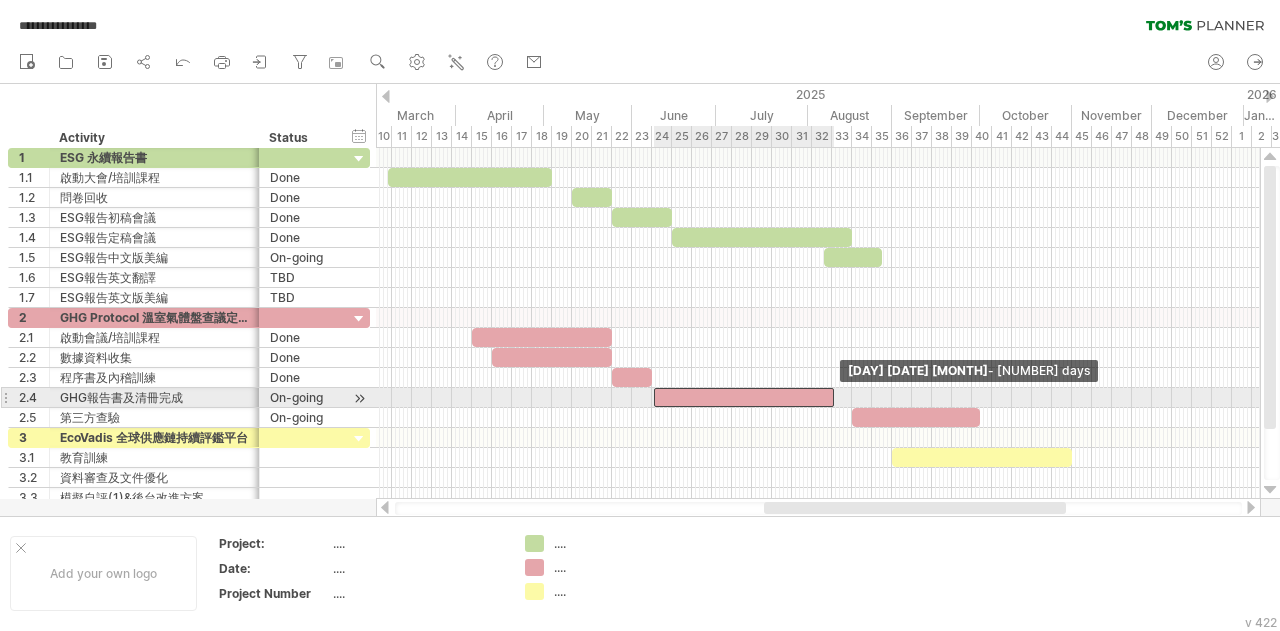 click at bounding box center [834, 397] 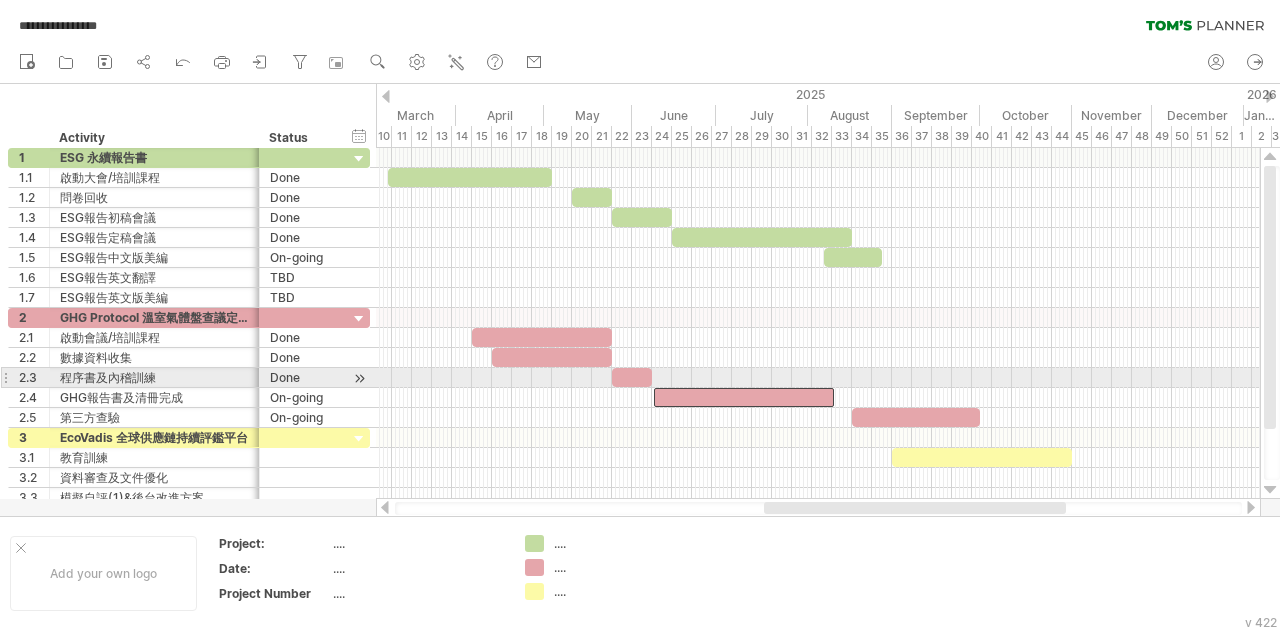 click at bounding box center (654, 388) 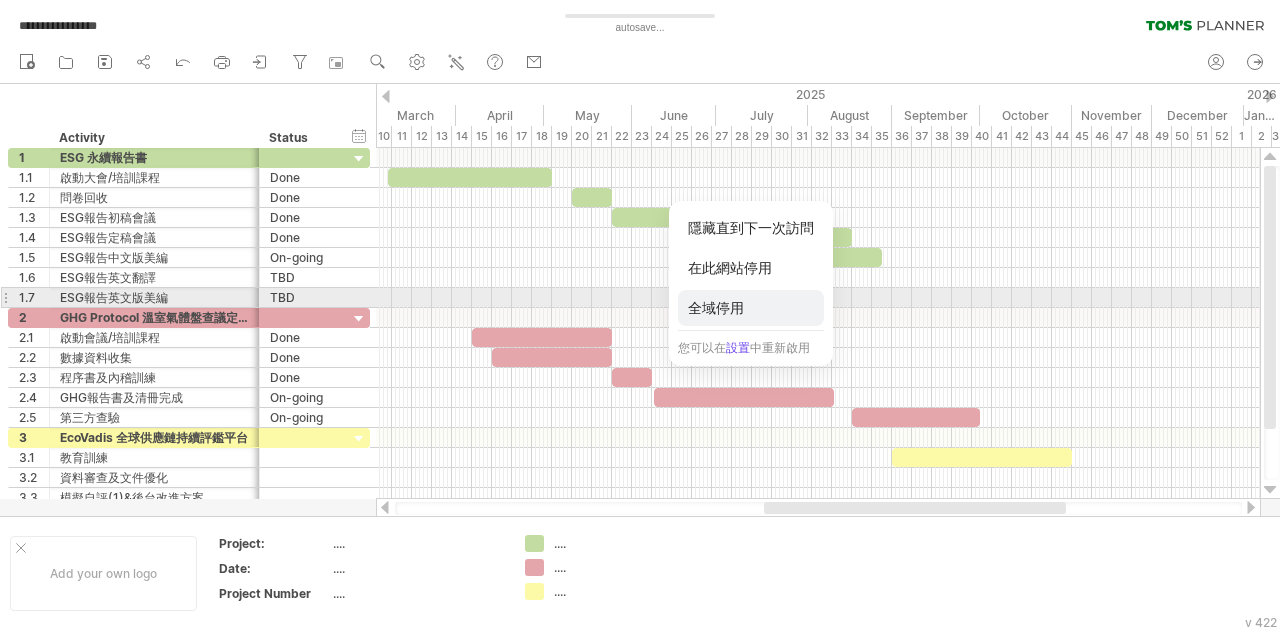 click on "全域停用" at bounding box center (751, 308) 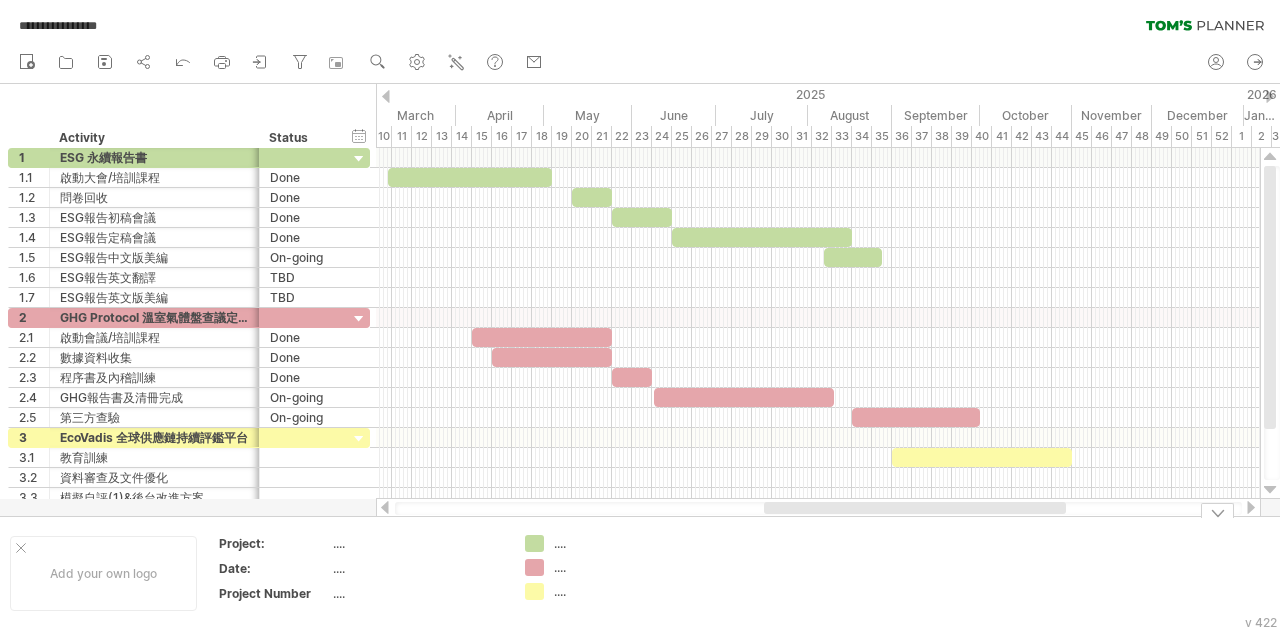click on "Add your own logo Project: .... Date: .... Project Number .... .... .... ...." at bounding box center (50000, 573) 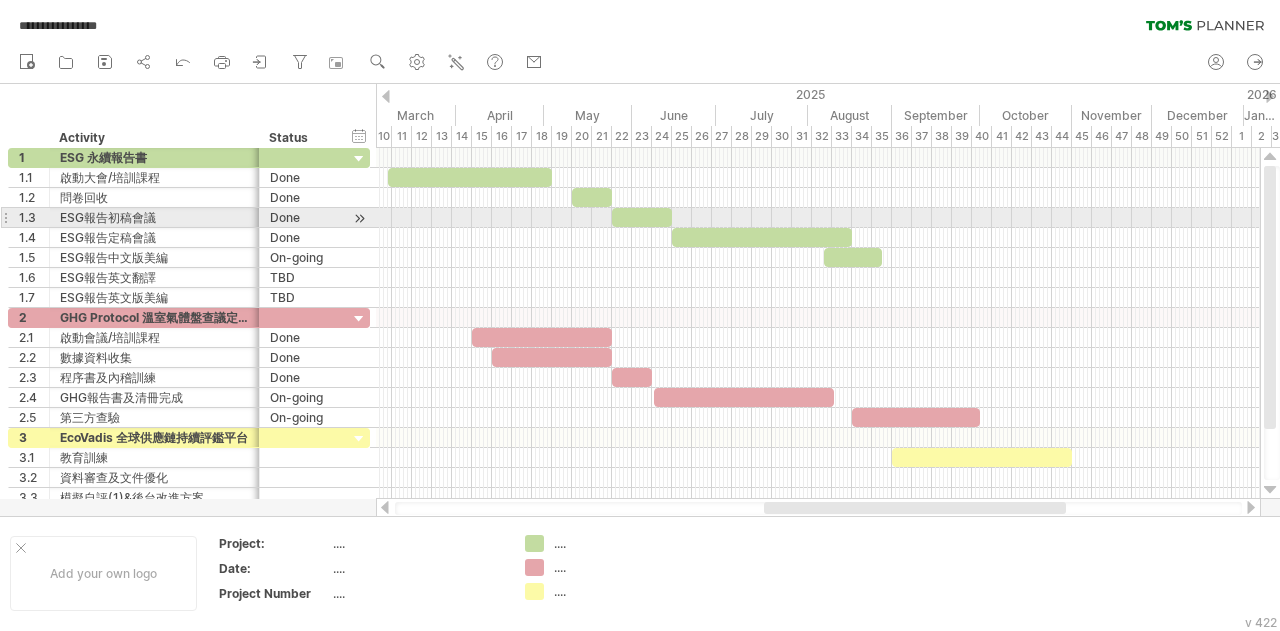 drag, startPoint x: 1275, startPoint y: 257, endPoint x: 1276, endPoint y: 195, distance: 62.008064 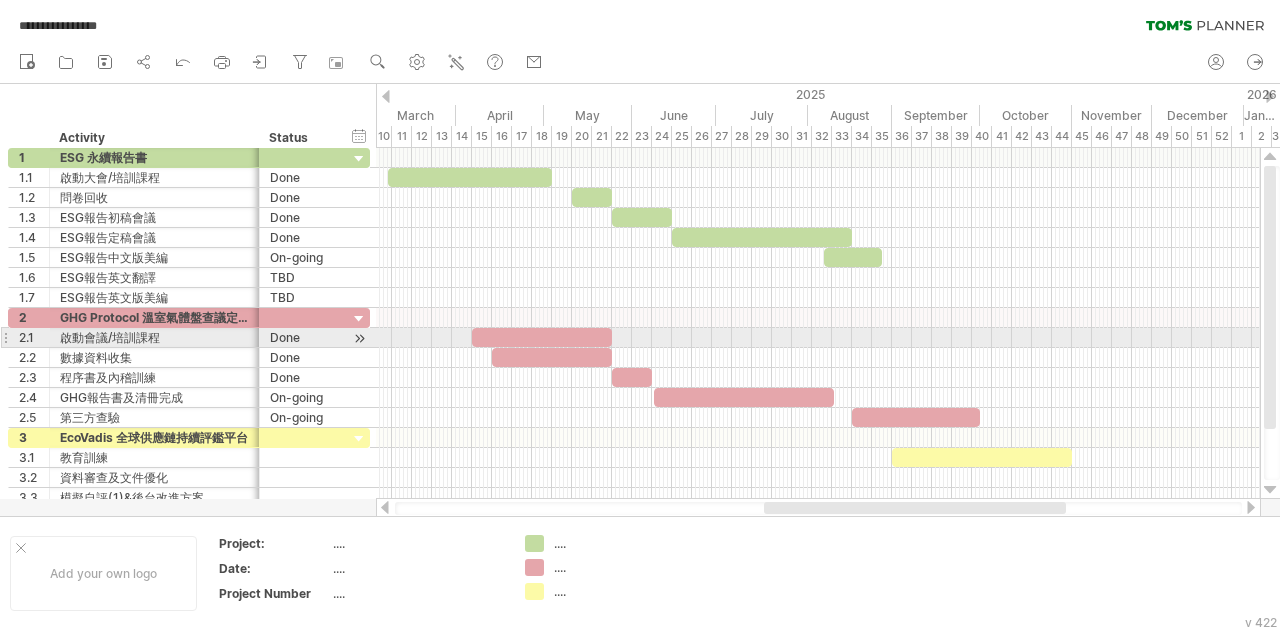 drag, startPoint x: 1272, startPoint y: 375, endPoint x: 1272, endPoint y: 343, distance: 32 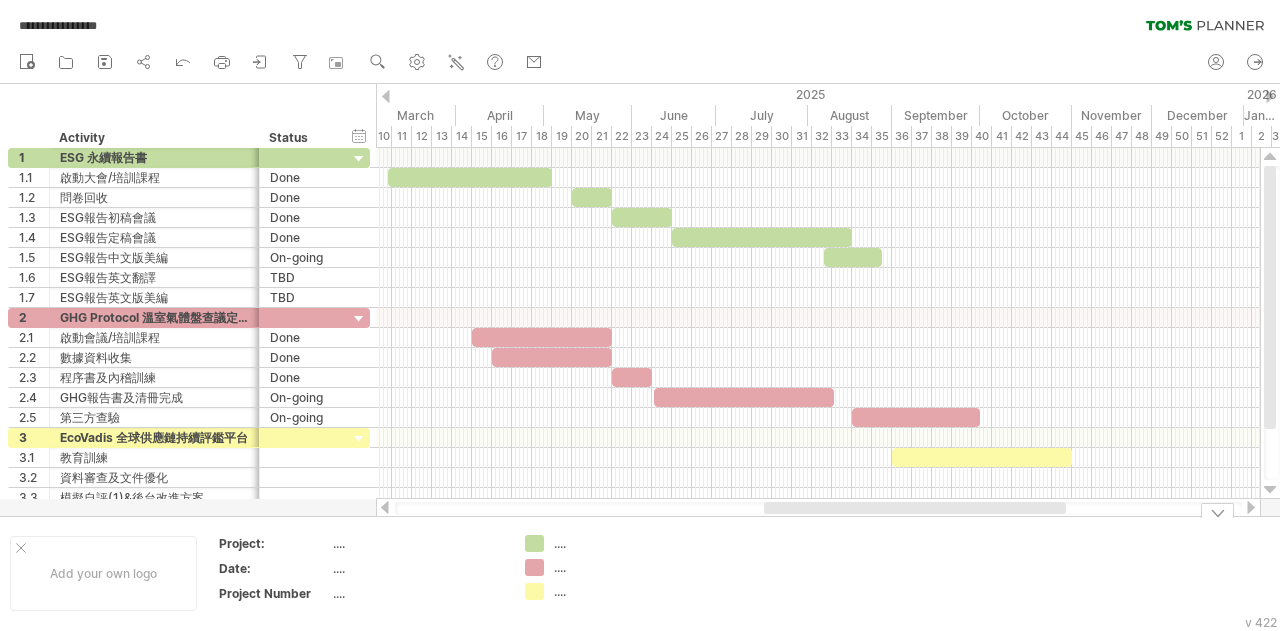 click on "Add your own logo Project: .... Date: .... Project Number .... .... .... ...." at bounding box center [50000, 573] 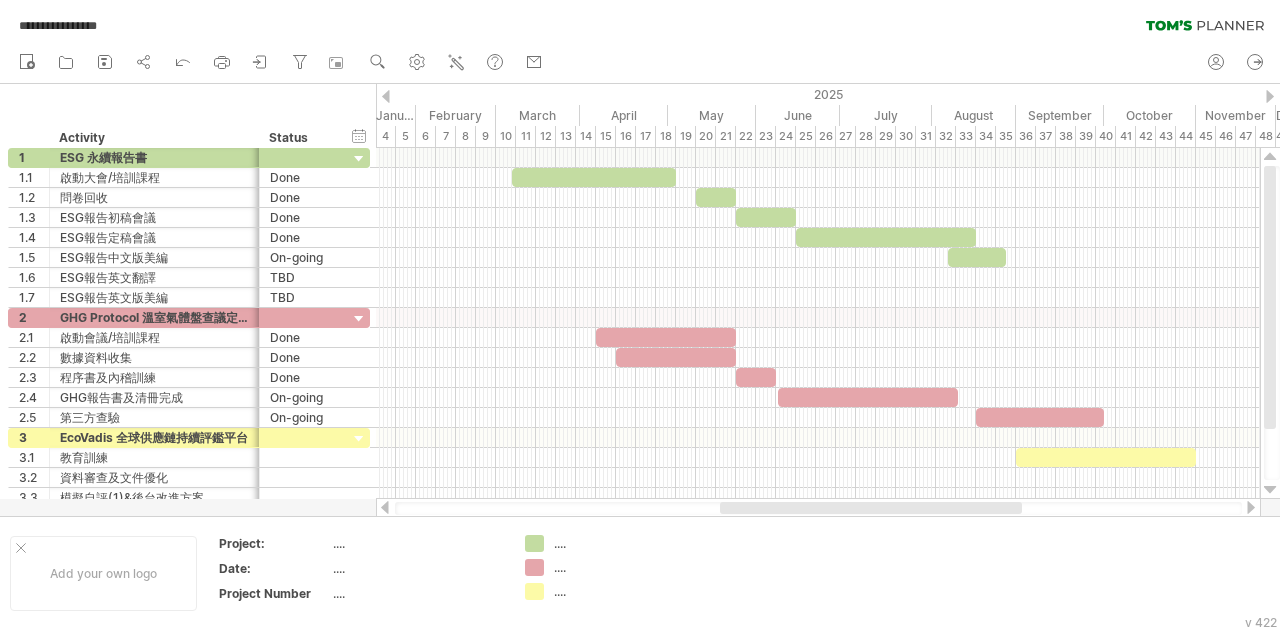 drag, startPoint x: 1051, startPoint y: 513, endPoint x: 1007, endPoint y: 501, distance: 45.607018 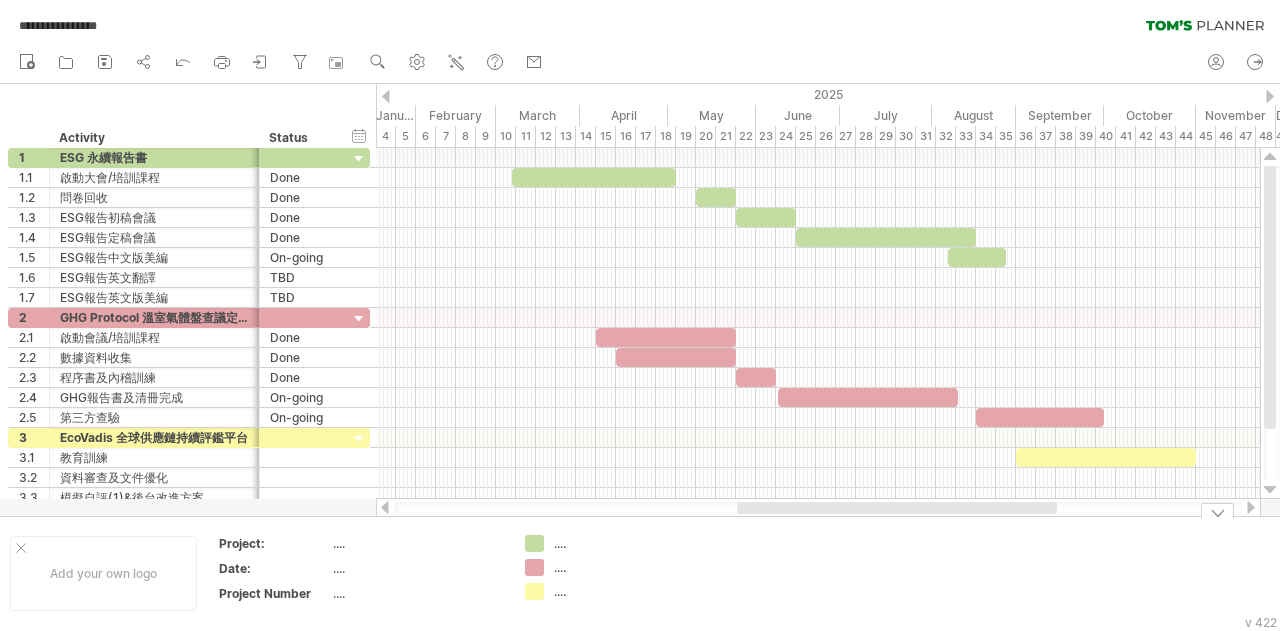 click on "Add your own logo Project: .... Date: .... Project Number .... .... .... ...." at bounding box center [50000, 573] 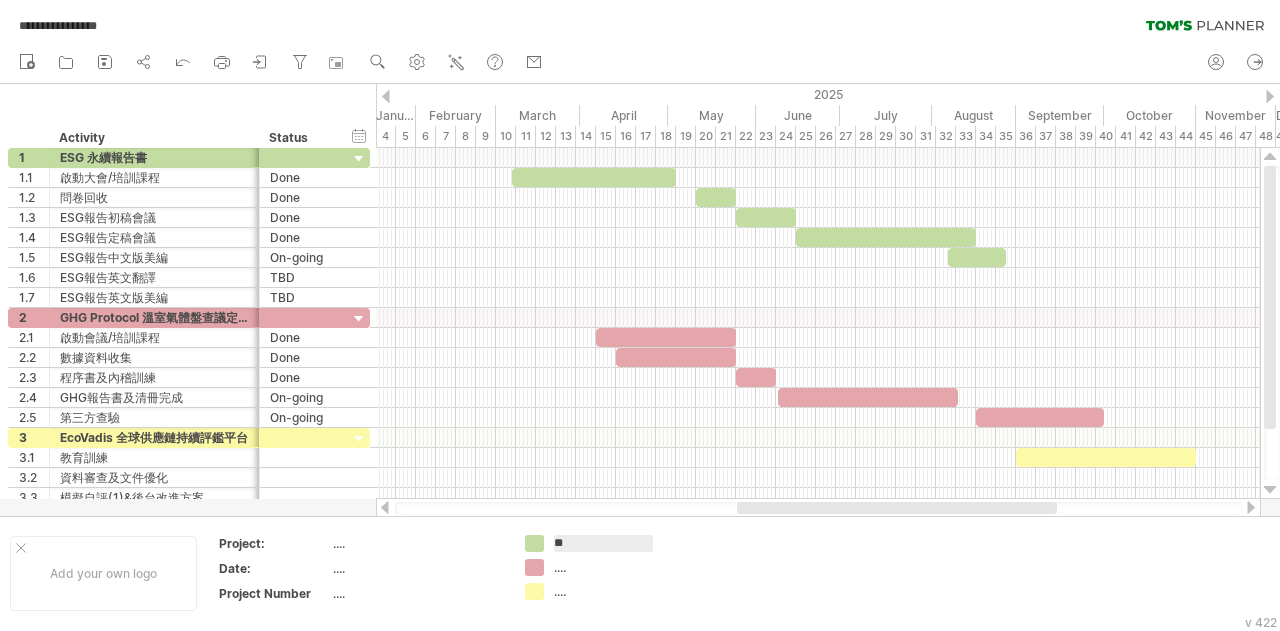 type on "***" 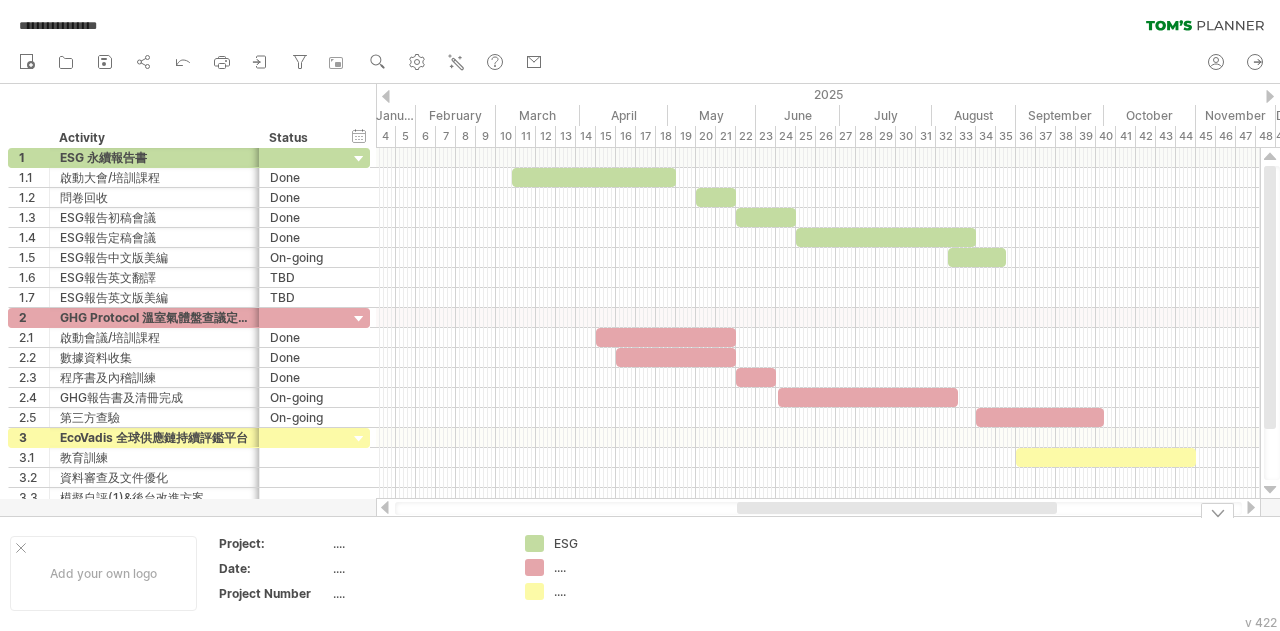 click on "...." at bounding box center (608, 567) 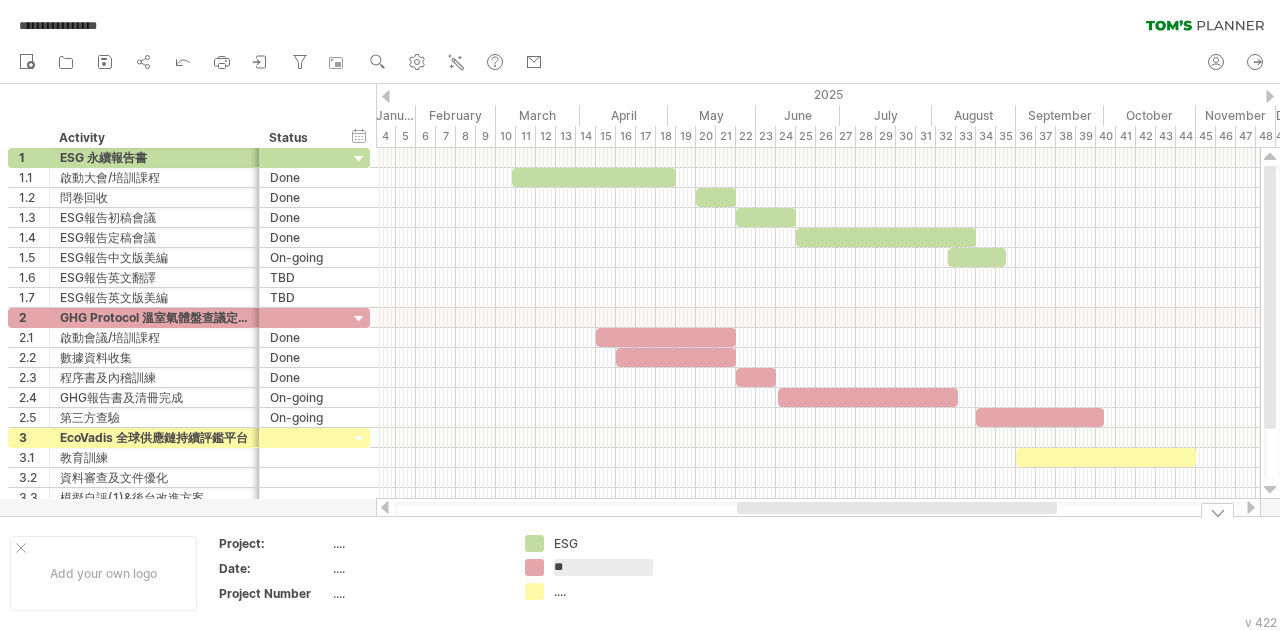 type on "***" 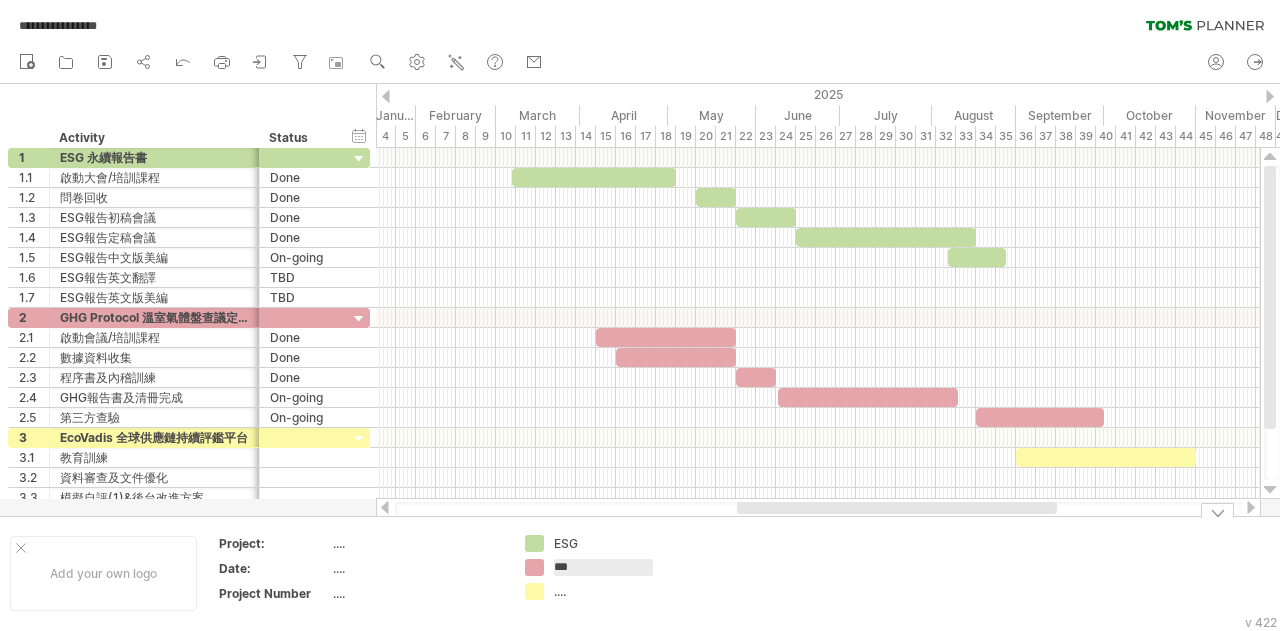 click on "...." at bounding box center [608, 591] 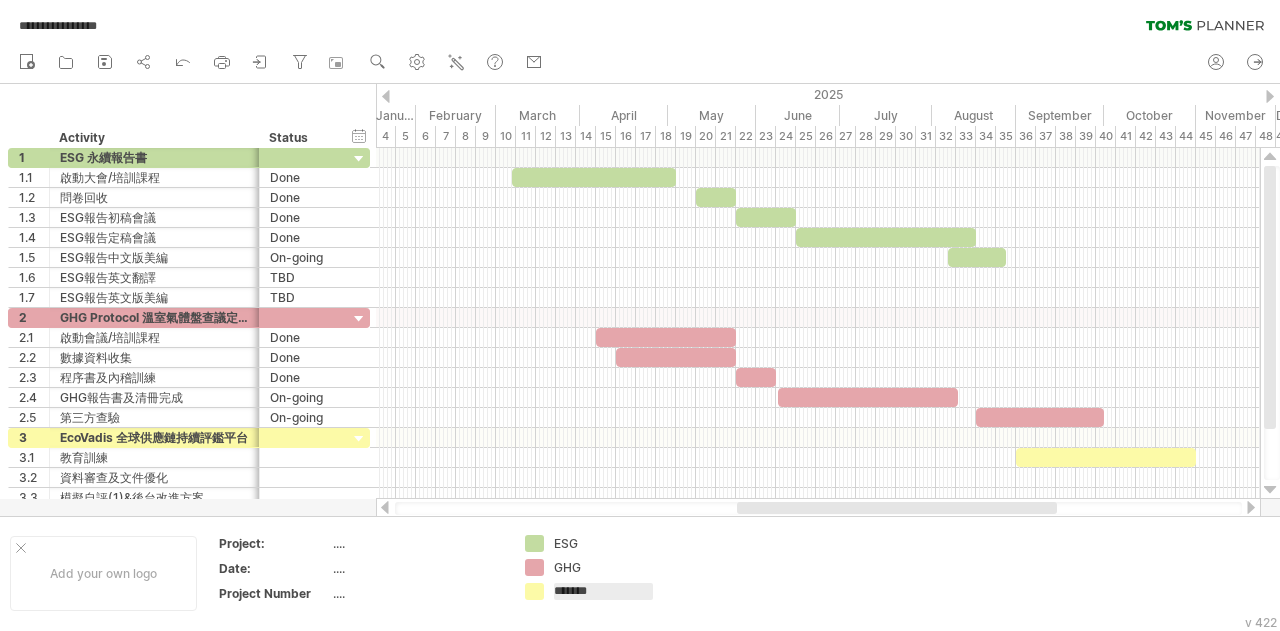 type on "********" 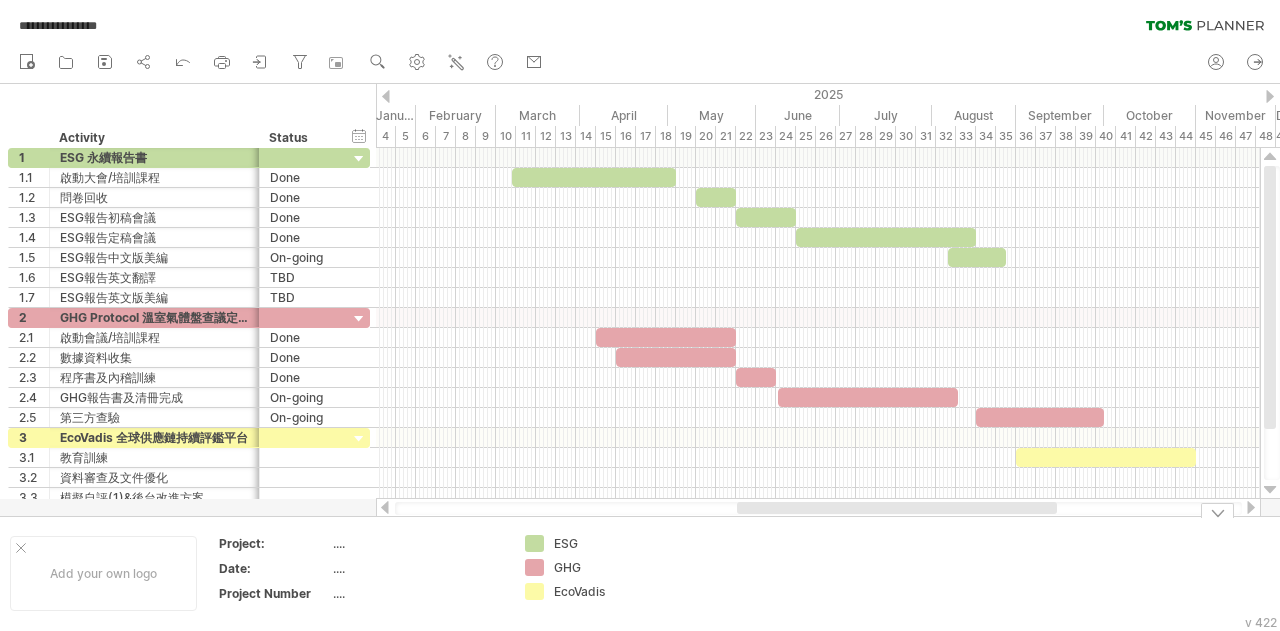 click at bounding box center (752, 573) 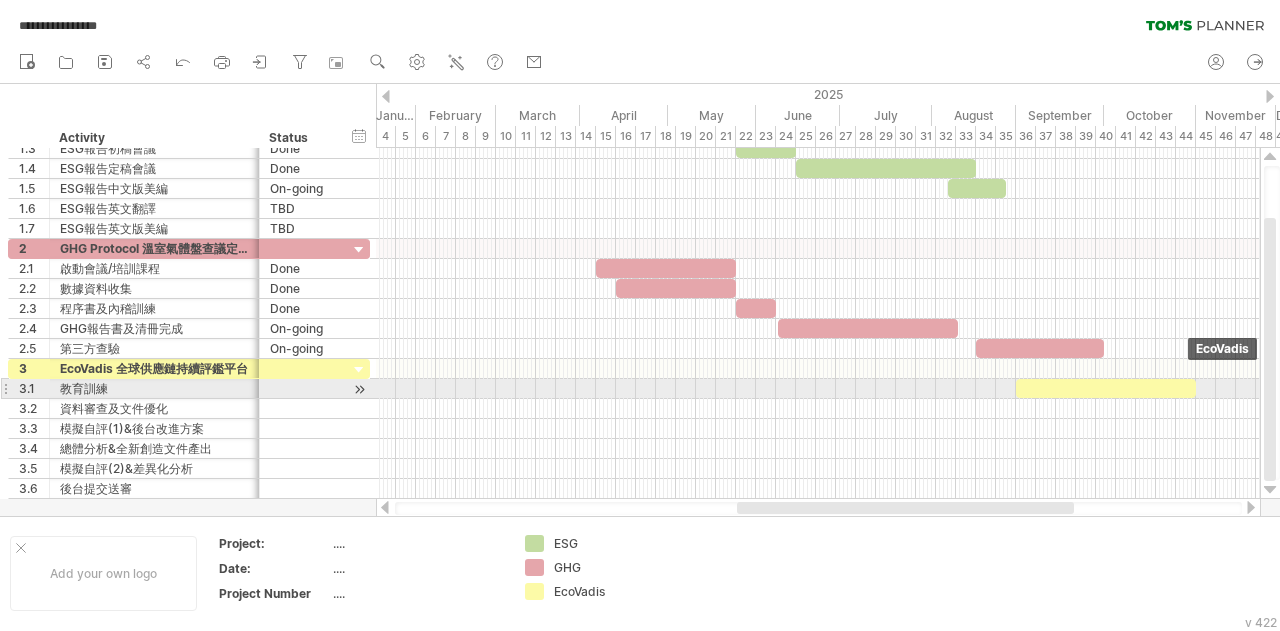 click at bounding box center [1106, 388] 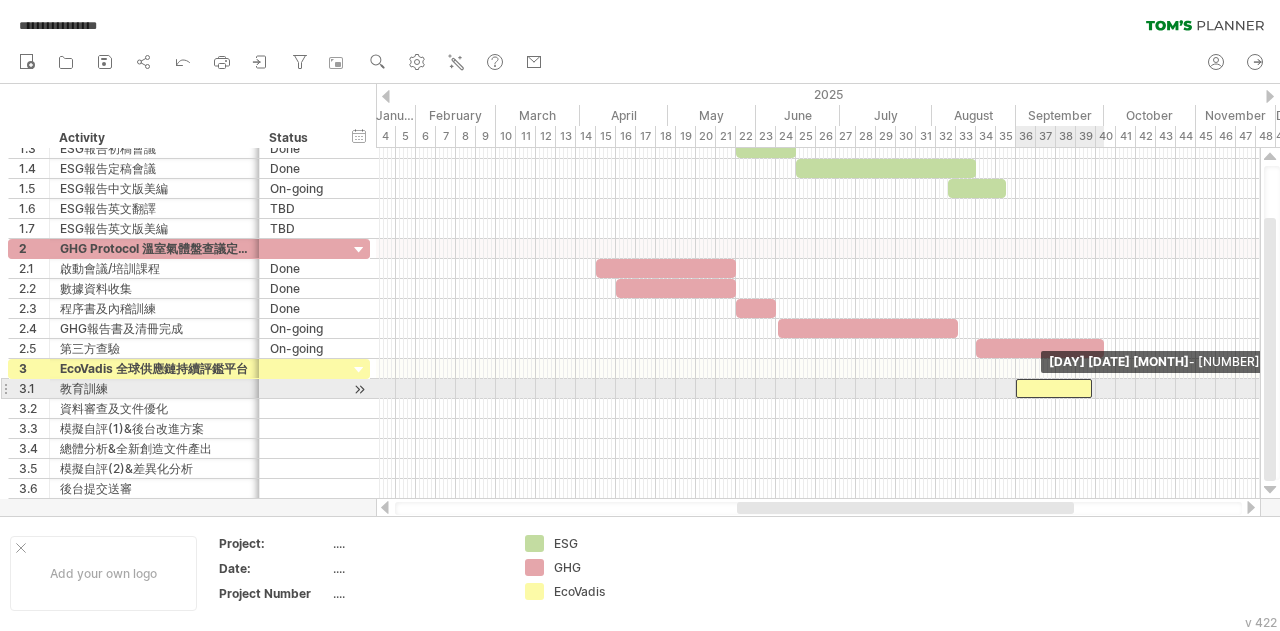 drag, startPoint x: 1195, startPoint y: 383, endPoint x: 1090, endPoint y: 387, distance: 105.076164 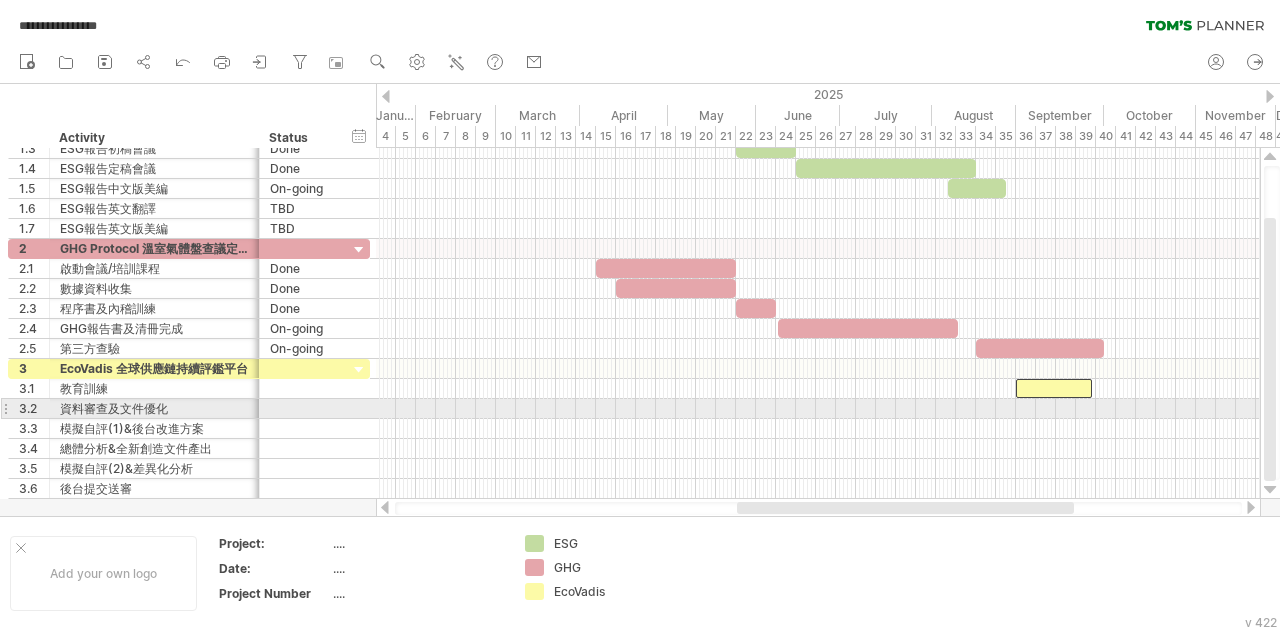 click at bounding box center [818, 409] 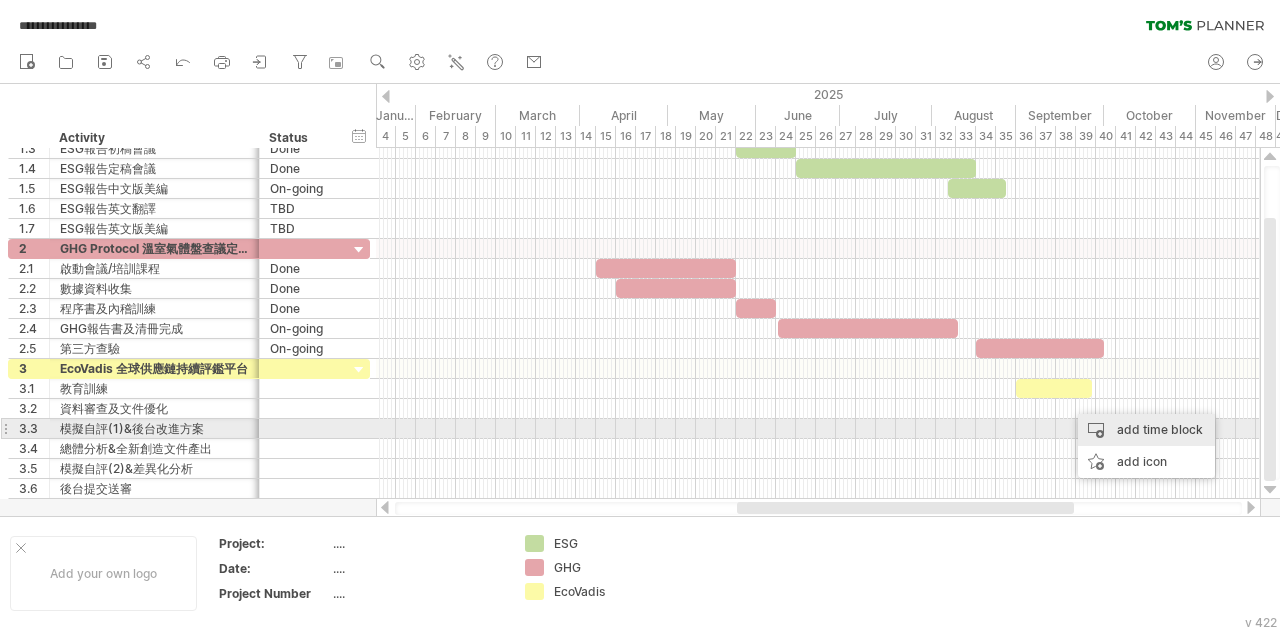 click on "add time block" at bounding box center [1146, 430] 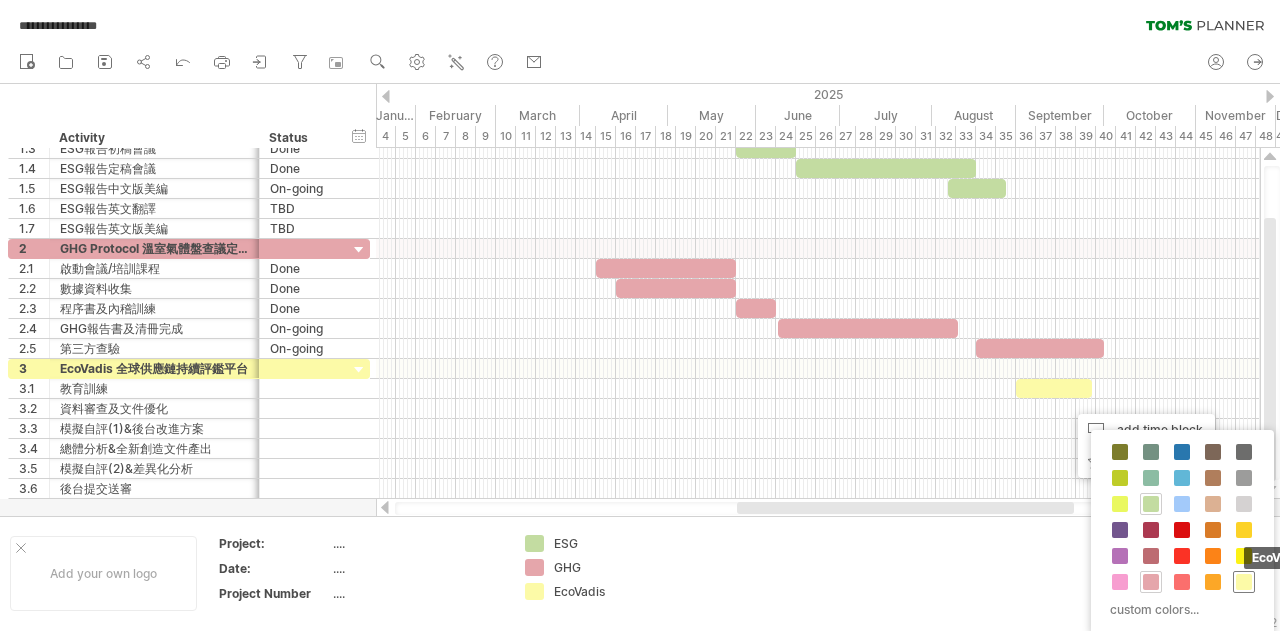 click at bounding box center (1244, 582) 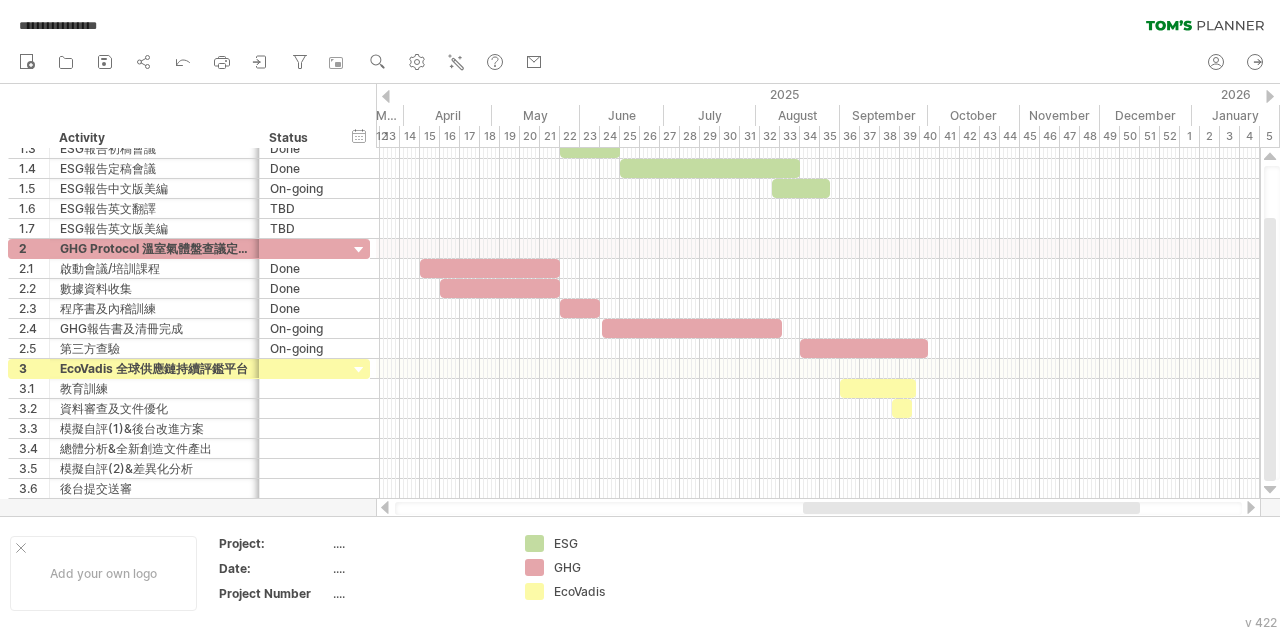 drag, startPoint x: 1035, startPoint y: 505, endPoint x: 1100, endPoint y: 510, distance: 65.192024 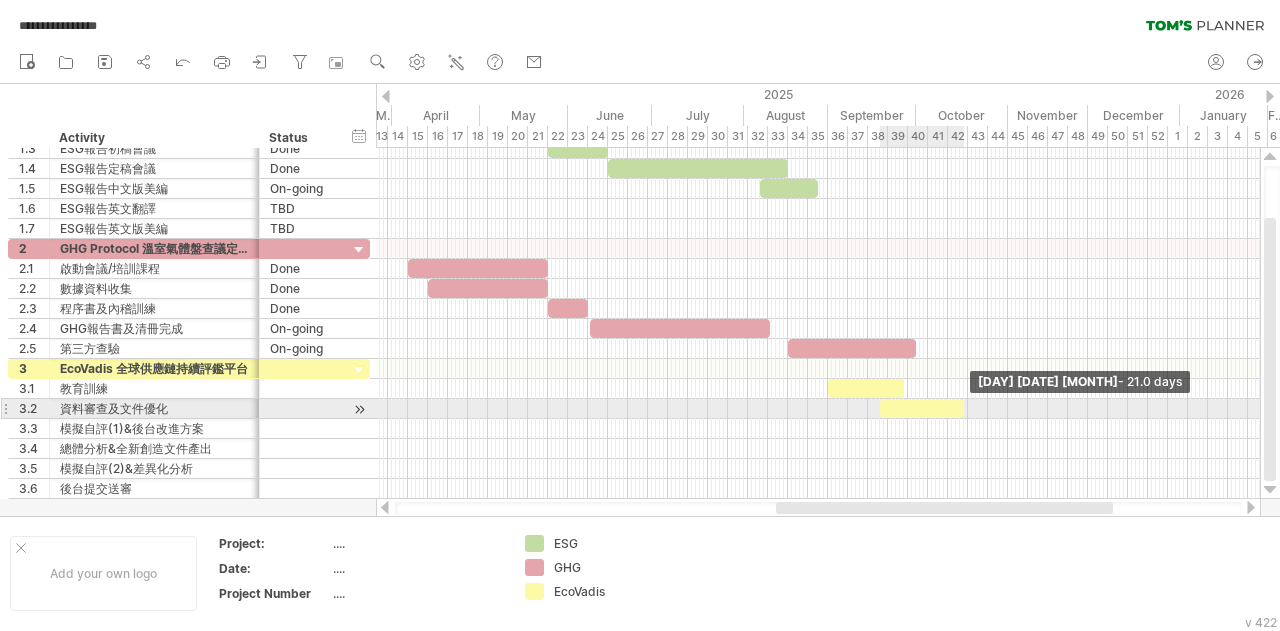 drag, startPoint x: 903, startPoint y: 403, endPoint x: 966, endPoint y: 403, distance: 63 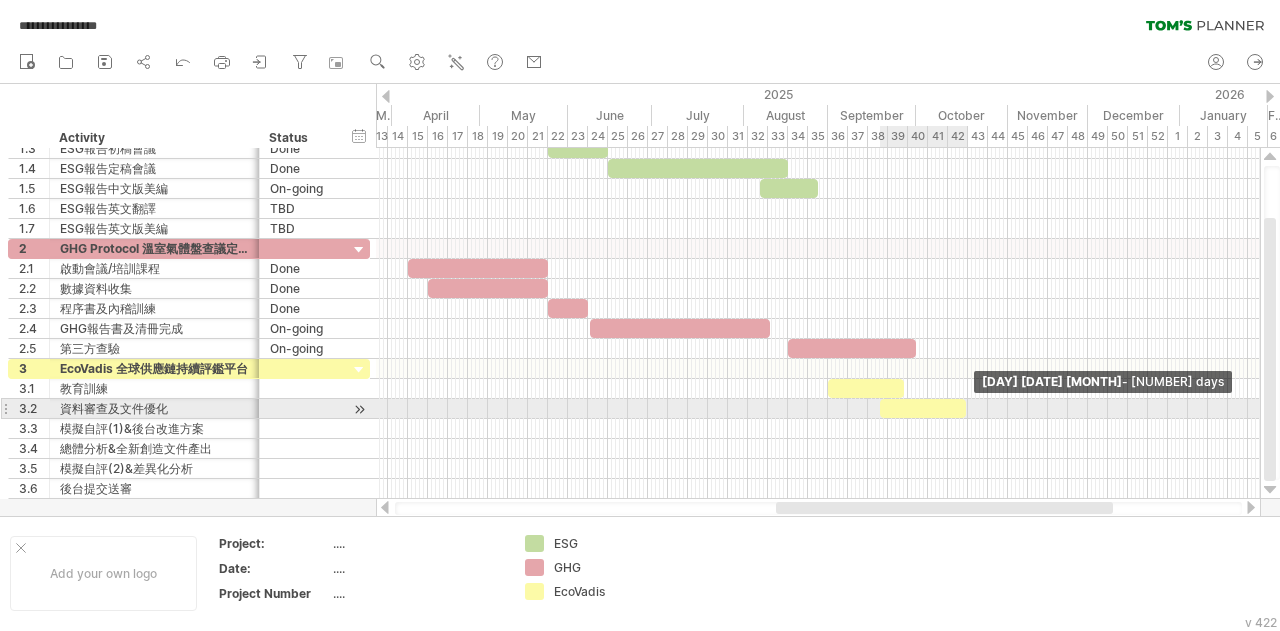 click at bounding box center (966, 408) 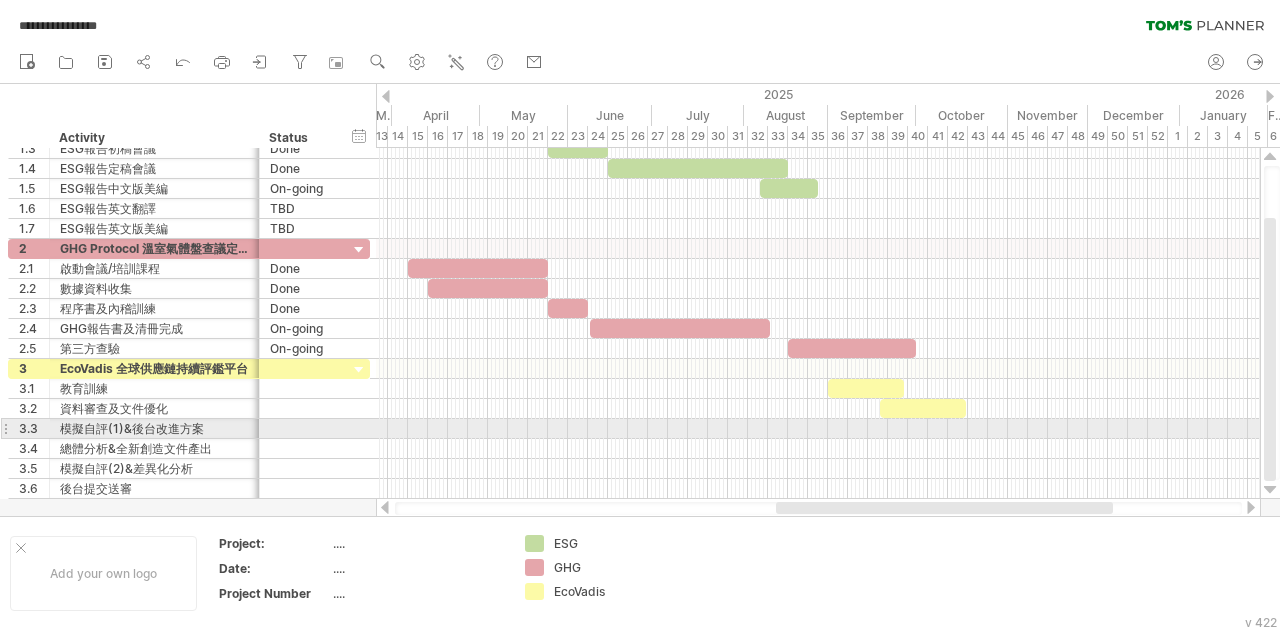 click at bounding box center [818, 429] 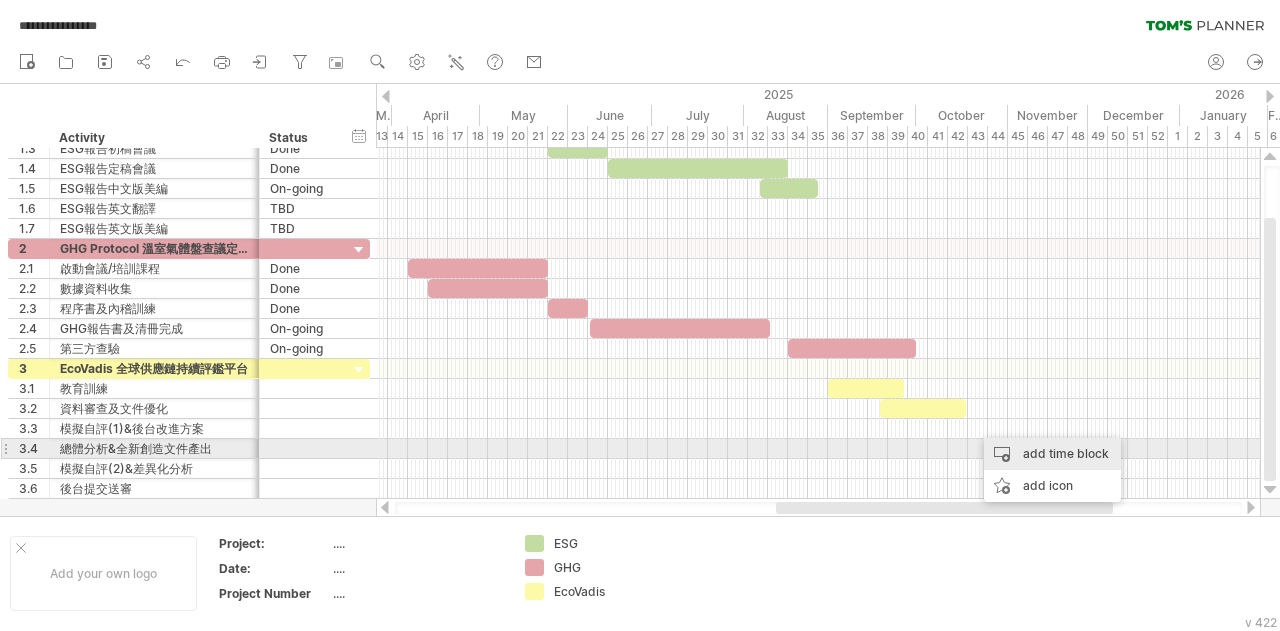 click on "add time block" at bounding box center (1052, 454) 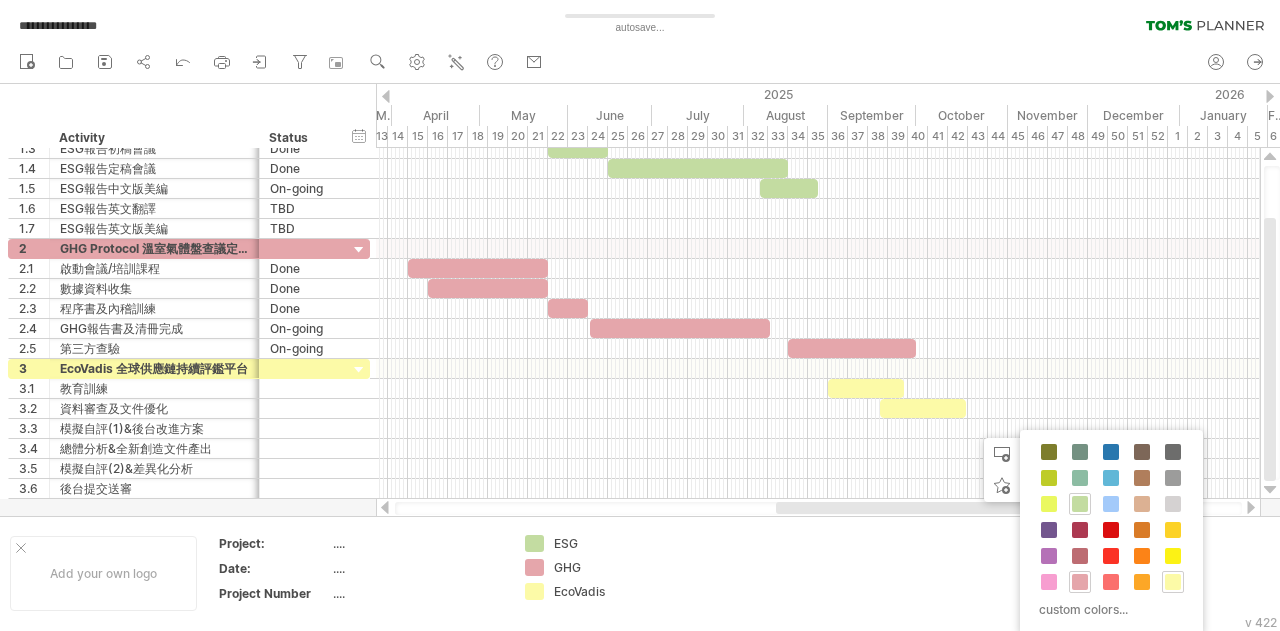 click on "ESG GHG EcoVadis custom colors..." at bounding box center (1111, 532) 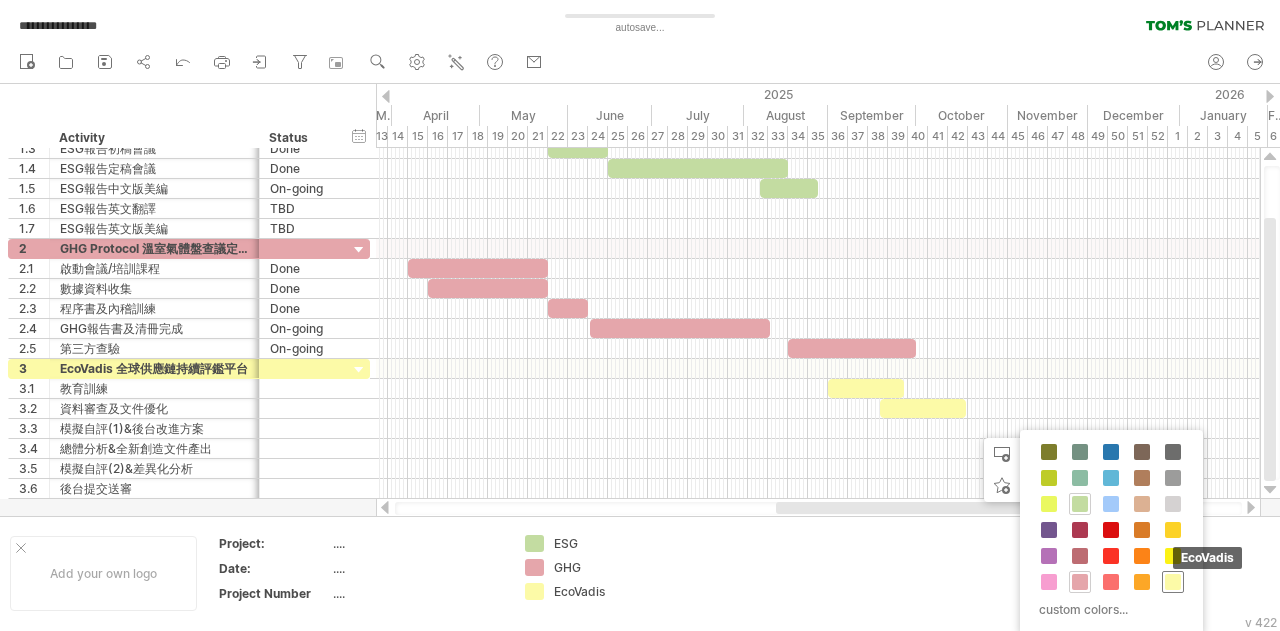 click at bounding box center [1173, 582] 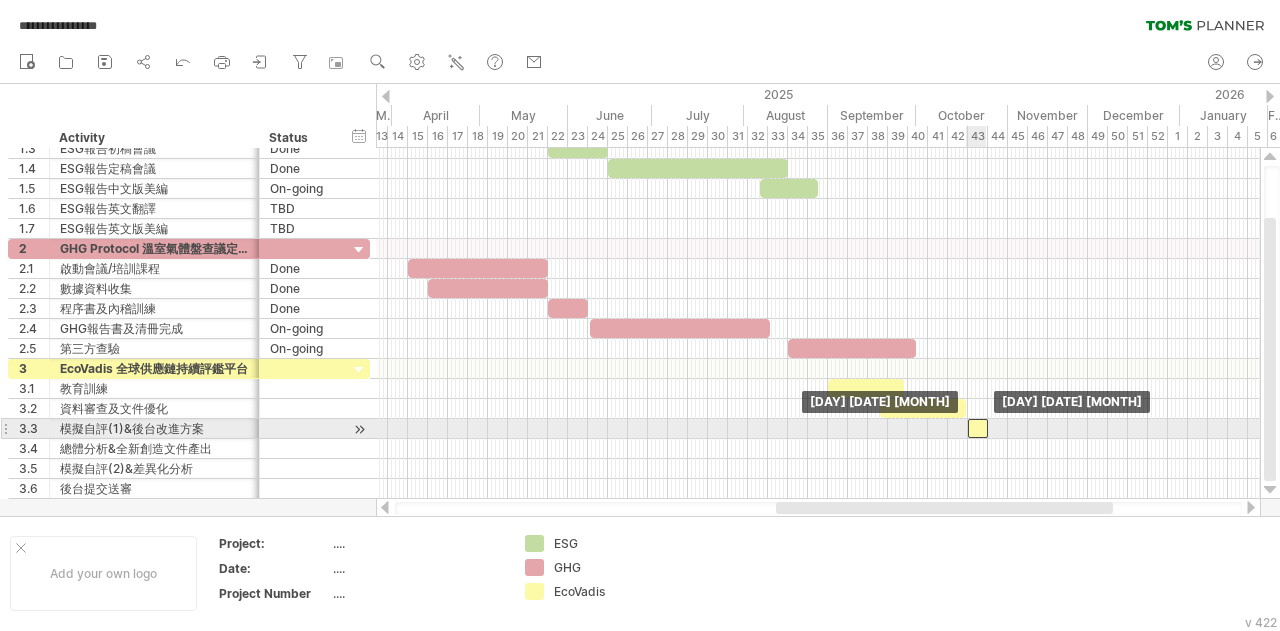 click at bounding box center [978, 428] 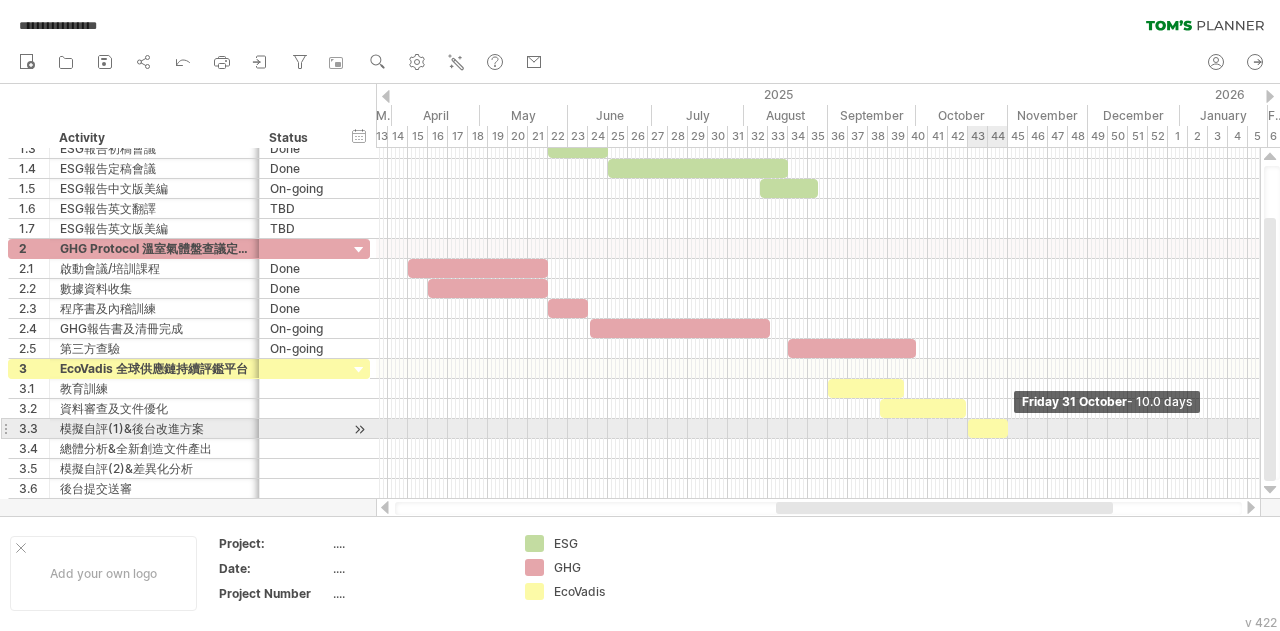 drag, startPoint x: 987, startPoint y: 423, endPoint x: 1006, endPoint y: 423, distance: 19 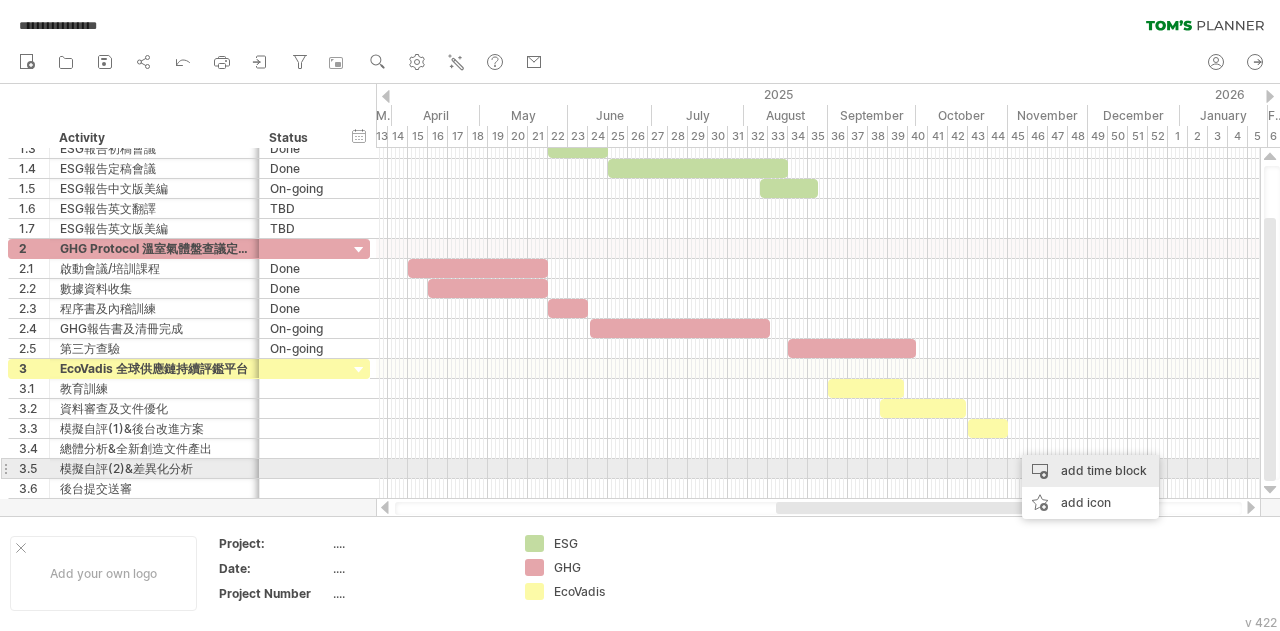 click on "add time block" at bounding box center [1090, 471] 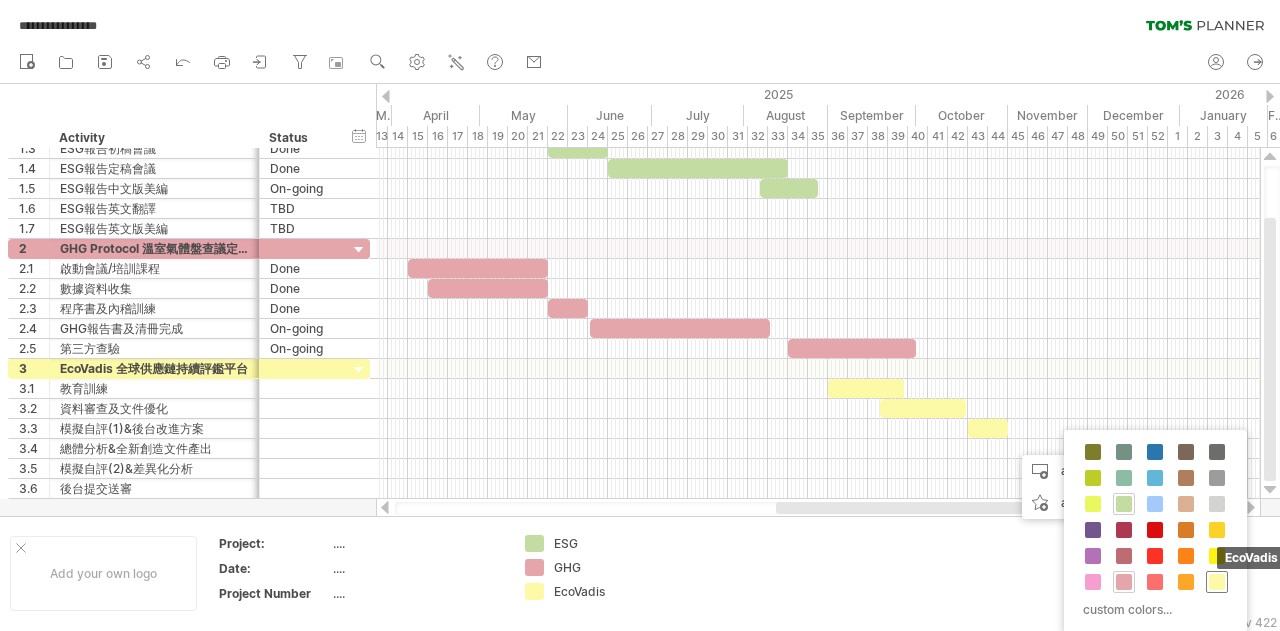 click at bounding box center [1217, 582] 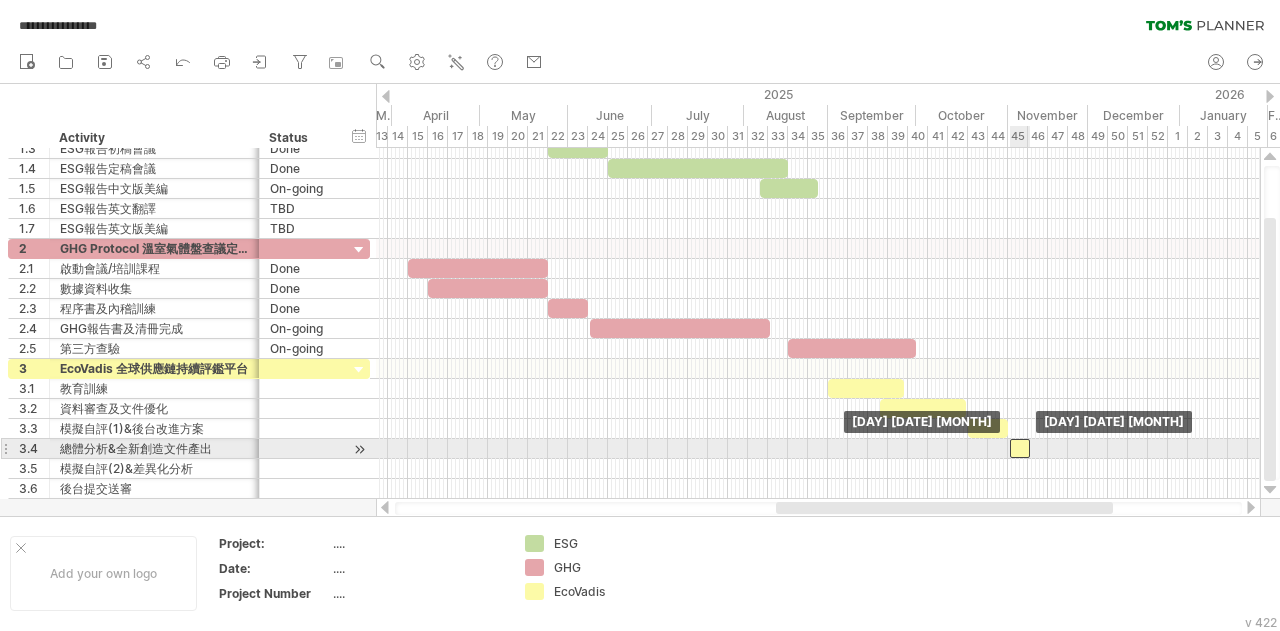 click at bounding box center [1020, 448] 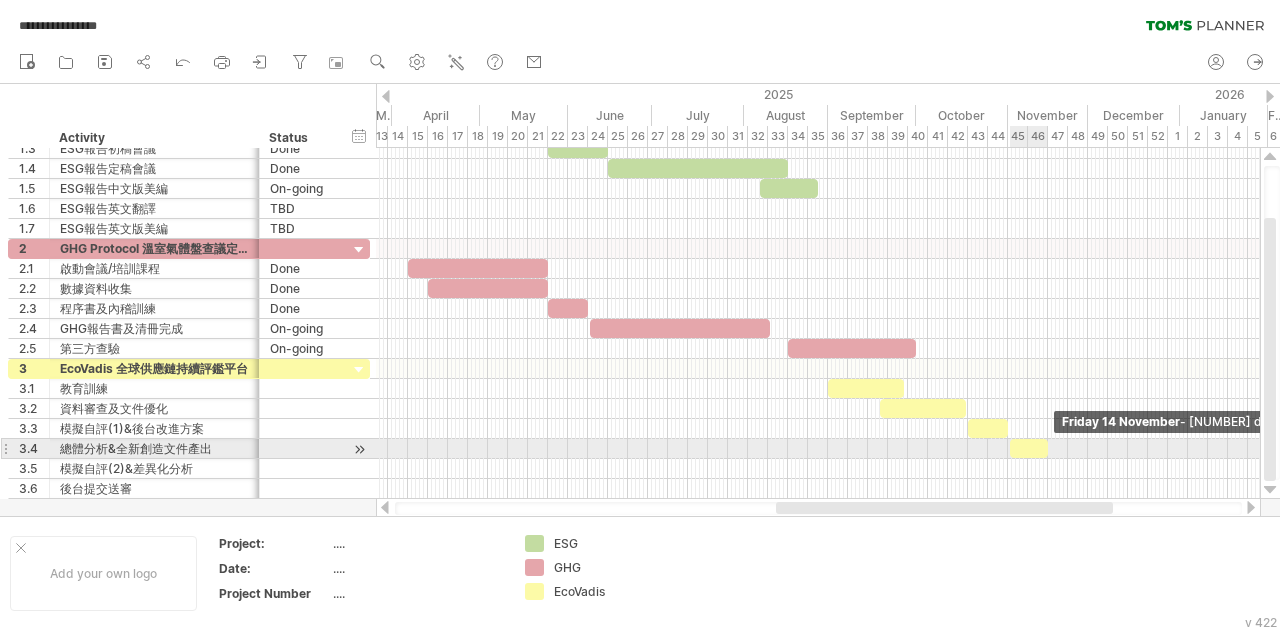 drag, startPoint x: 1028, startPoint y: 443, endPoint x: 1045, endPoint y: 444, distance: 17.029387 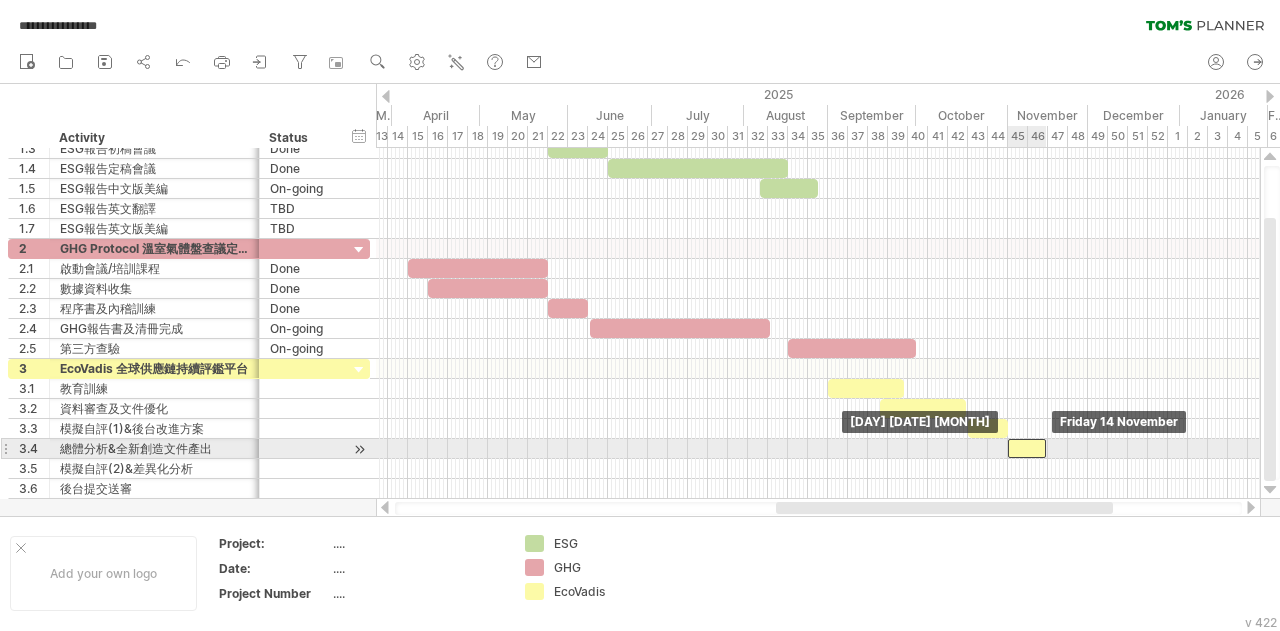 click at bounding box center (1027, 448) 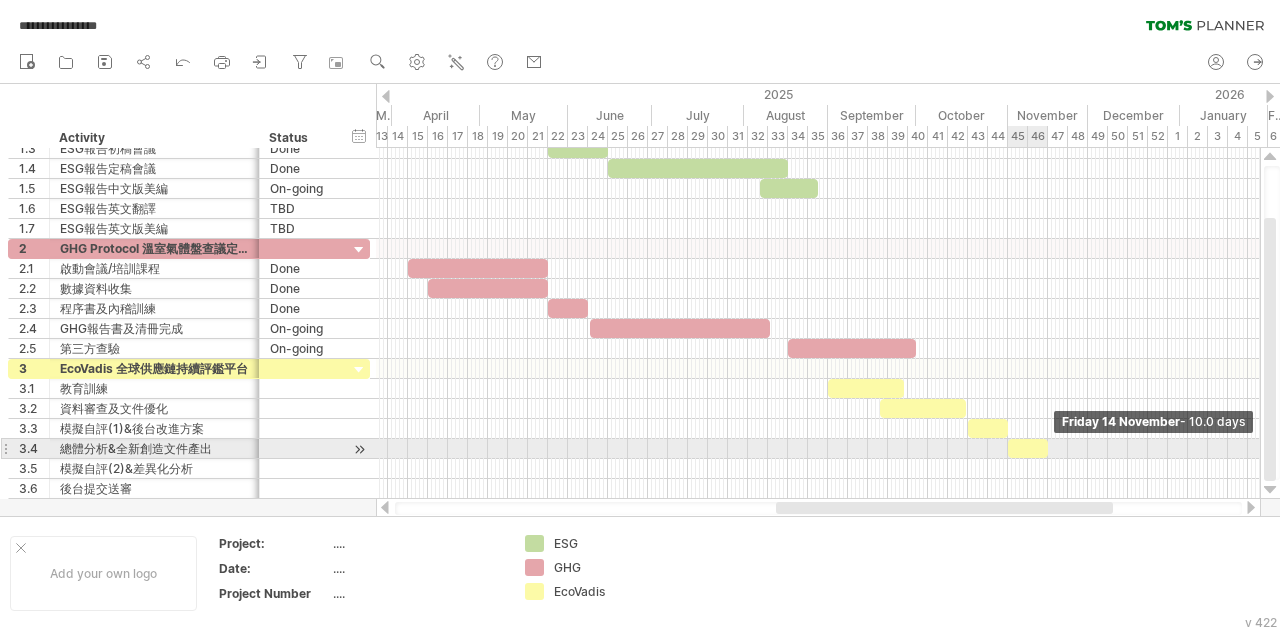 click at bounding box center (1048, 448) 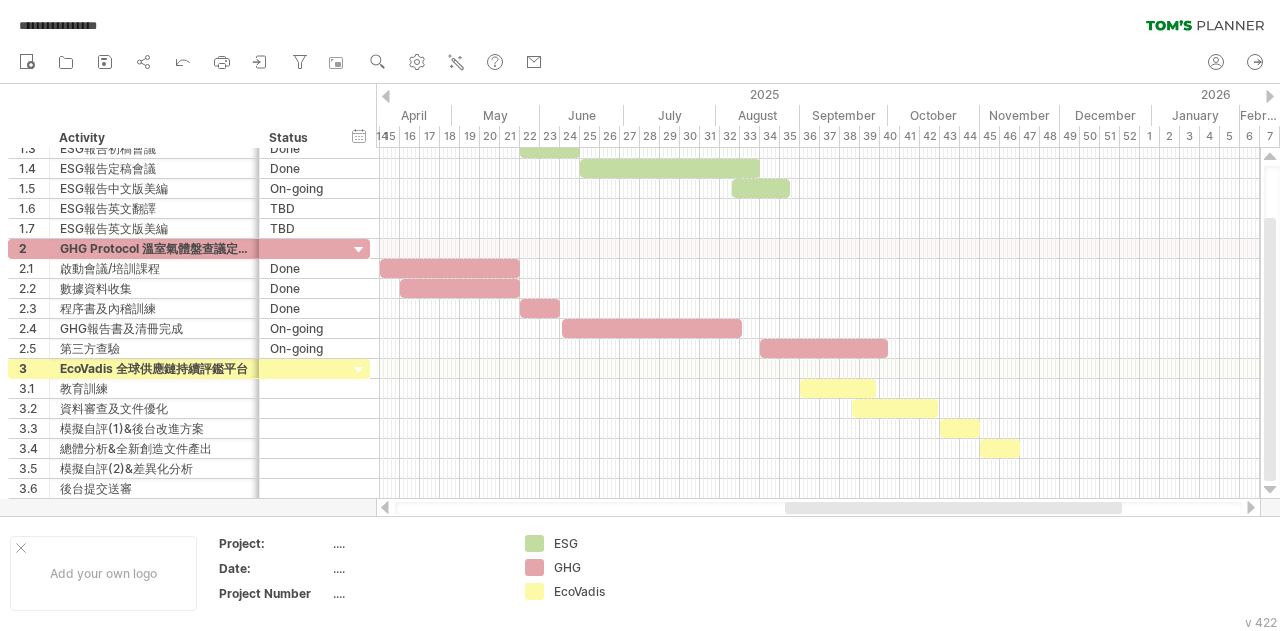 click at bounding box center [953, 508] 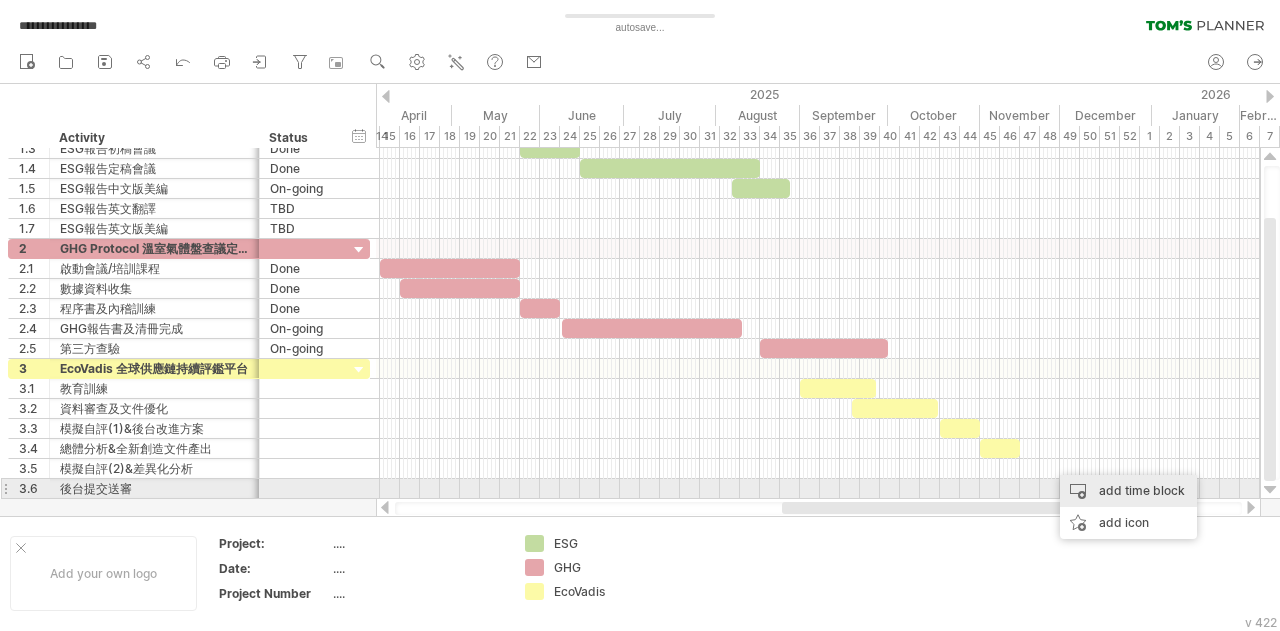click on "add time block" at bounding box center (1128, 491) 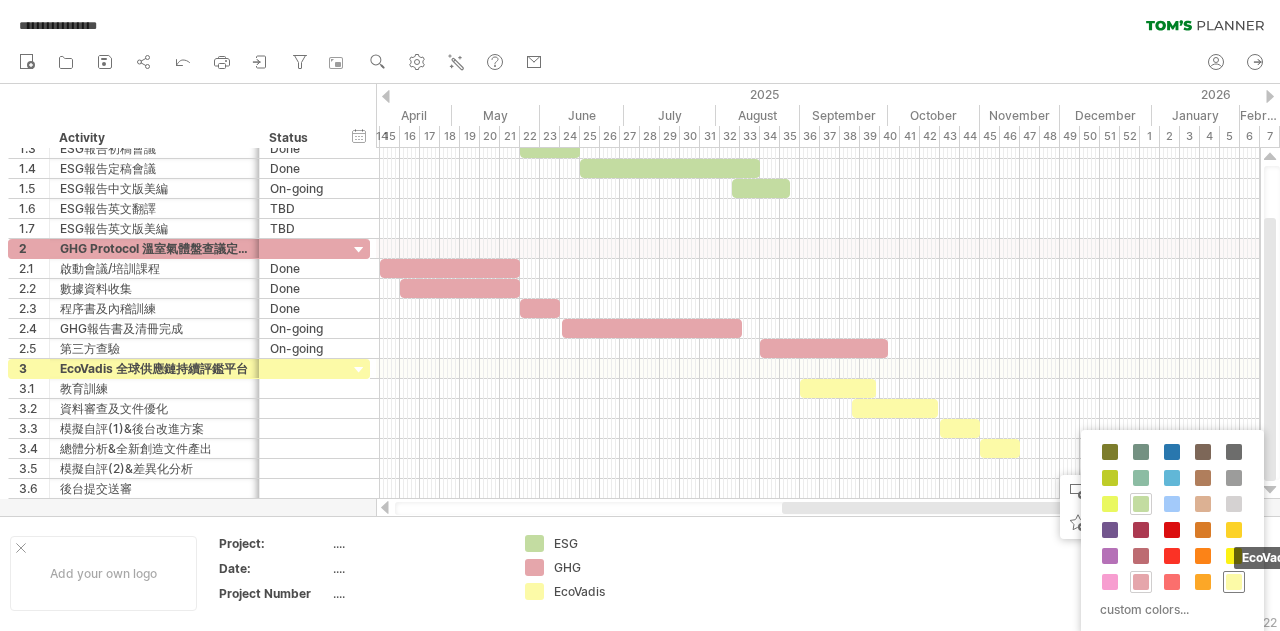 click at bounding box center [1234, 582] 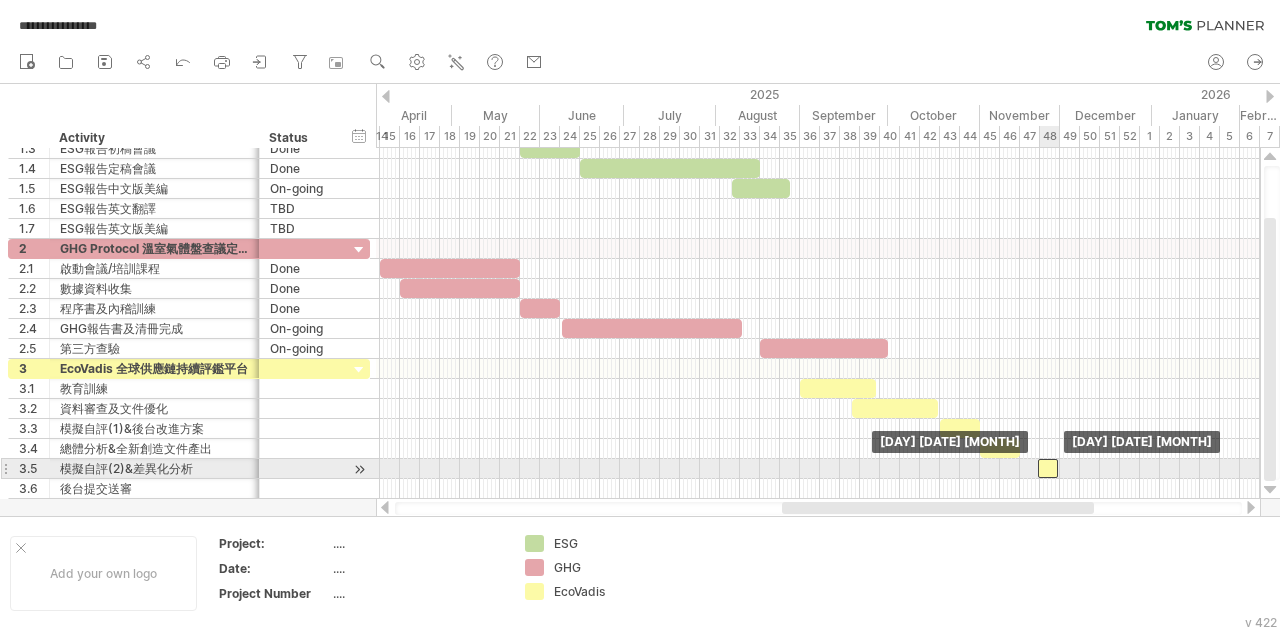 drag, startPoint x: 1058, startPoint y: 465, endPoint x: 1045, endPoint y: 465, distance: 13 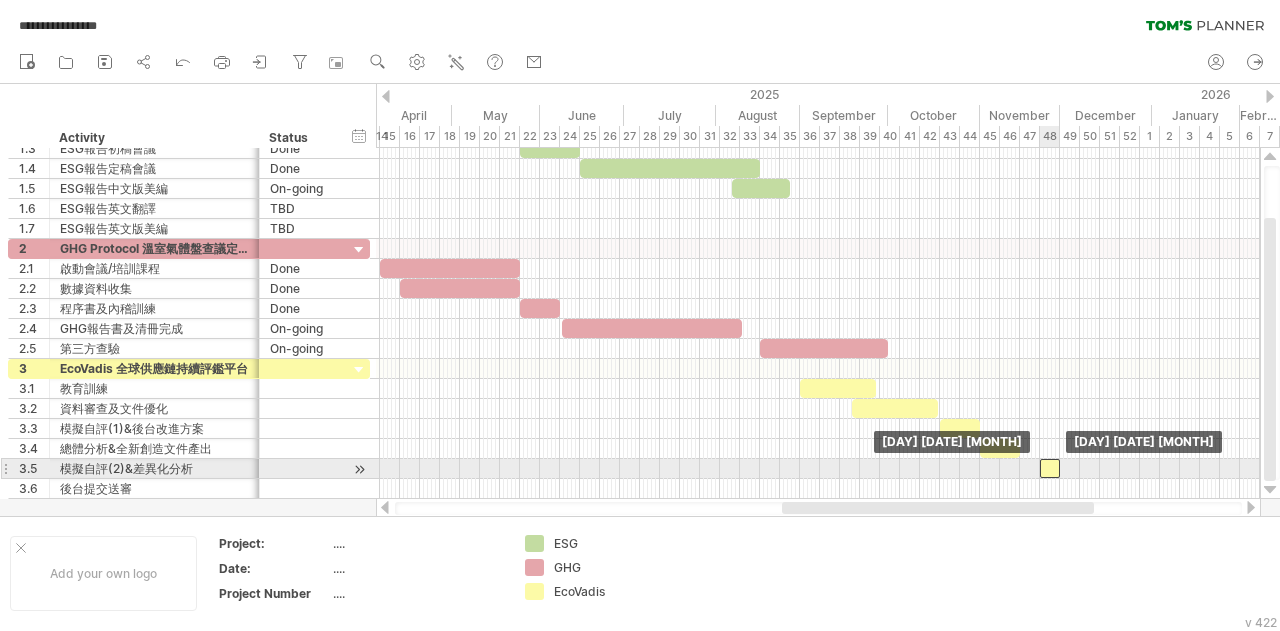 click at bounding box center [1050, 468] 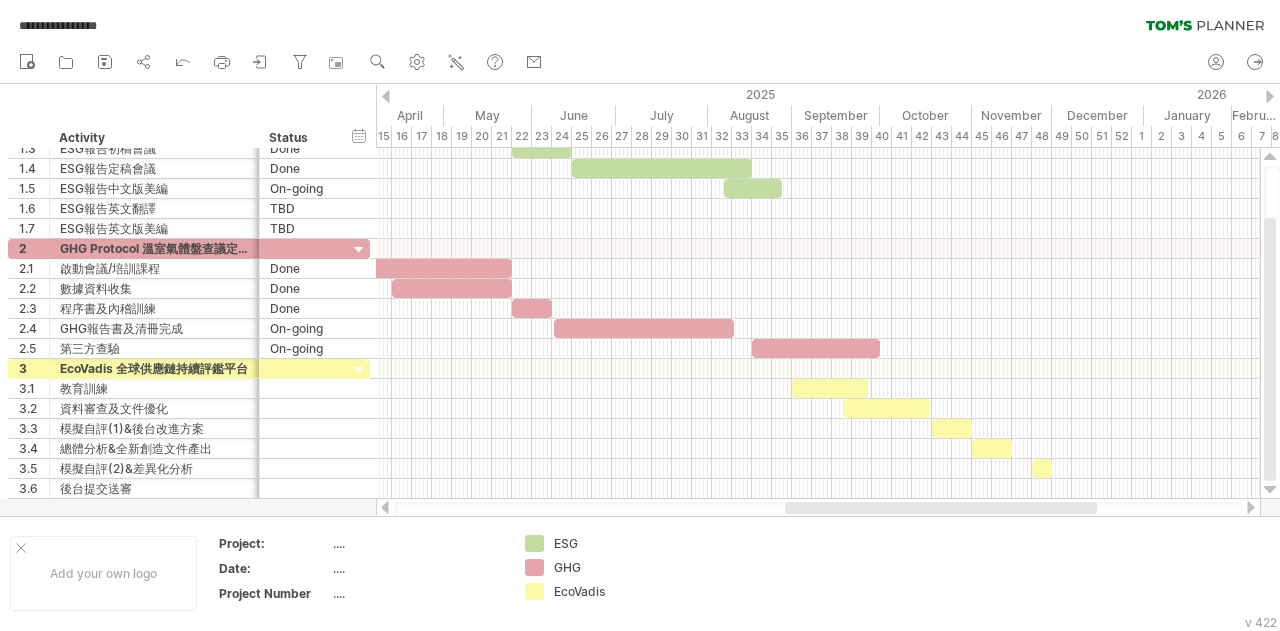 click at bounding box center [941, 508] 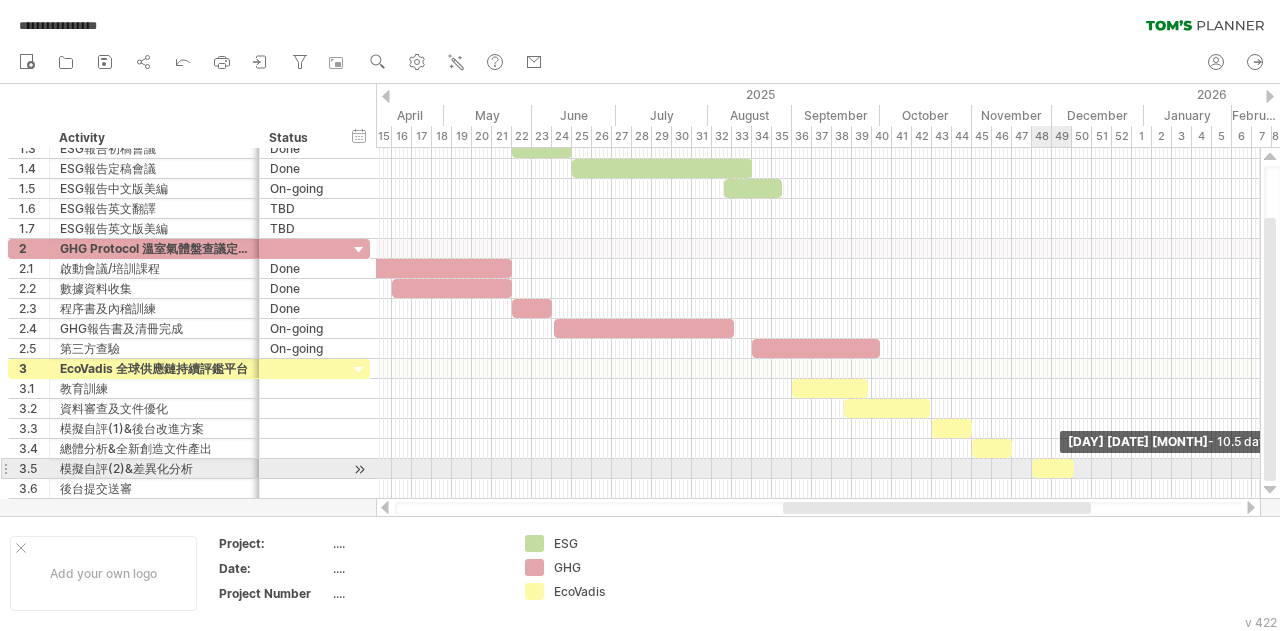 drag, startPoint x: 1052, startPoint y: 460, endPoint x: 1073, endPoint y: 461, distance: 21.023796 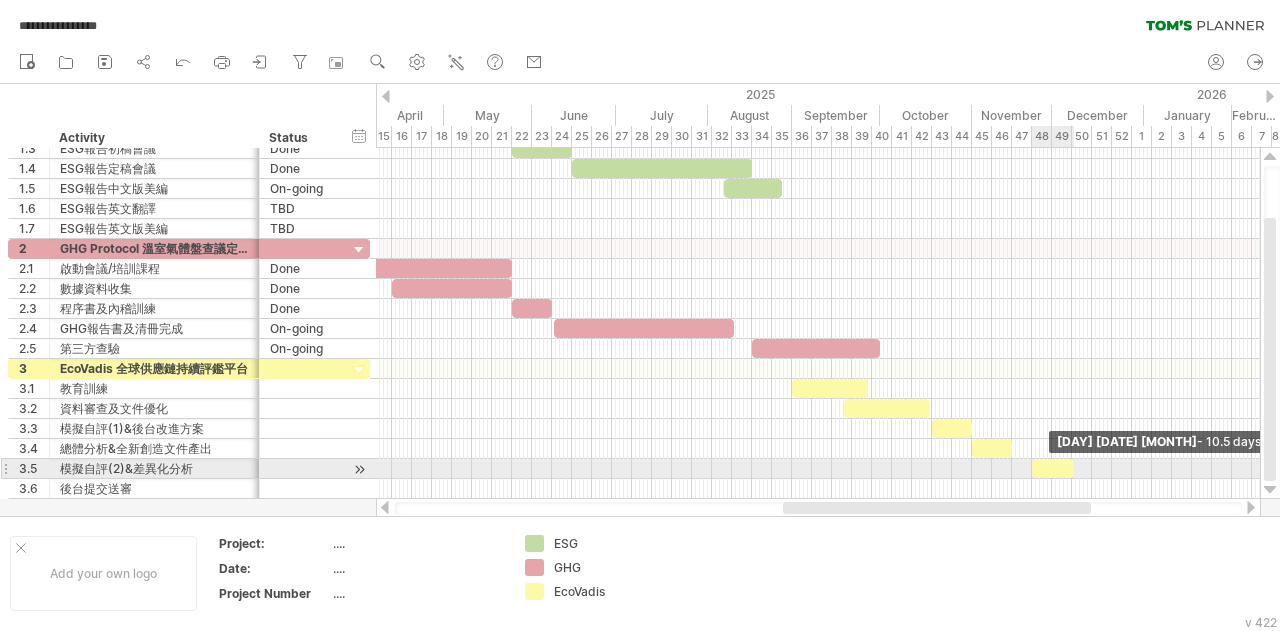 click at bounding box center (1074, 468) 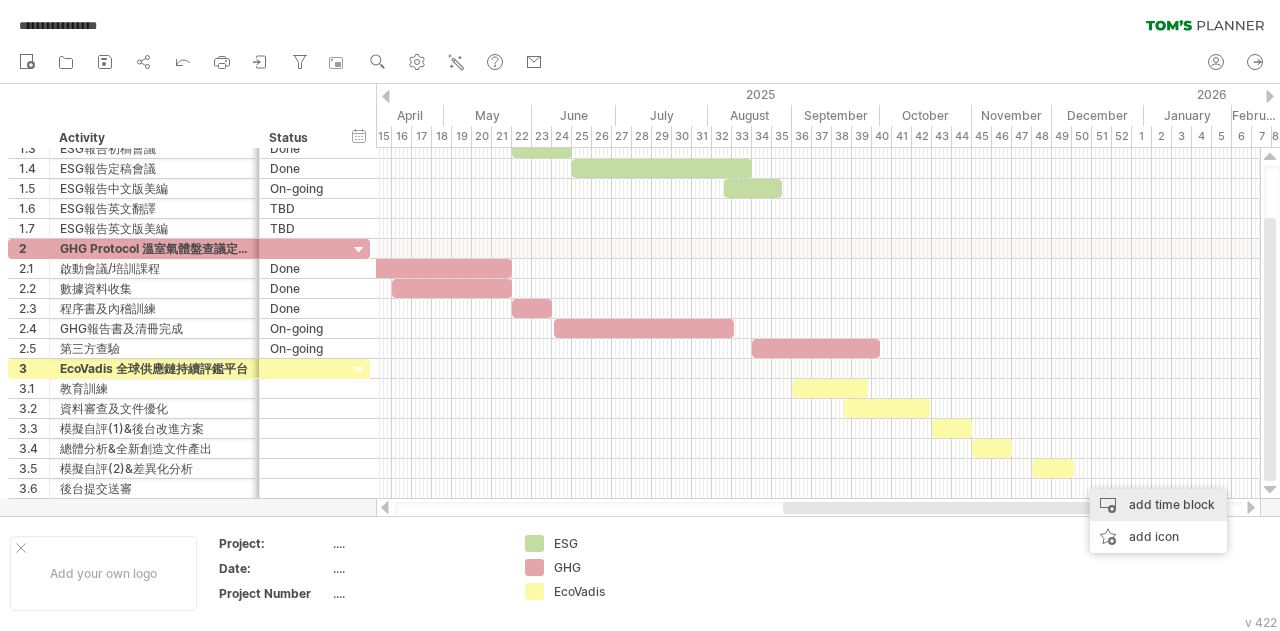 click on "add time block" at bounding box center (1158, 505) 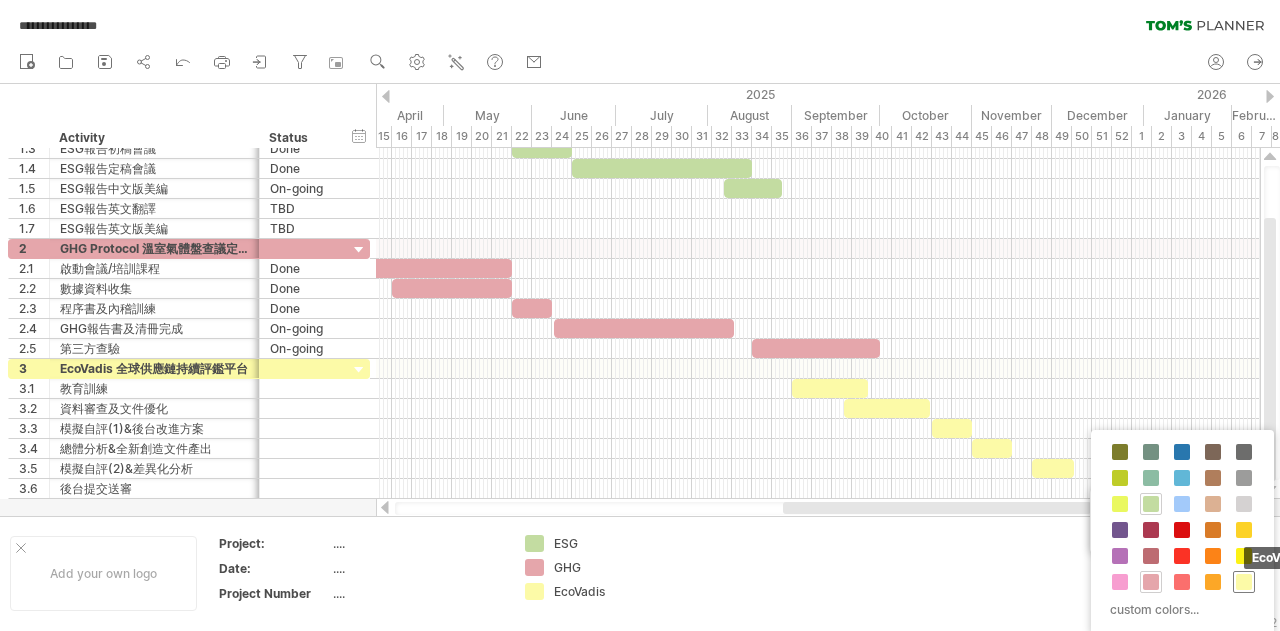 click at bounding box center [1244, 582] 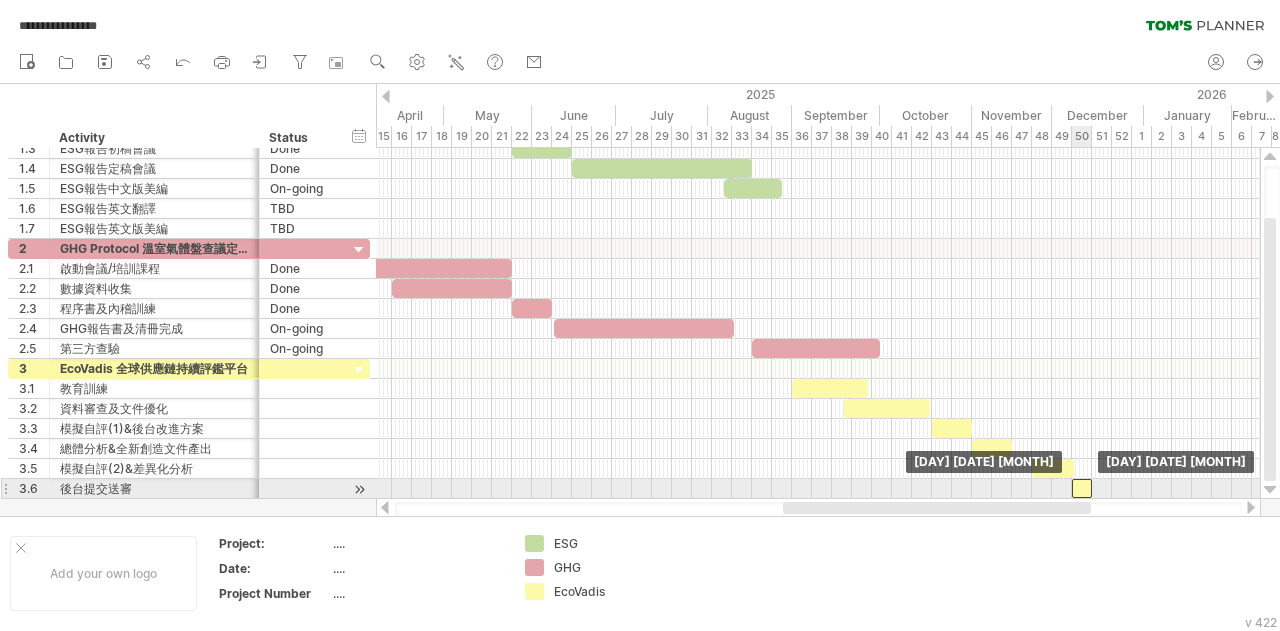 click at bounding box center [1082, 488] 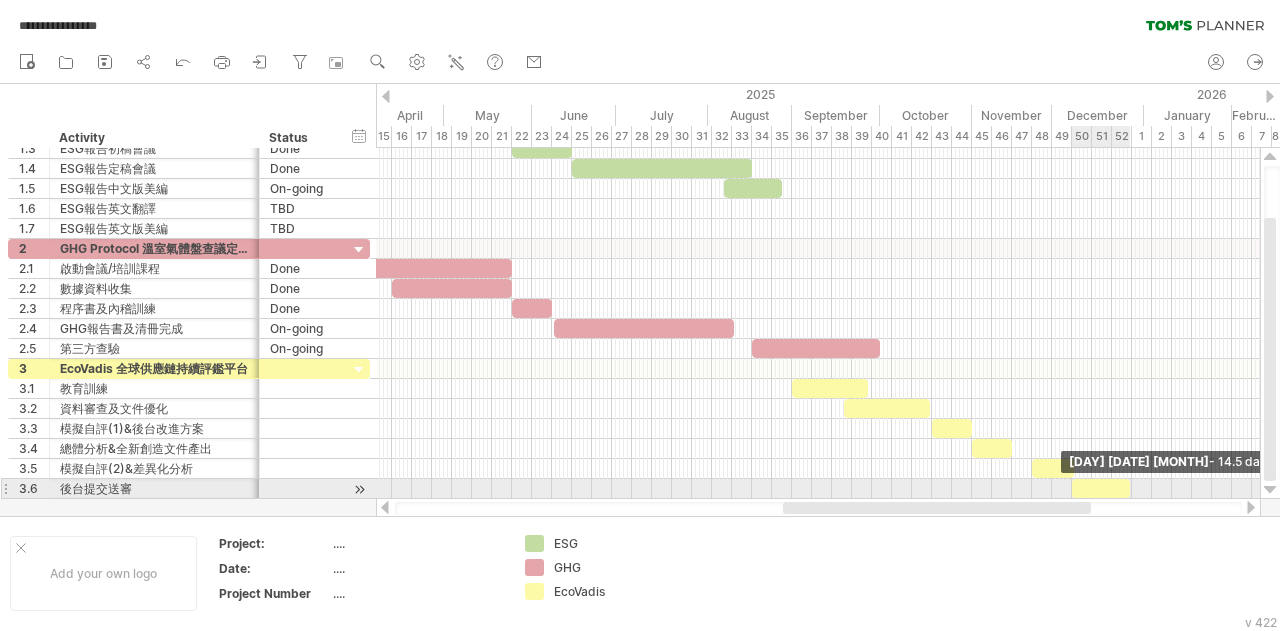 drag, startPoint x: 1090, startPoint y: 489, endPoint x: 1128, endPoint y: 488, distance: 38.013157 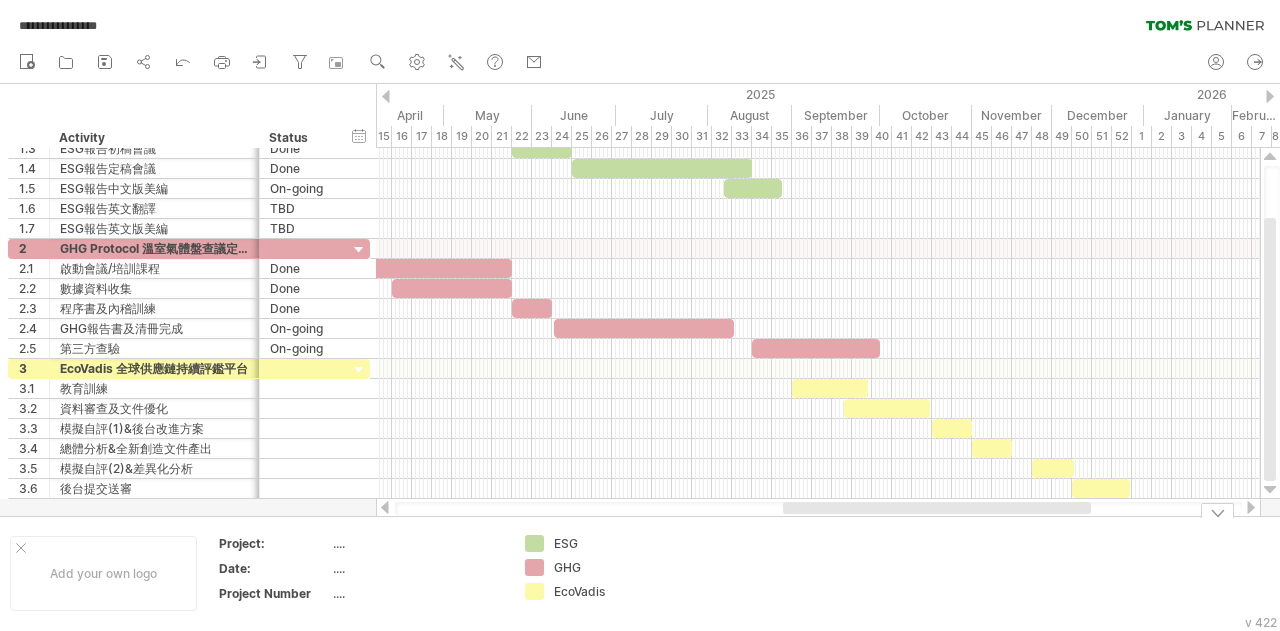 drag, startPoint x: 1078, startPoint y: 514, endPoint x: 1050, endPoint y: 516, distance: 28.071337 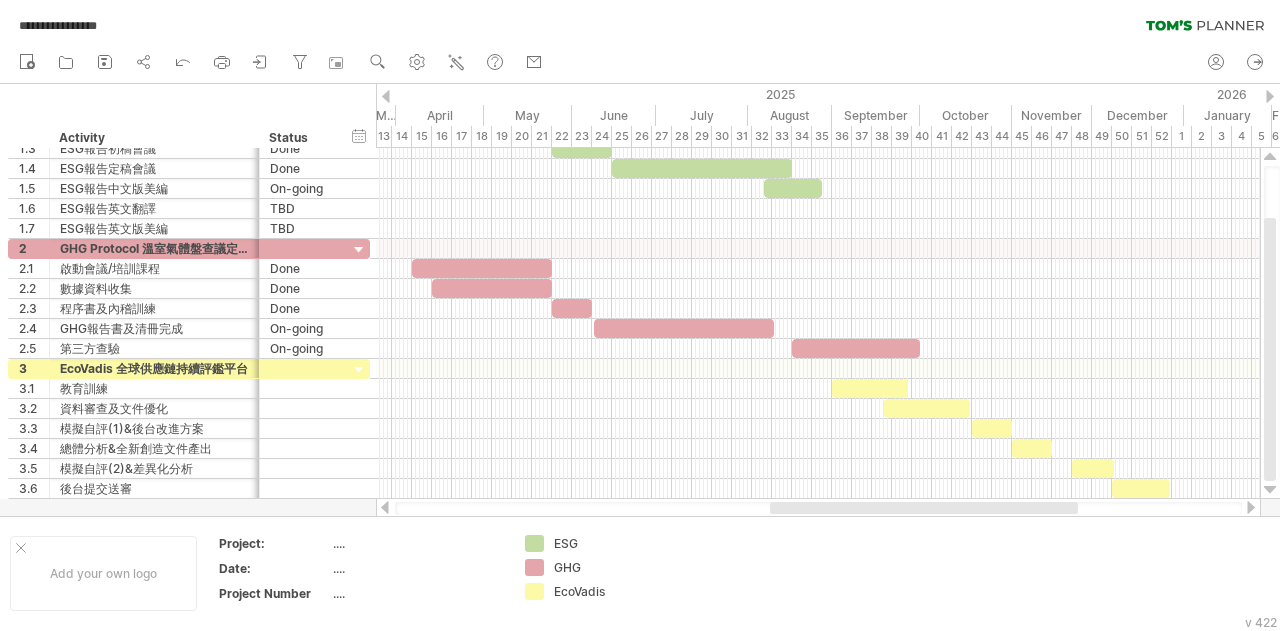 drag, startPoint x: 1050, startPoint y: 511, endPoint x: 1037, endPoint y: 507, distance: 13.601471 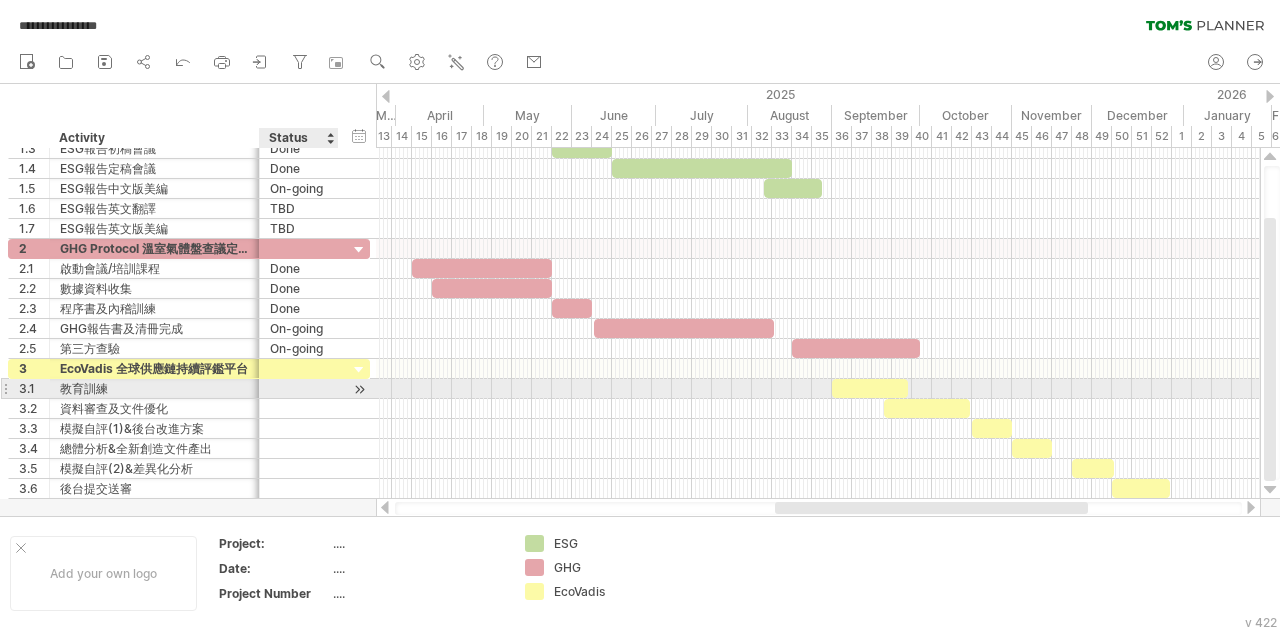 click at bounding box center [299, 388] 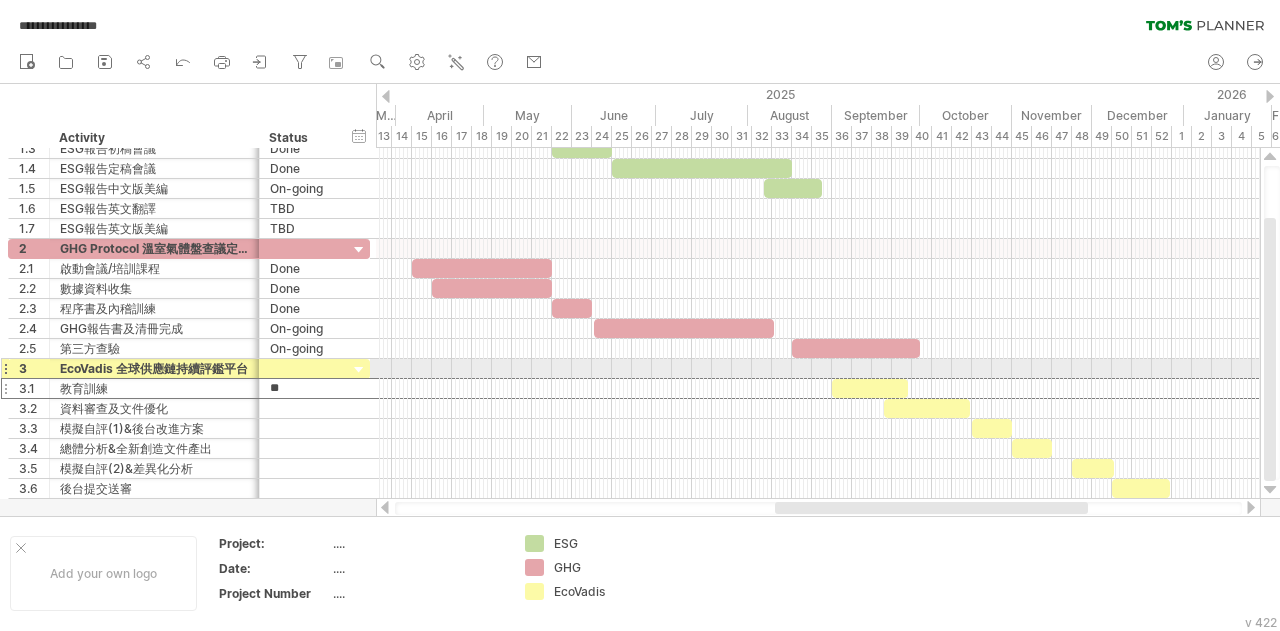type on "***" 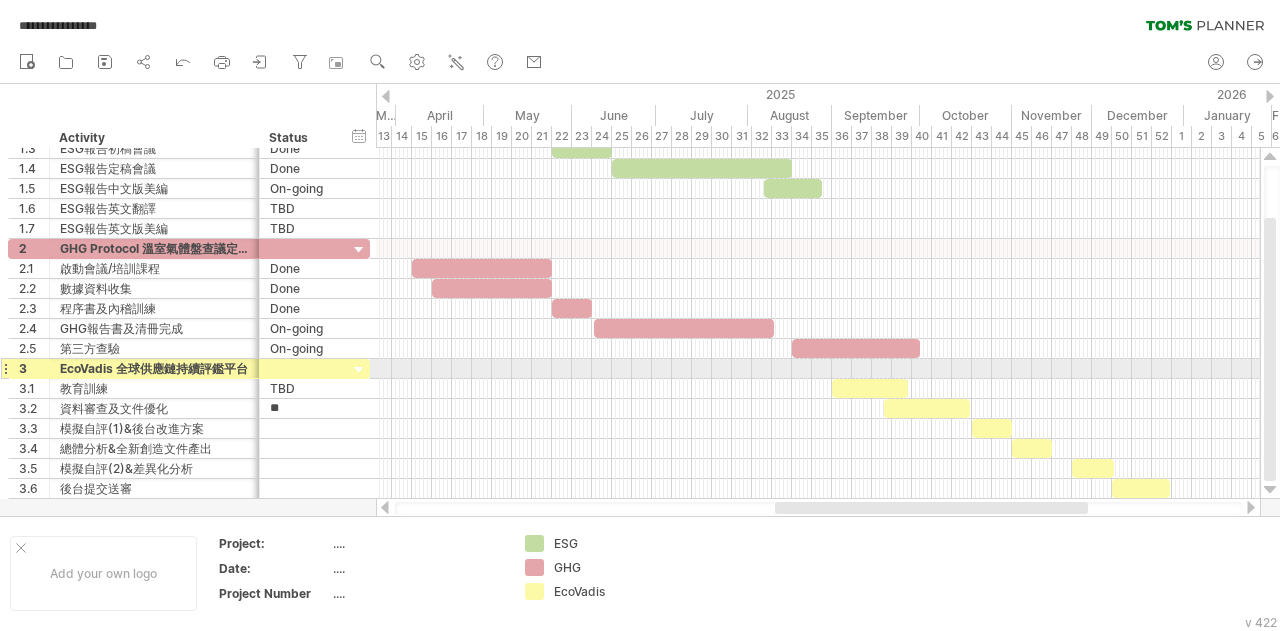type on "***" 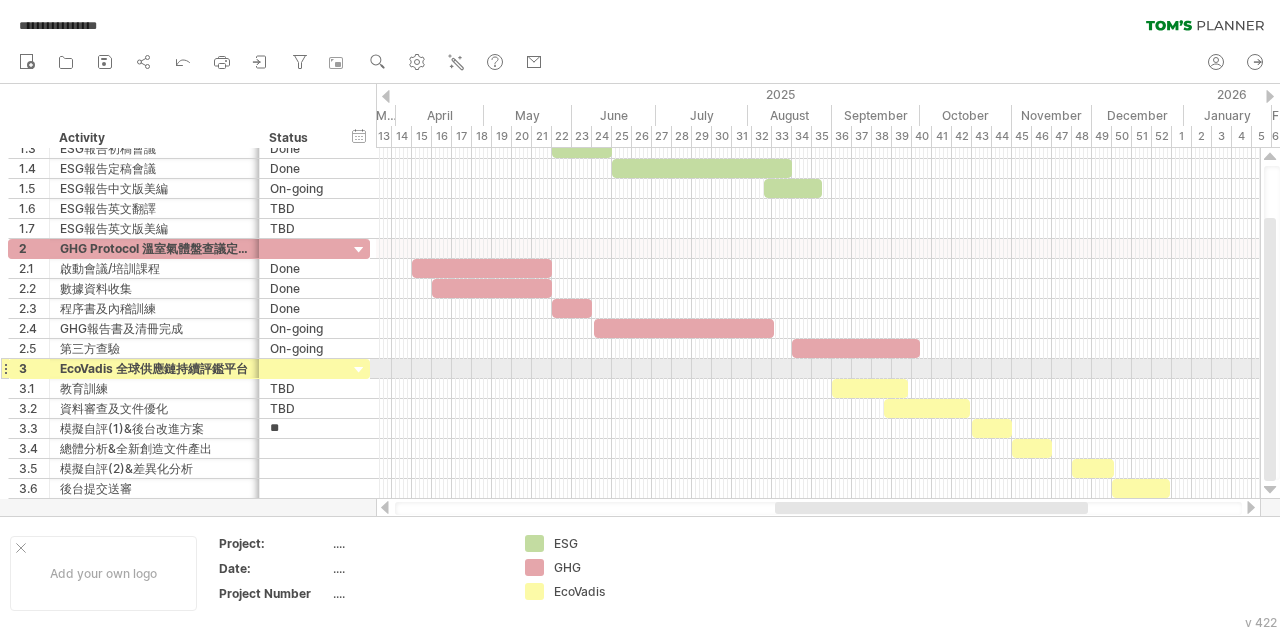 type on "***" 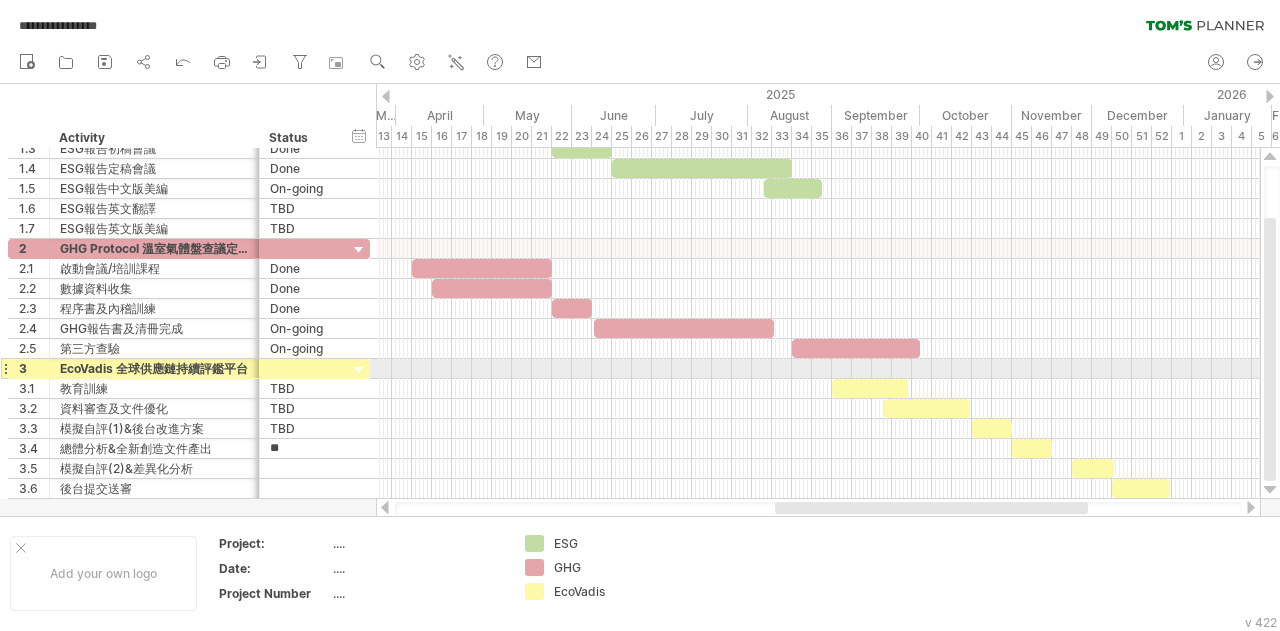type on "***" 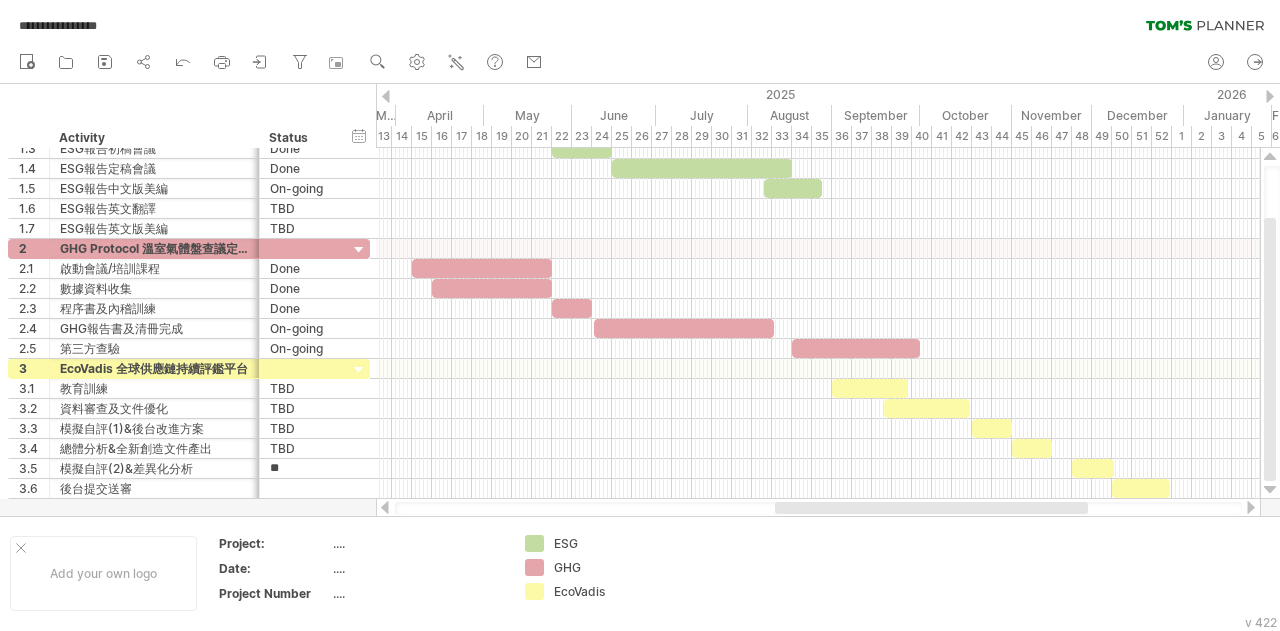 type on "***" 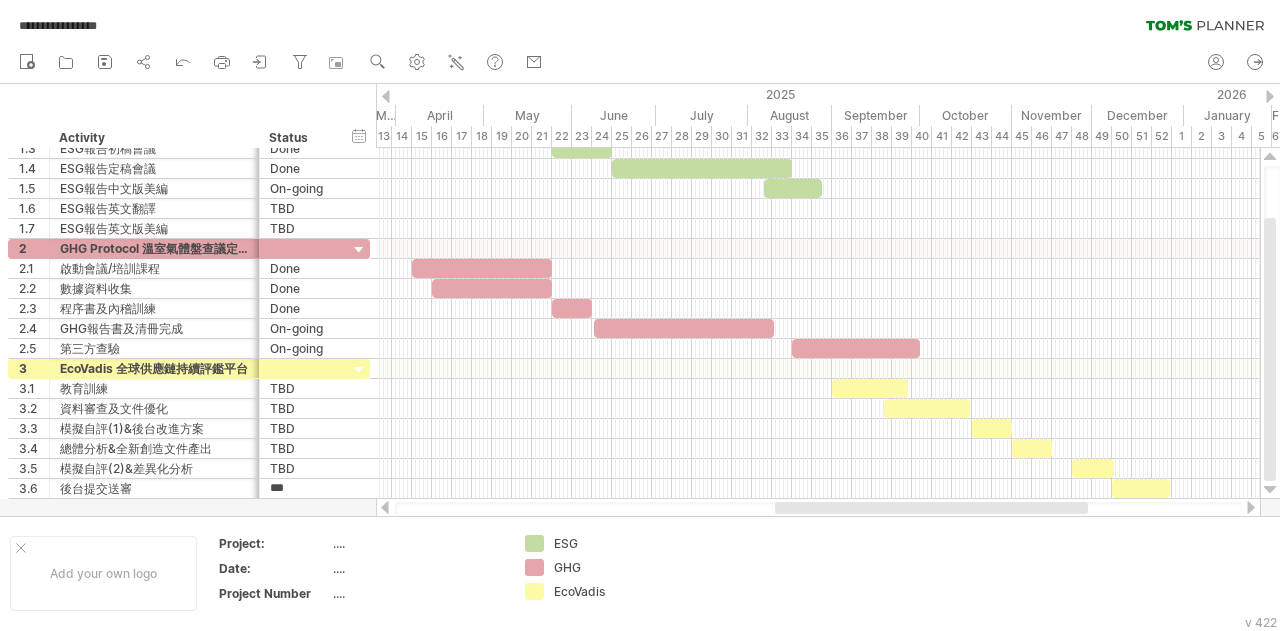 type on "***" 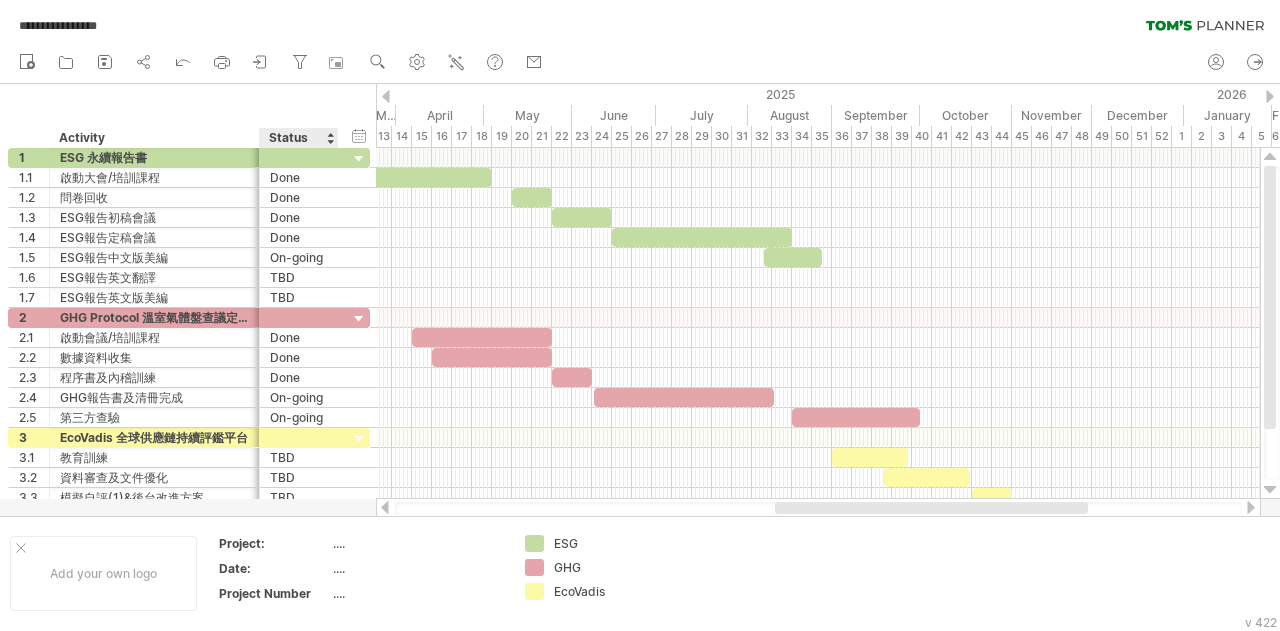 click on "Status" at bounding box center [298, 138] 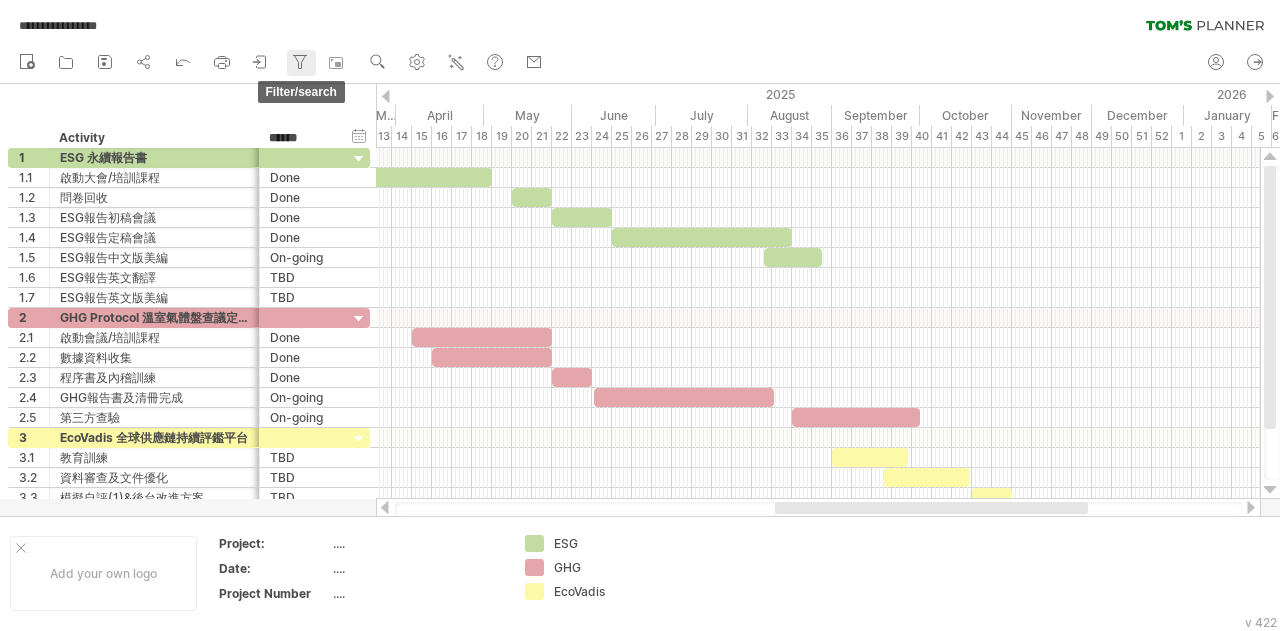 click 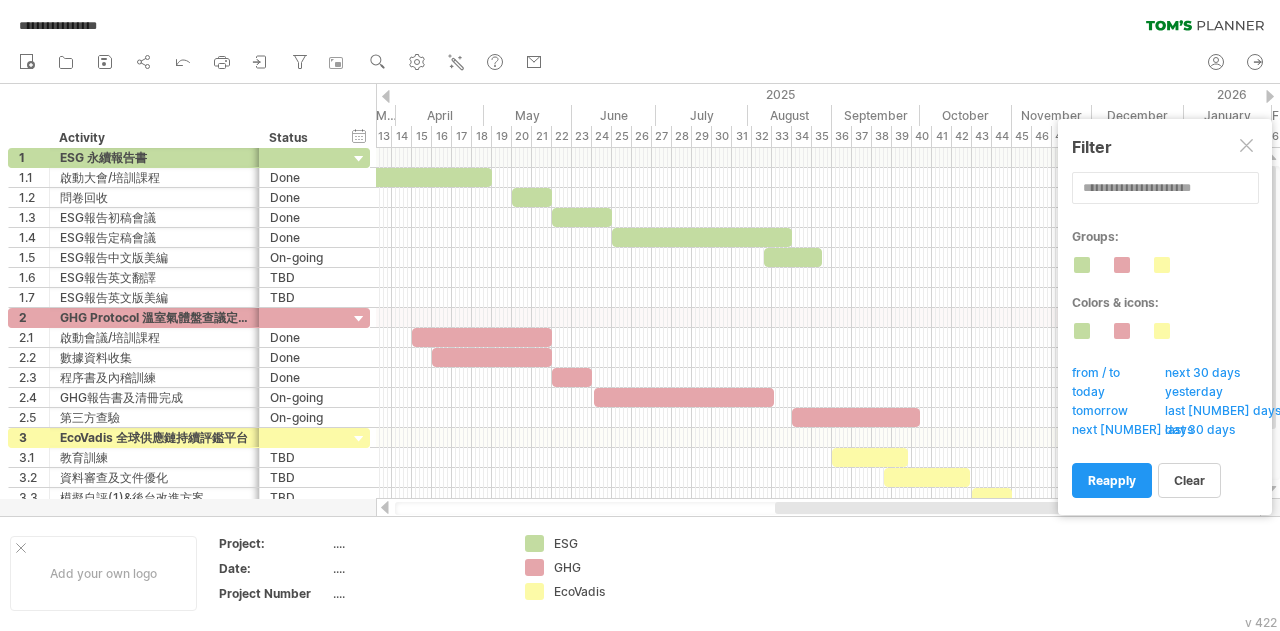click at bounding box center [1248, 147] 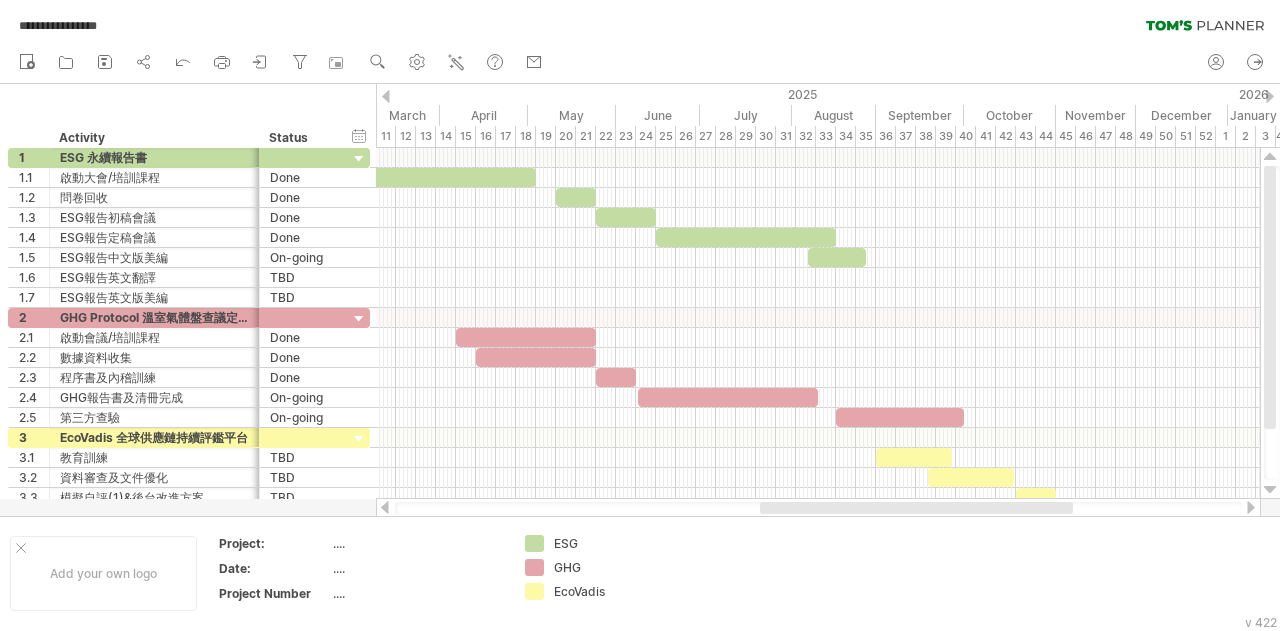 drag, startPoint x: 886, startPoint y: 510, endPoint x: 871, endPoint y: 512, distance: 15.132746 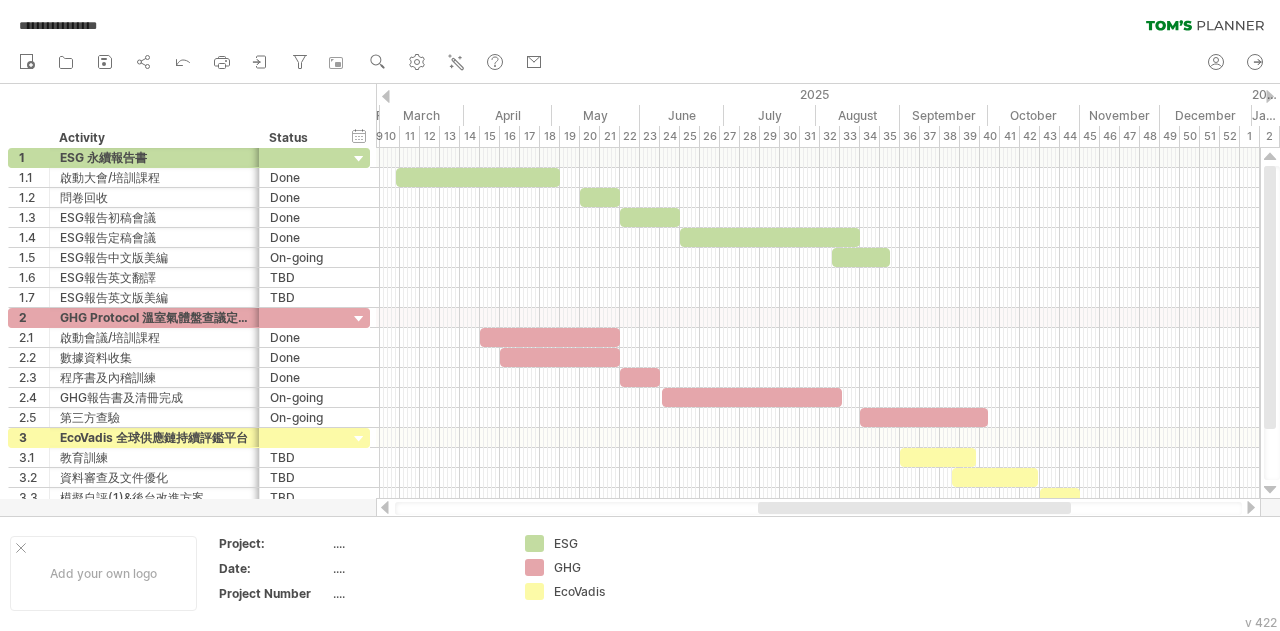 click at bounding box center (914, 508) 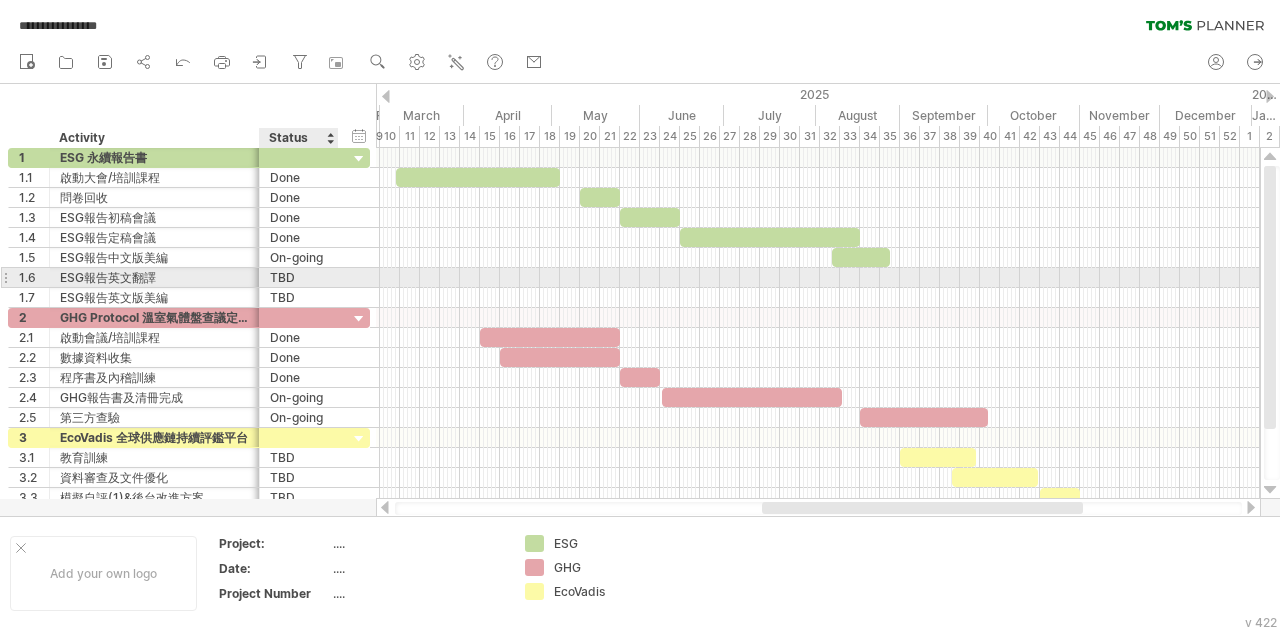 click on "TBD" at bounding box center [299, 277] 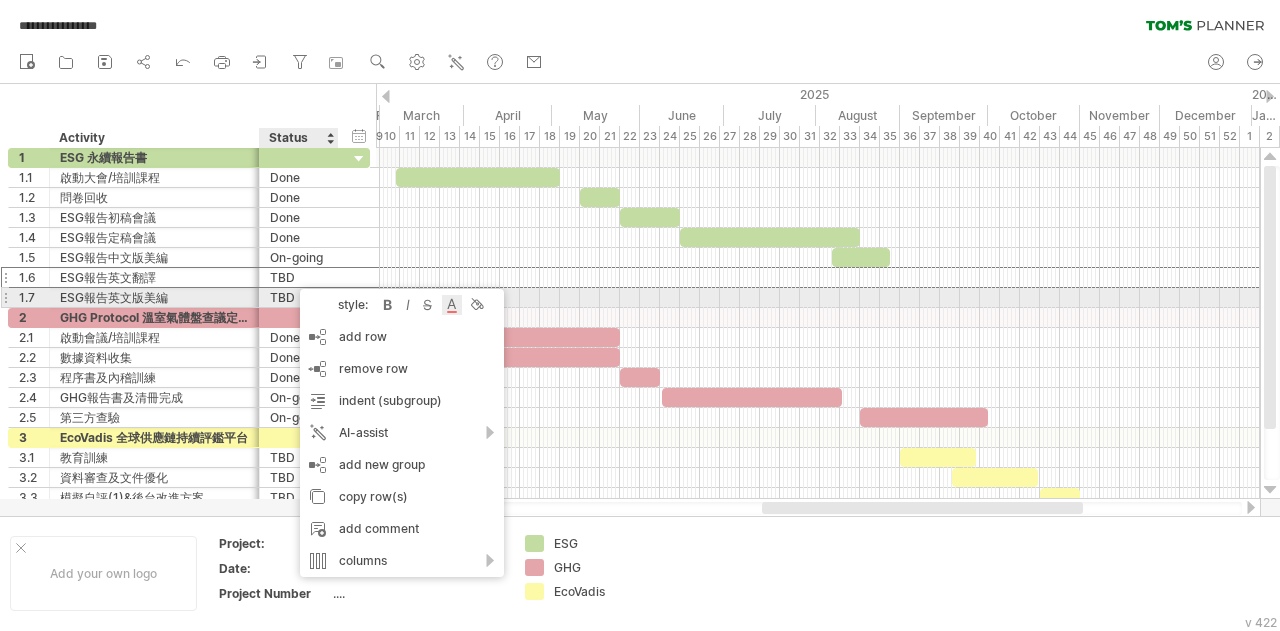 click at bounding box center [452, 305] 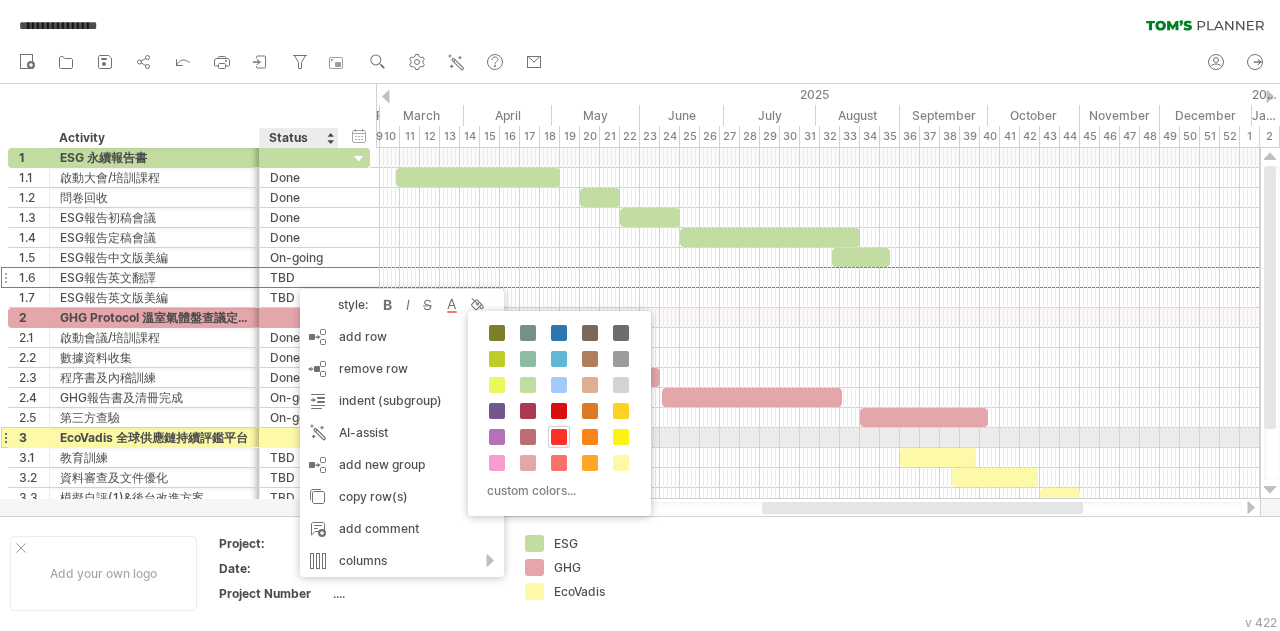 click at bounding box center [559, 437] 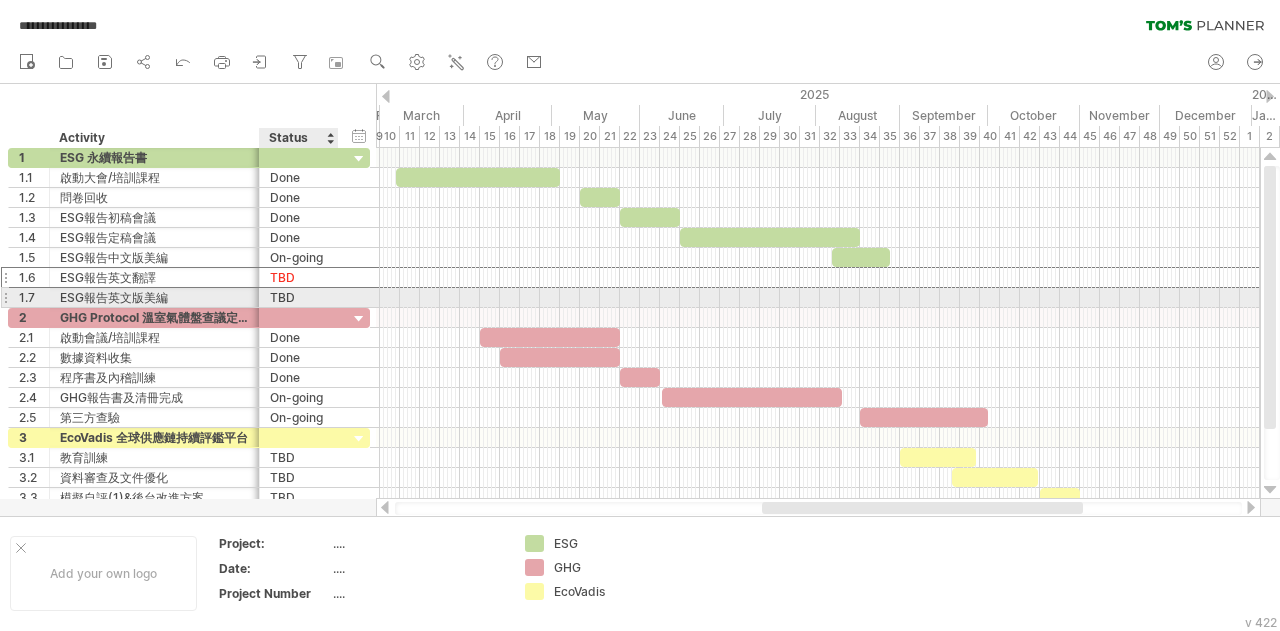 click on "TBD" at bounding box center (299, 297) 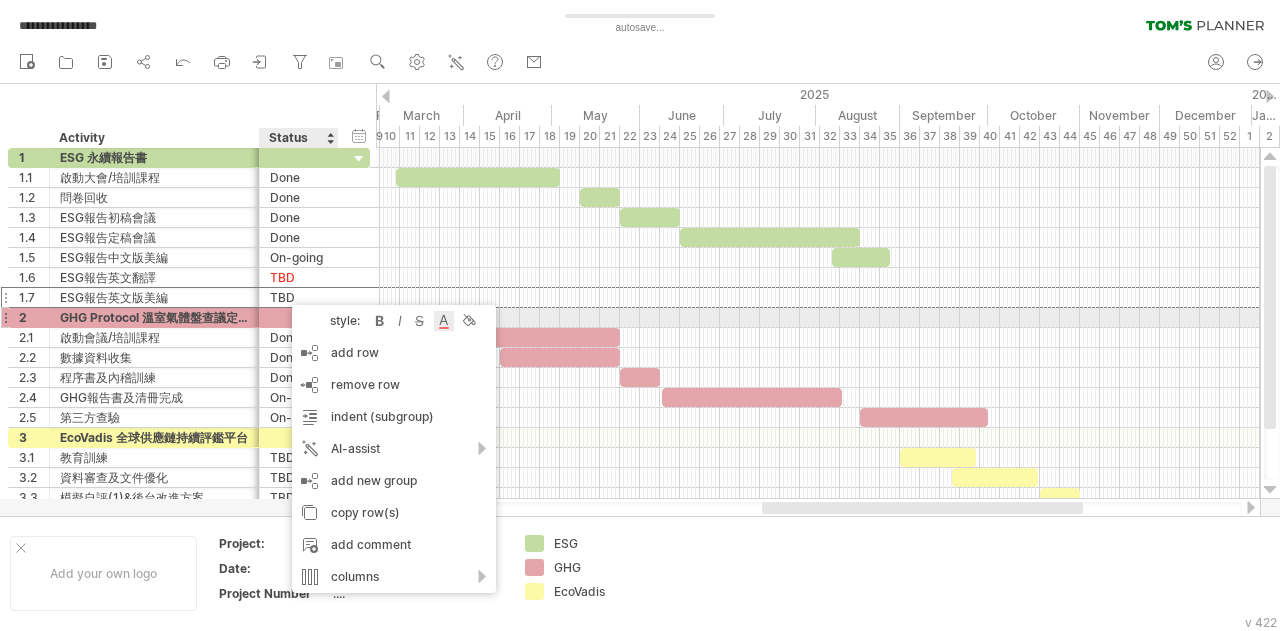 click at bounding box center (444, 321) 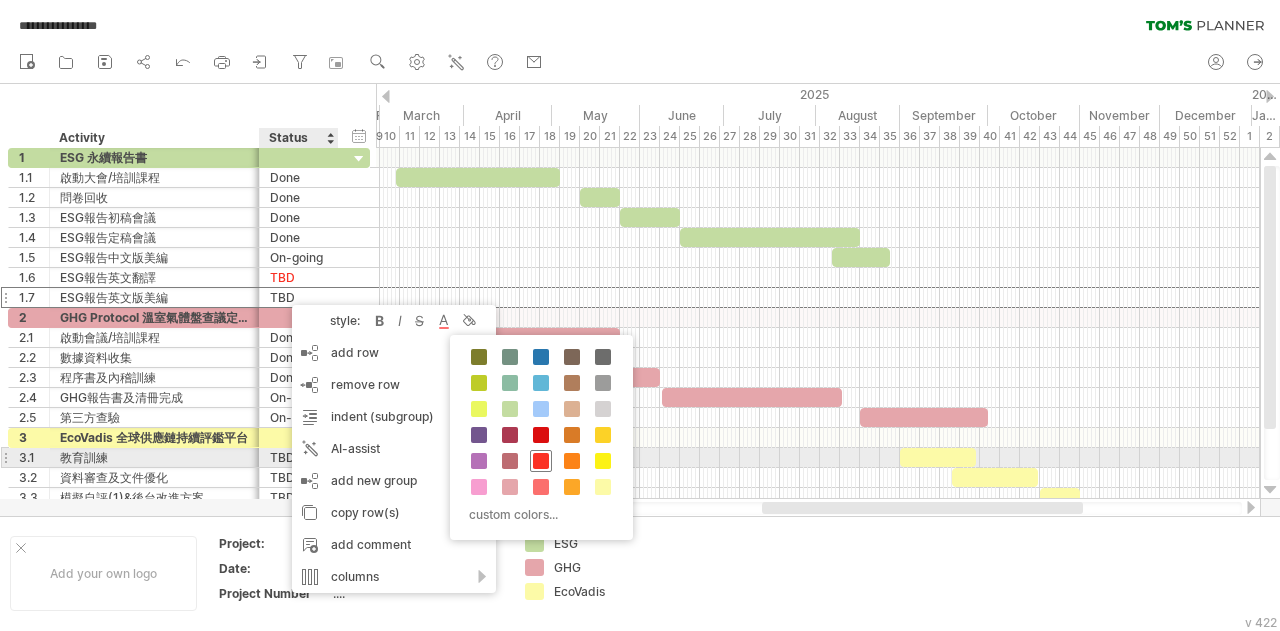 click at bounding box center (541, 461) 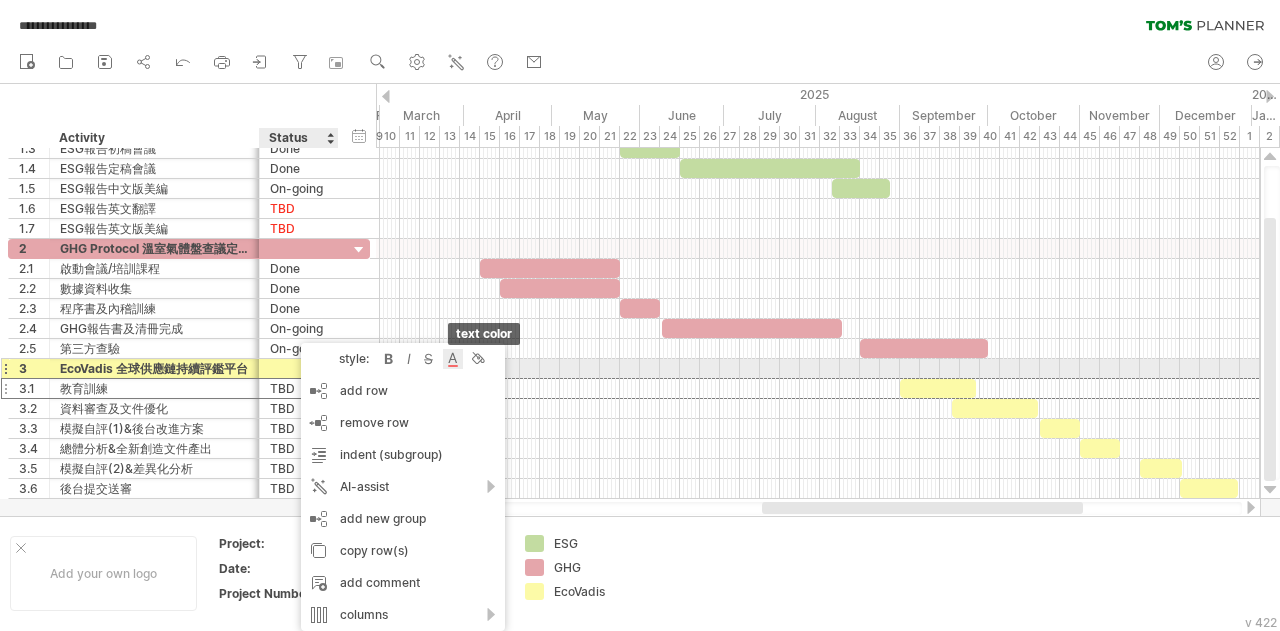 click at bounding box center (453, 359) 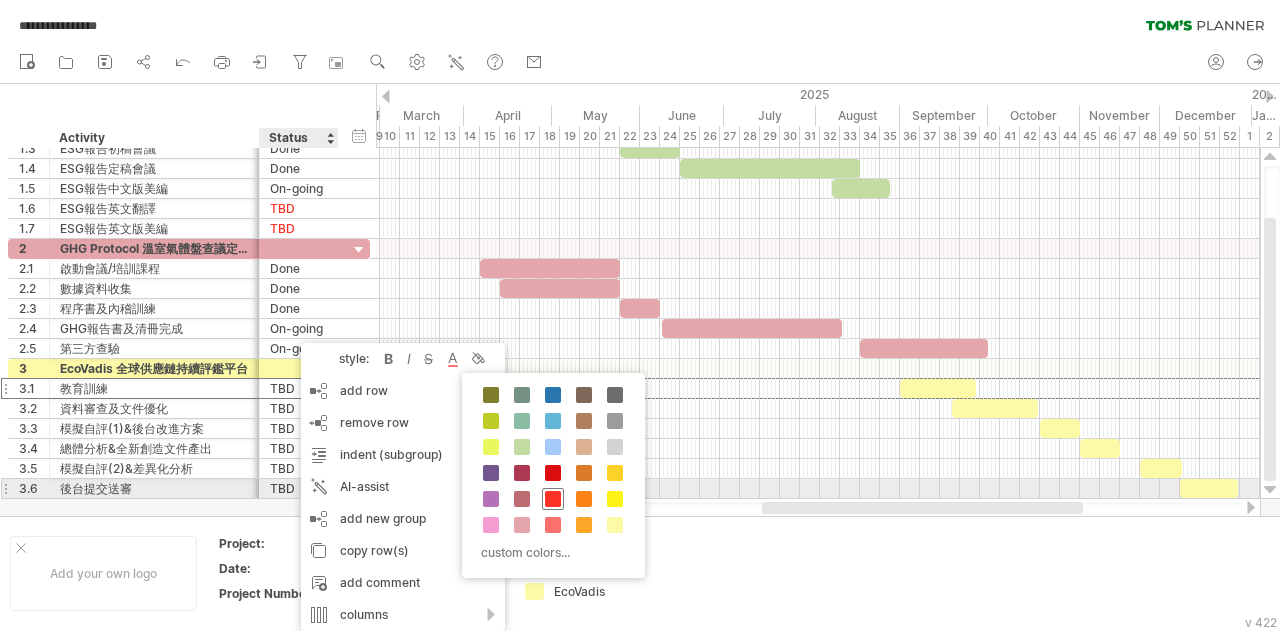 click at bounding box center [553, 499] 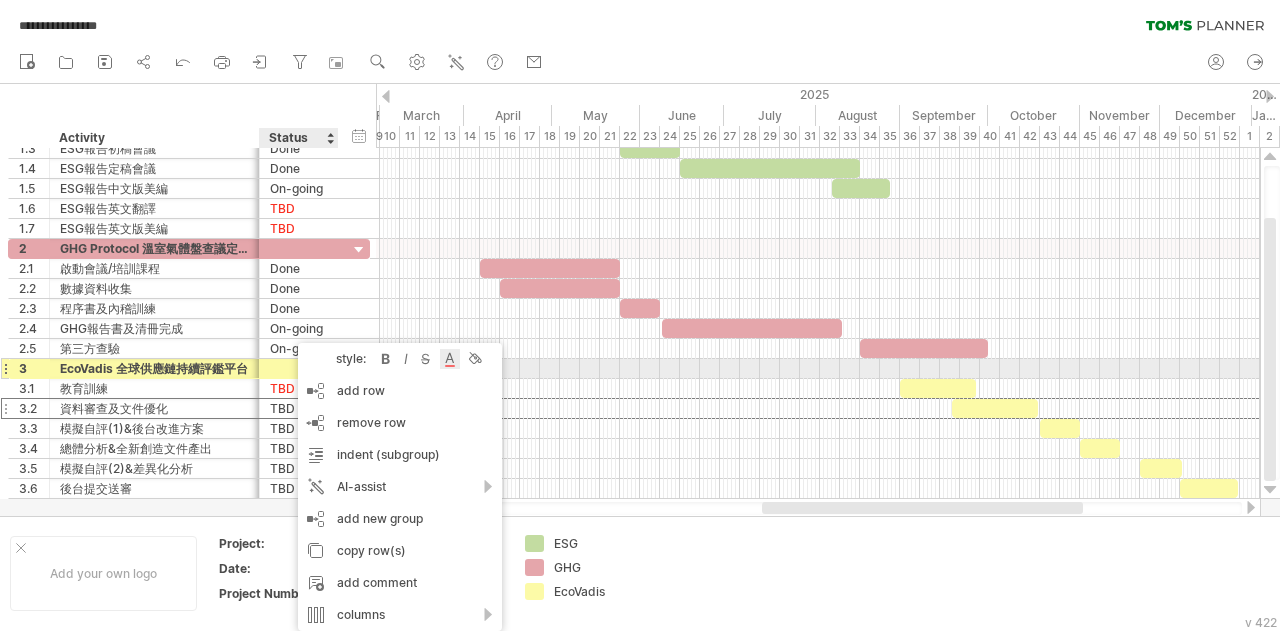 click at bounding box center (450, 359) 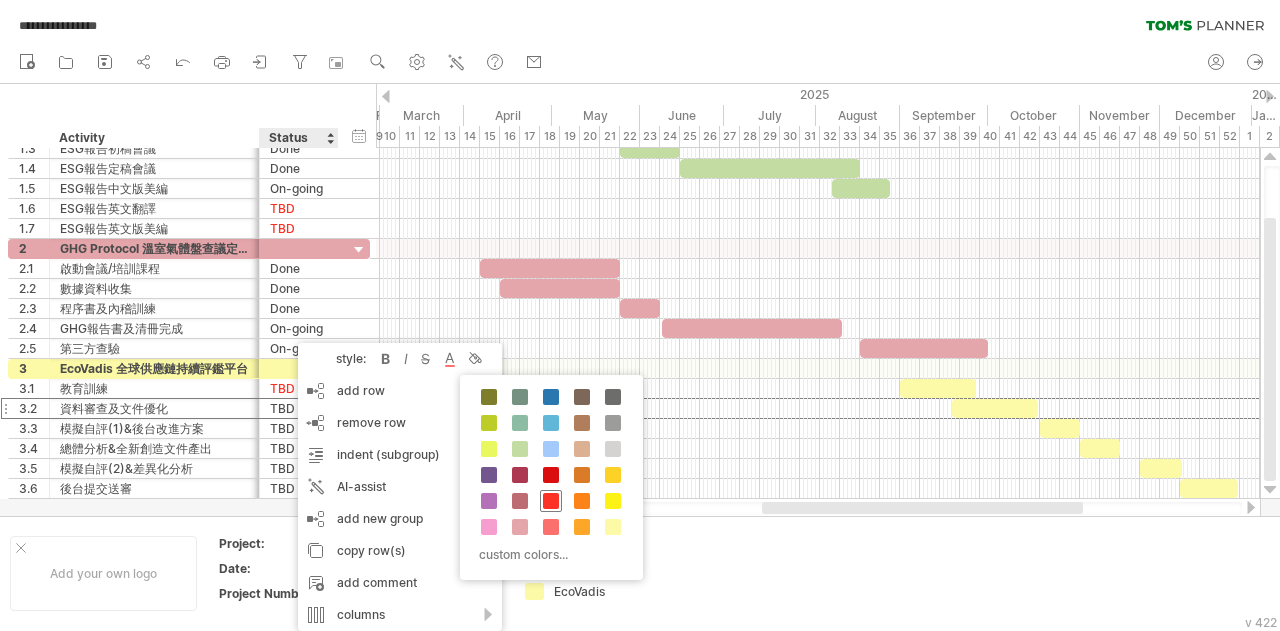 click at bounding box center [551, 501] 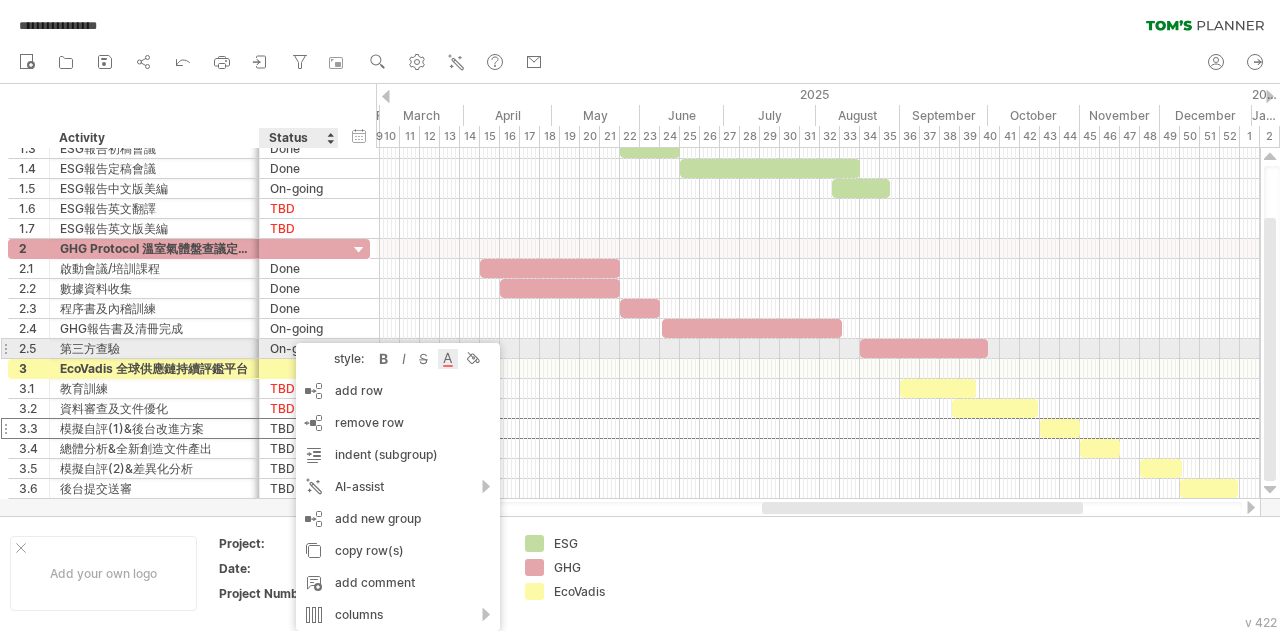 click at bounding box center (448, 359) 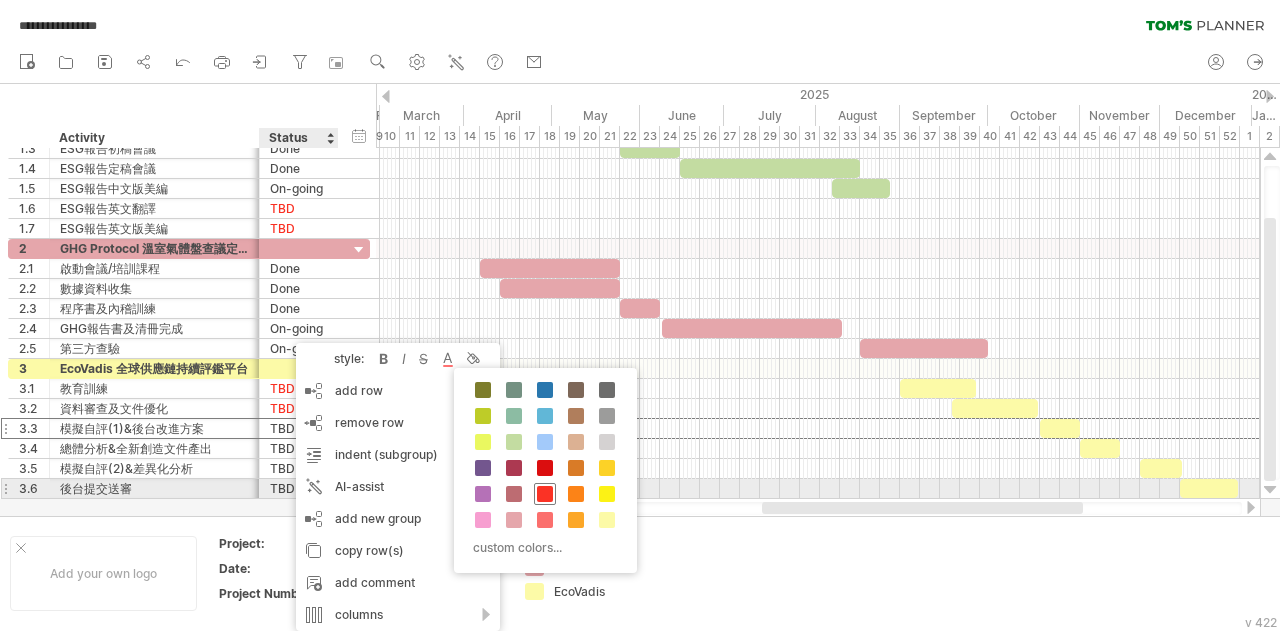 click at bounding box center [545, 494] 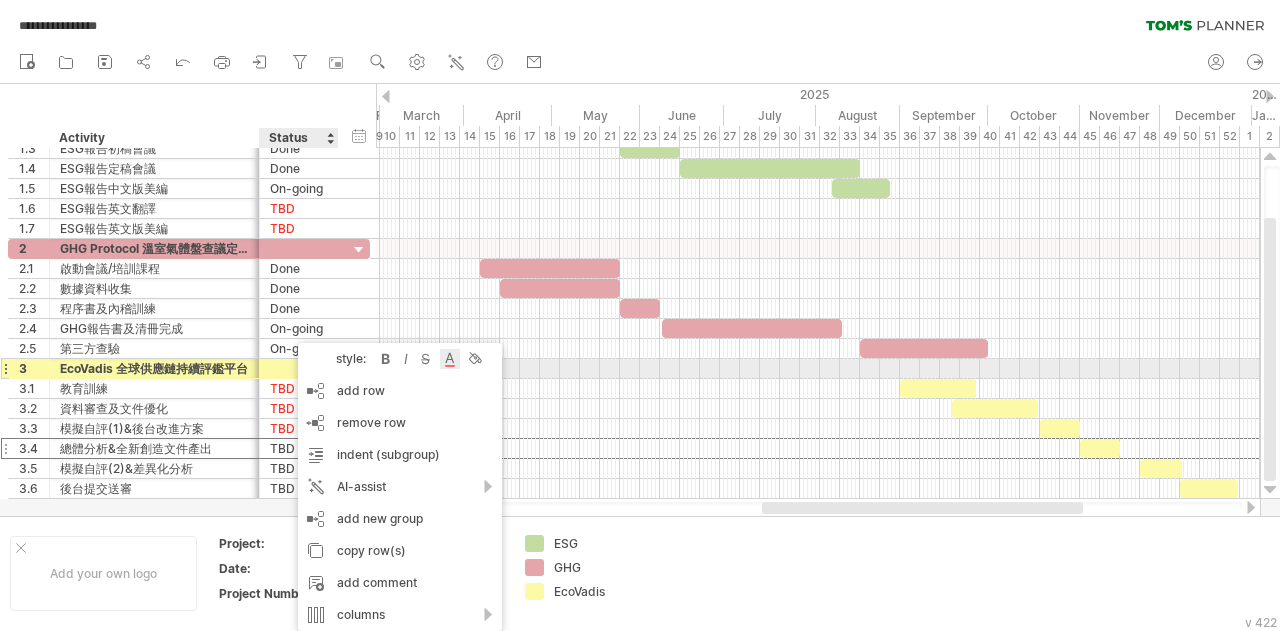 click at bounding box center (450, 359) 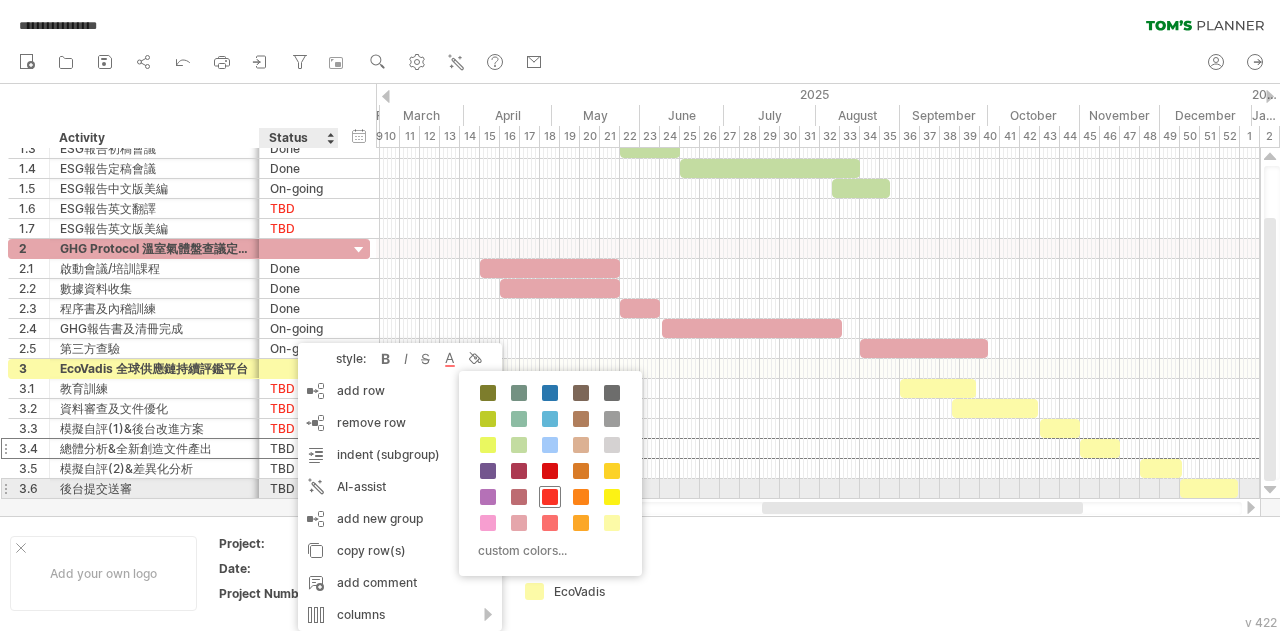 click at bounding box center (550, 497) 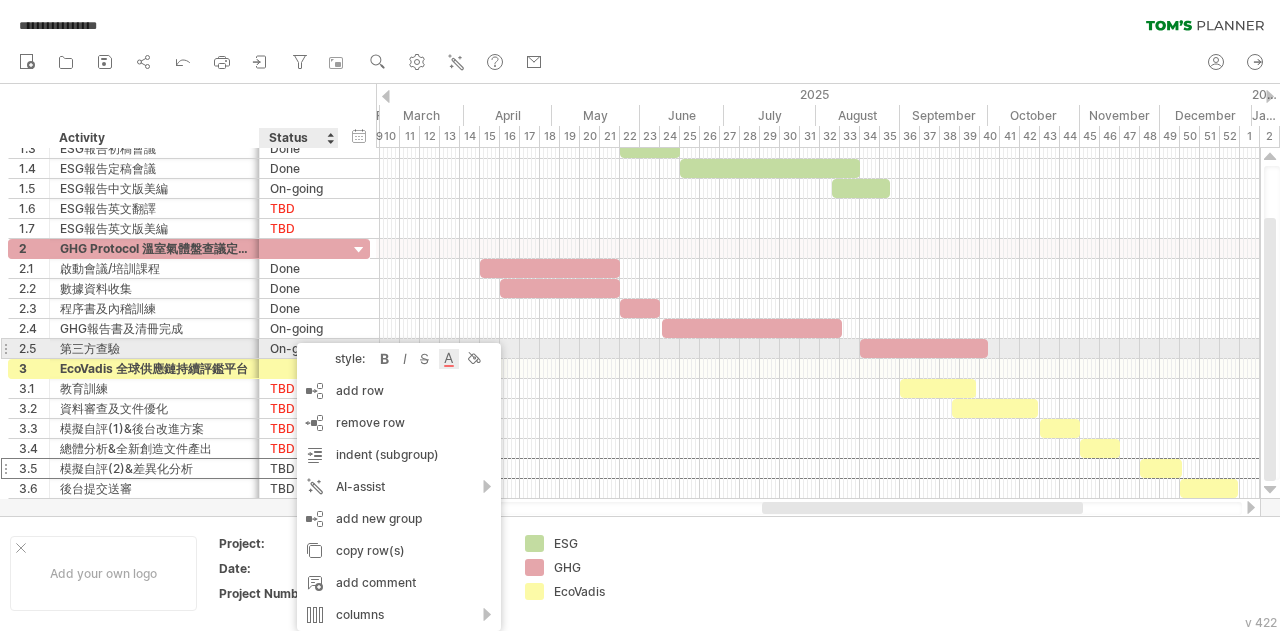 click at bounding box center (449, 359) 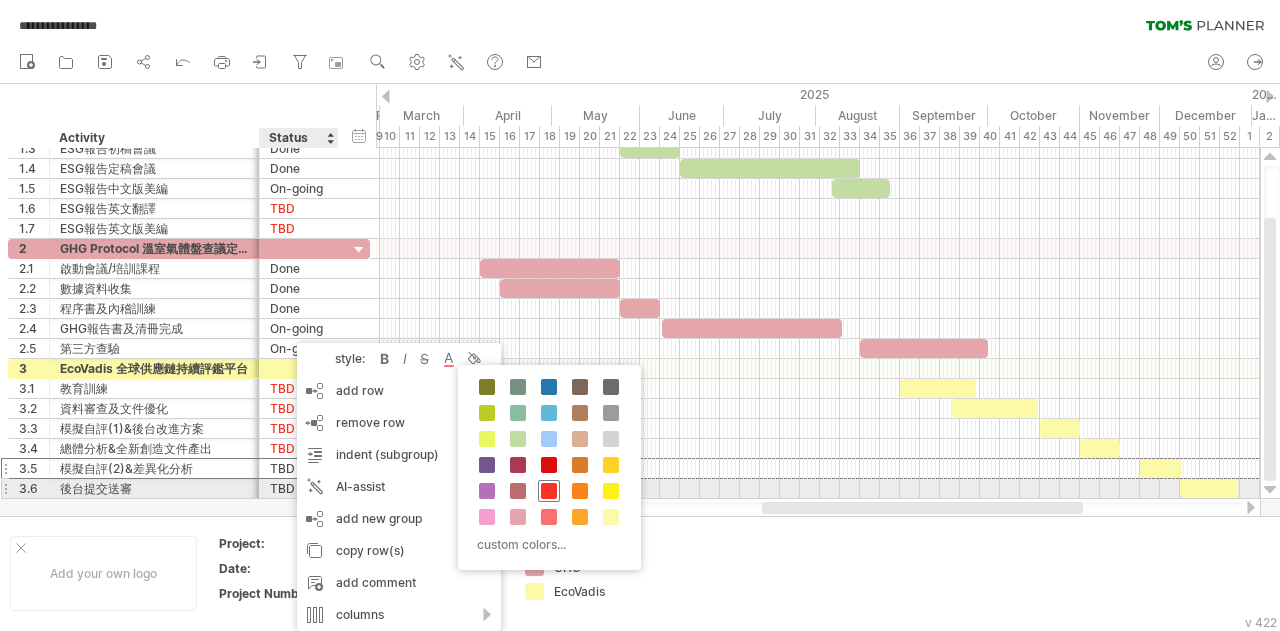 drag, startPoint x: 554, startPoint y: 487, endPoint x: 544, endPoint y: 483, distance: 10.770329 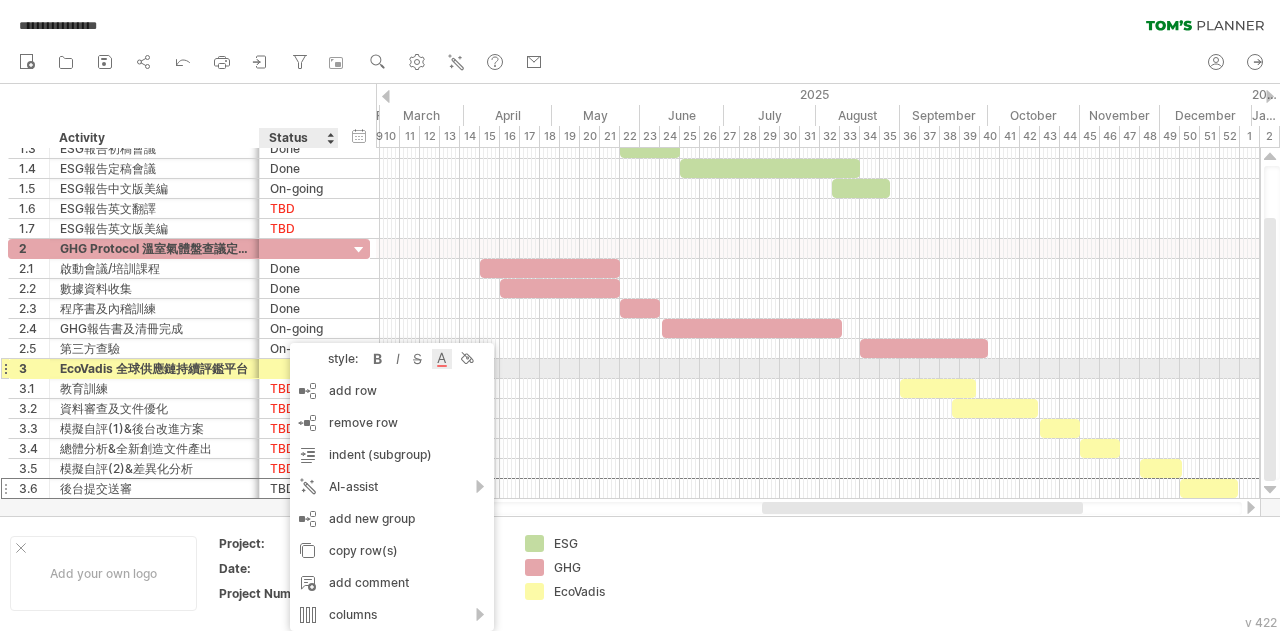 click at bounding box center [442, 359] 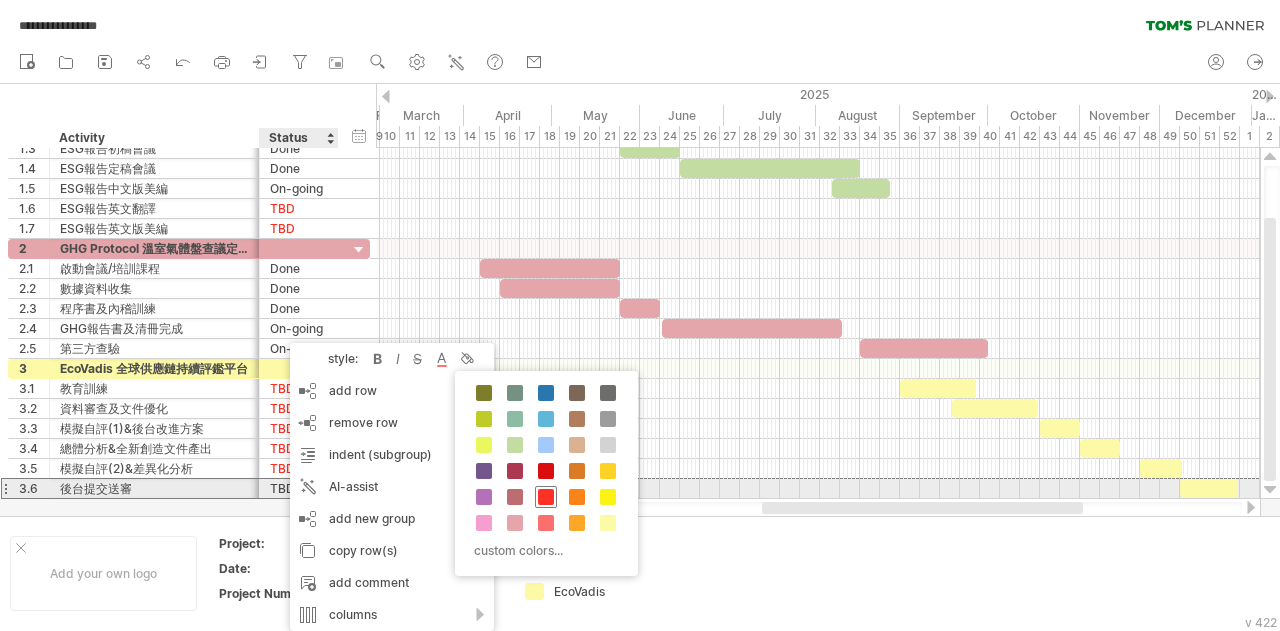 click at bounding box center [546, 497] 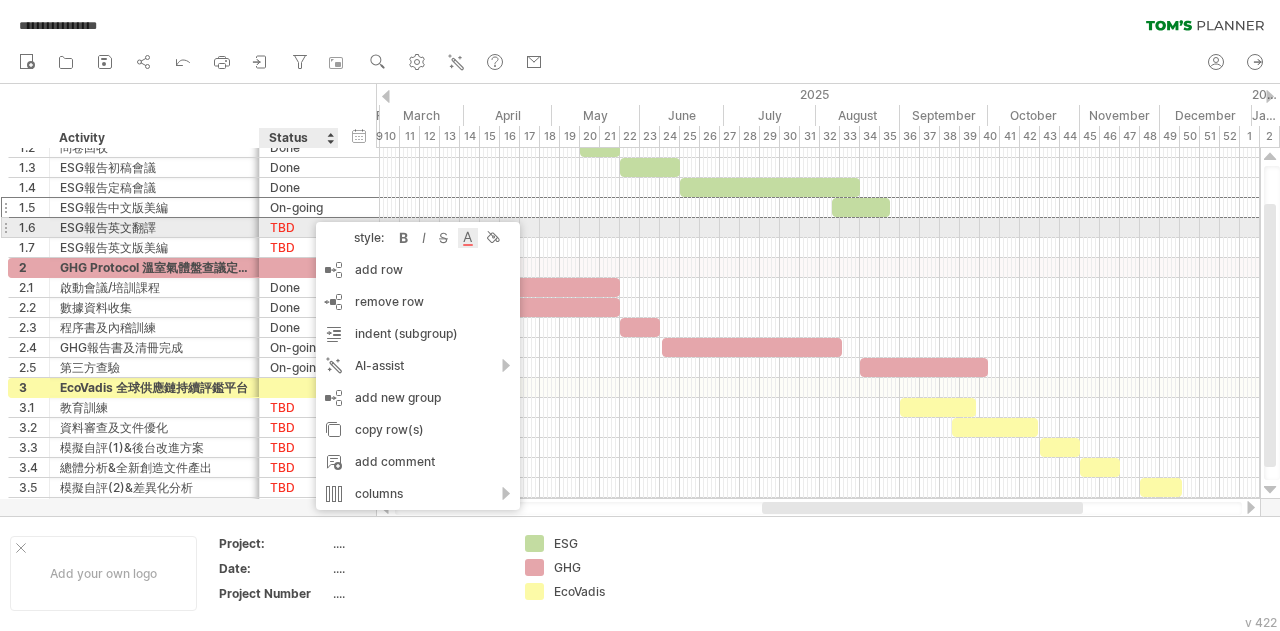 click at bounding box center (468, 238) 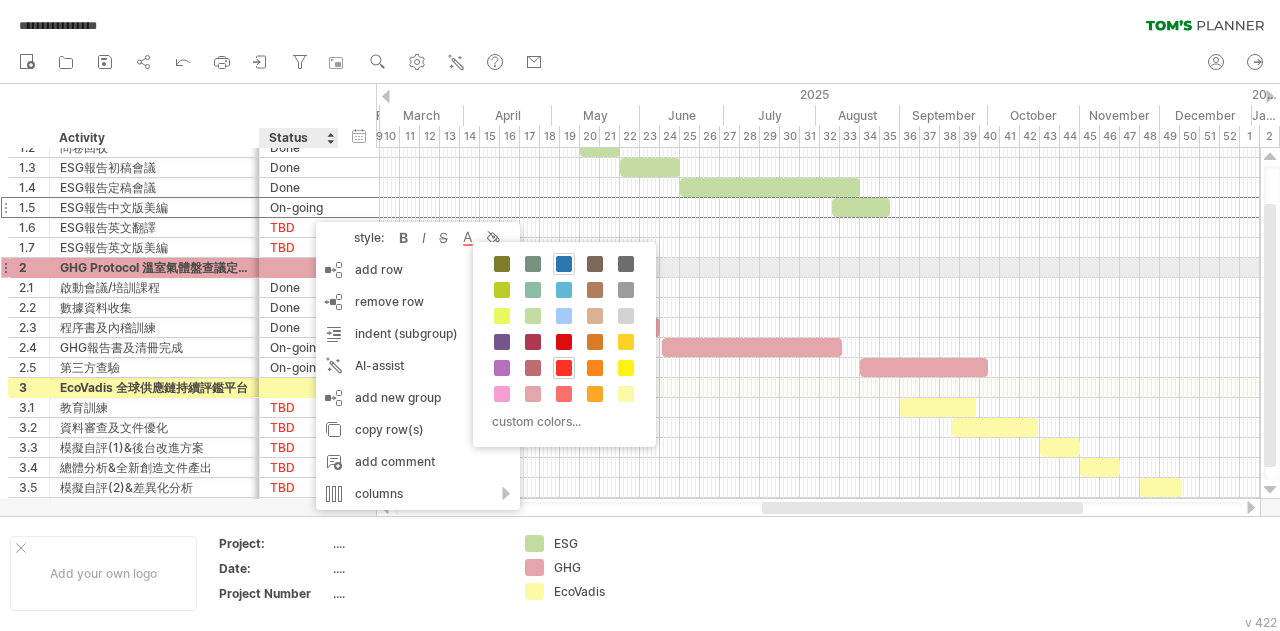 click at bounding box center [564, 264] 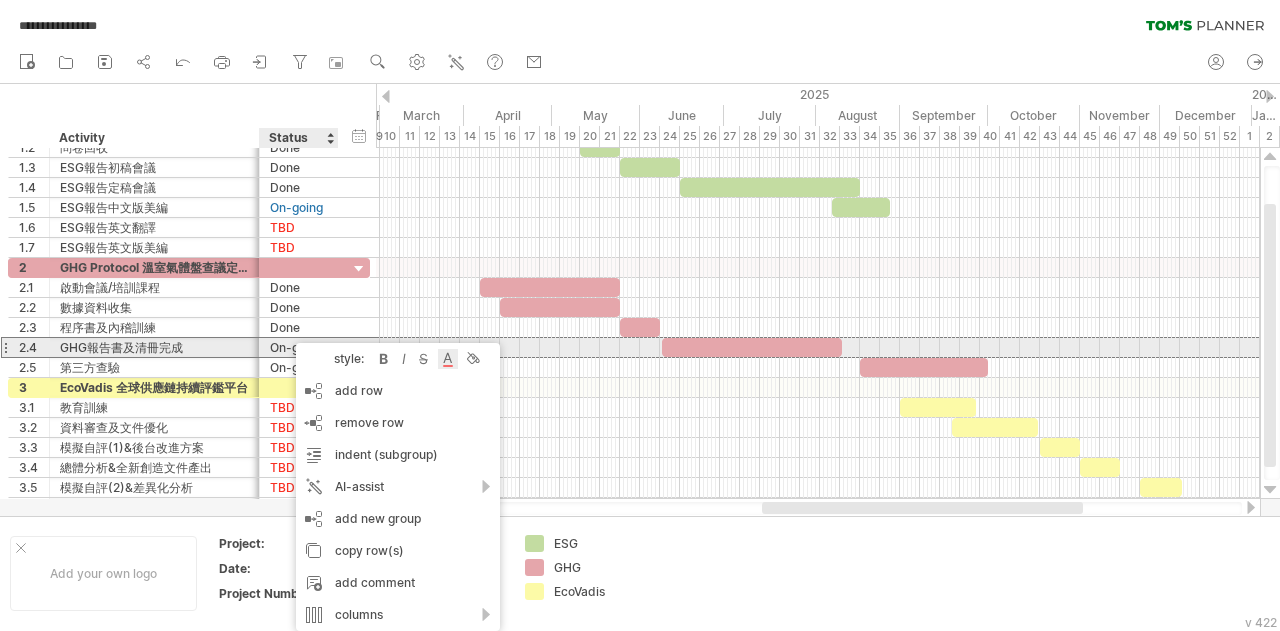 click at bounding box center [448, 359] 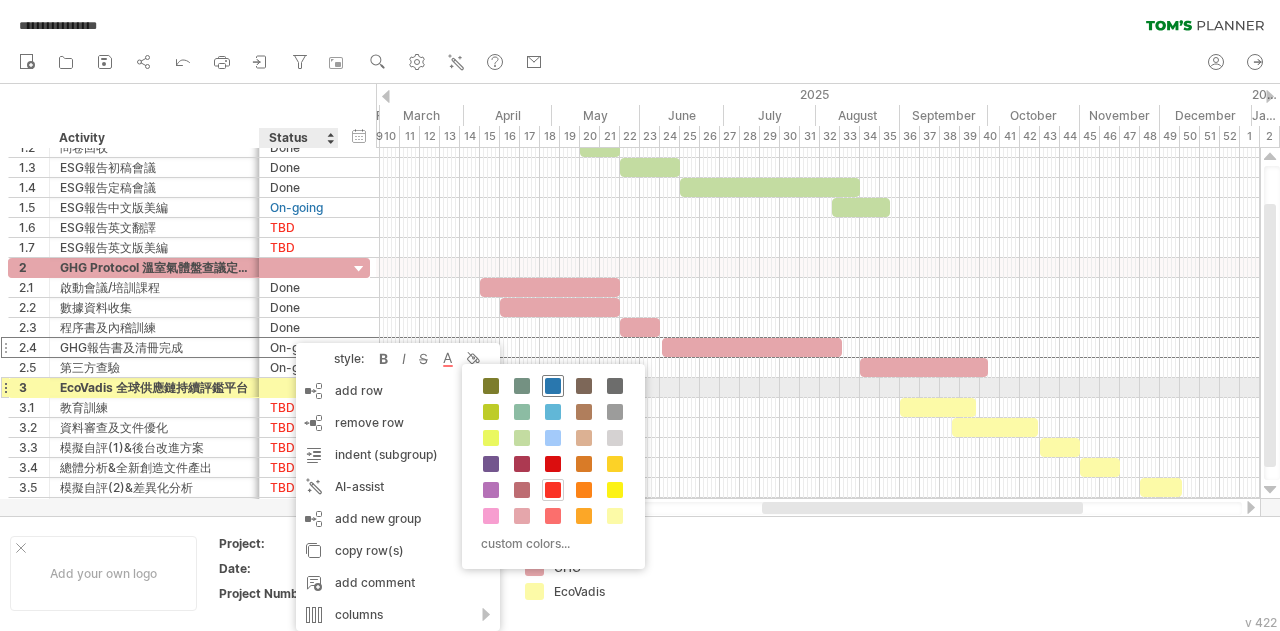 click at bounding box center [553, 386] 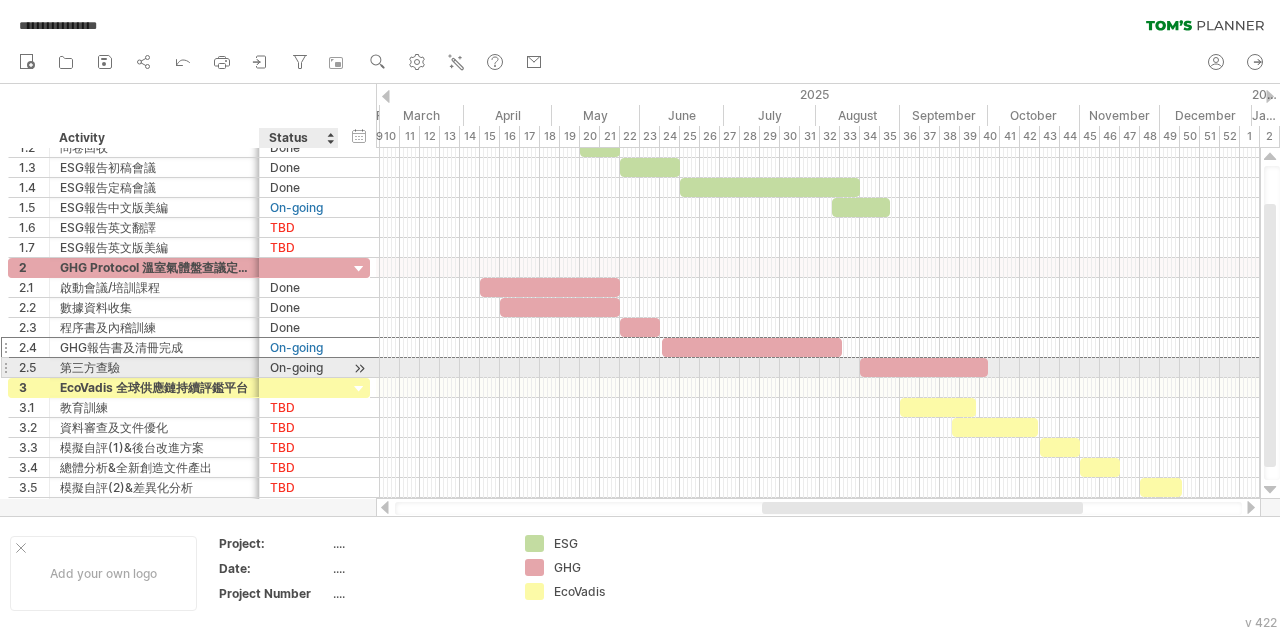 click on "On-going" at bounding box center [299, 367] 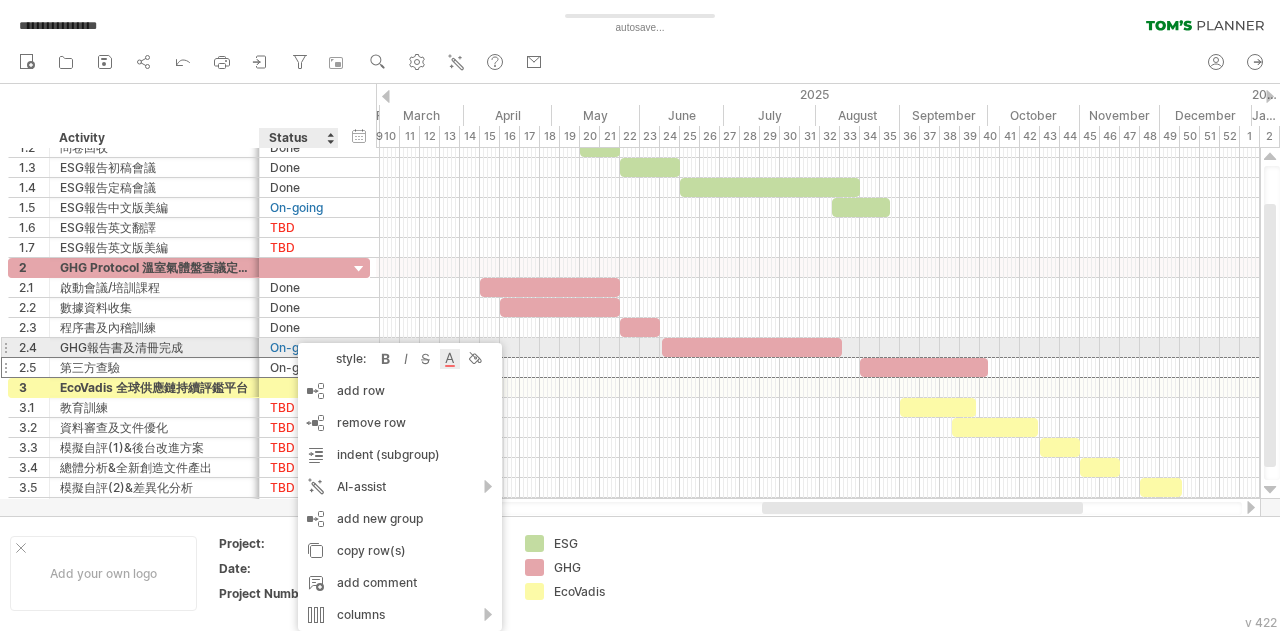 click at bounding box center [450, 359] 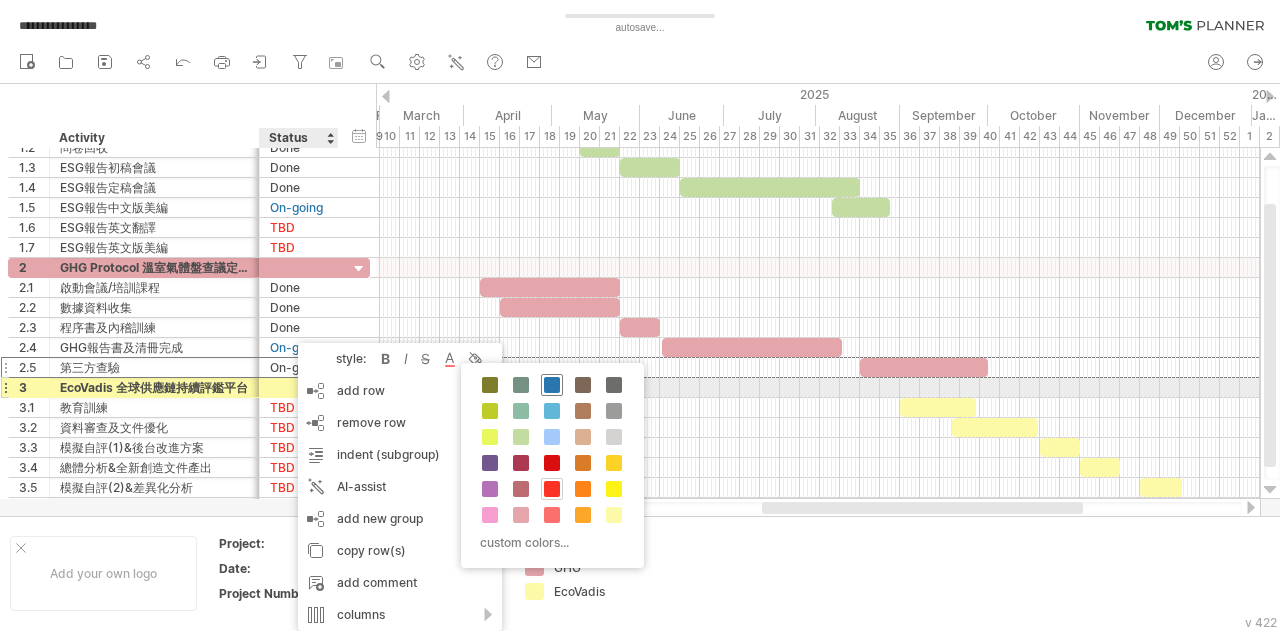 click at bounding box center [552, 385] 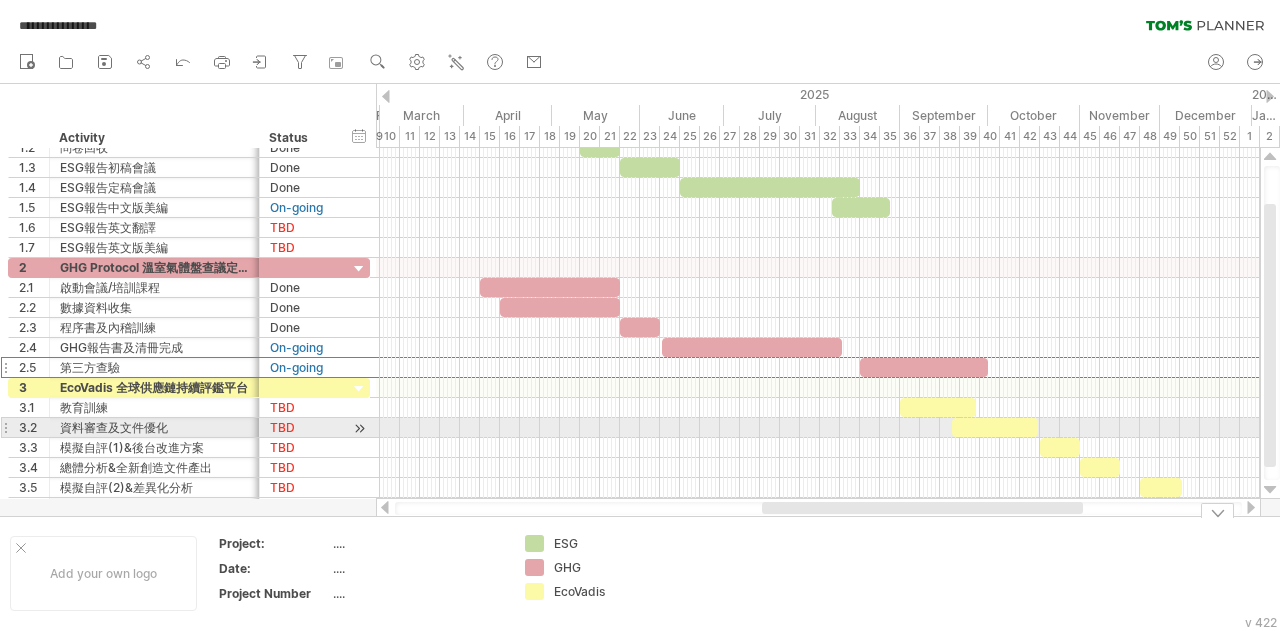 click at bounding box center [818, 408] 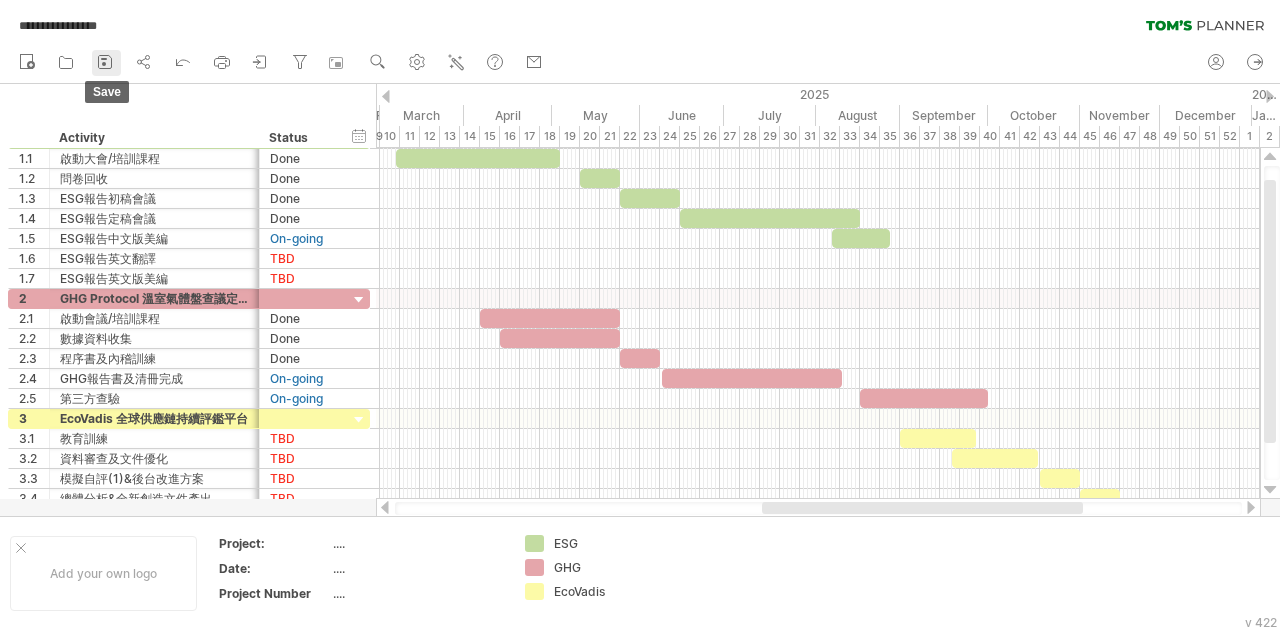 click 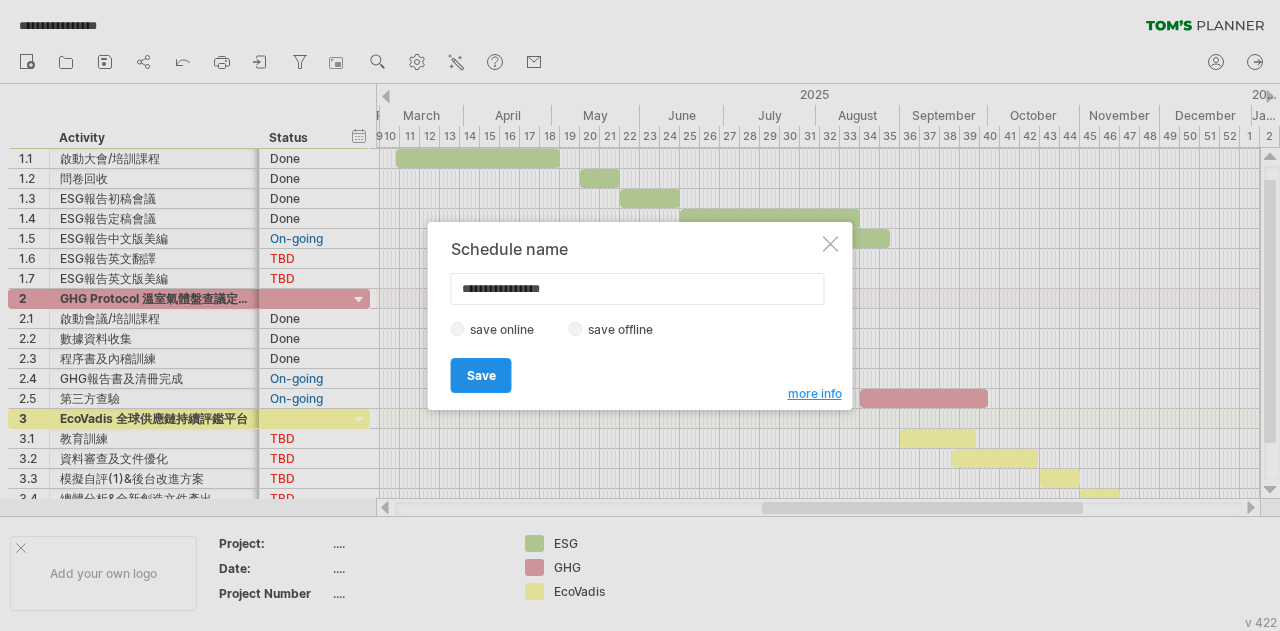 click on "Save" at bounding box center [481, 375] 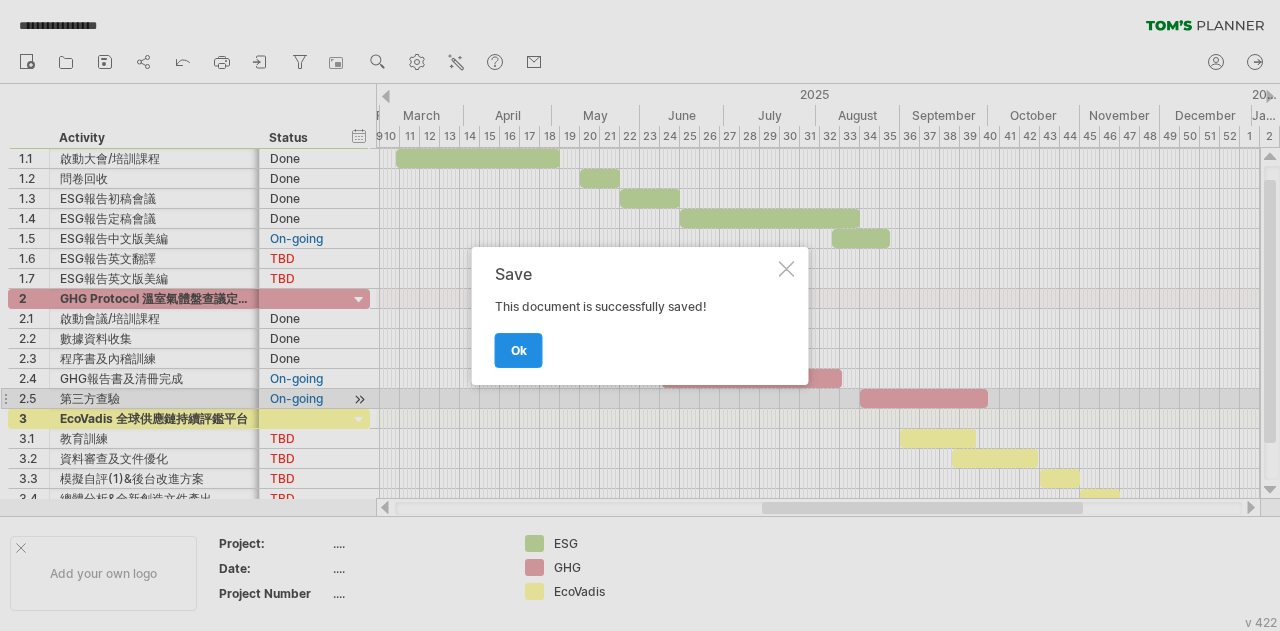 click on "ok" at bounding box center (519, 350) 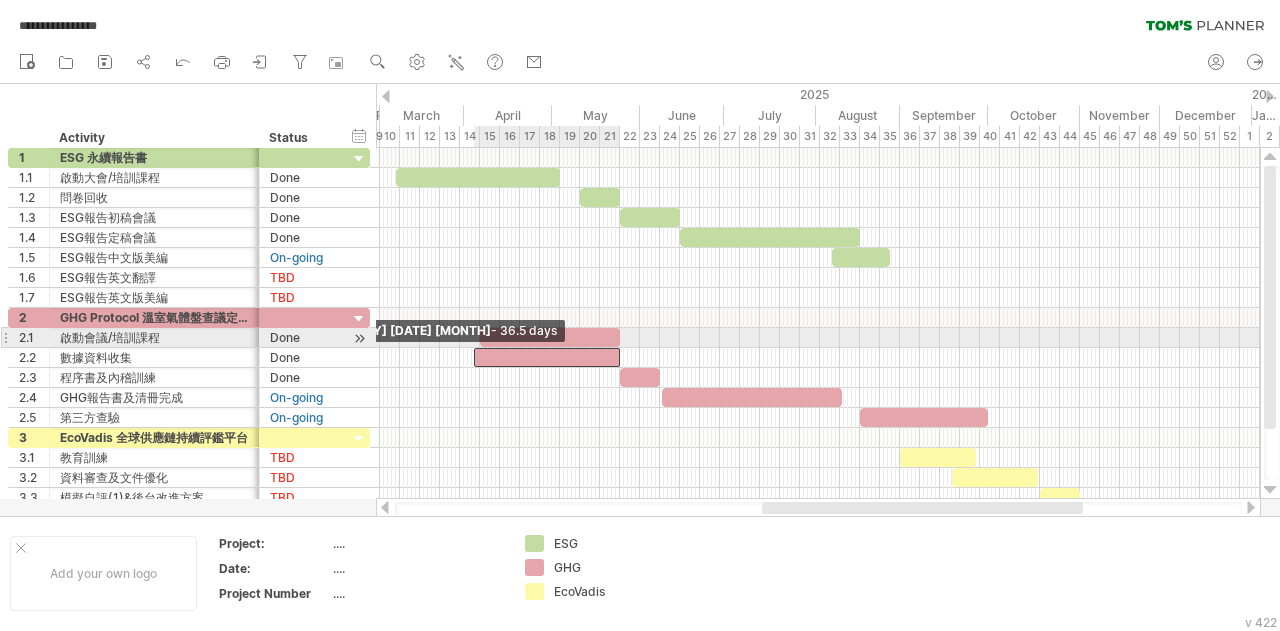 drag, startPoint x: 502, startPoint y: 353, endPoint x: 476, endPoint y: 345, distance: 27.202942 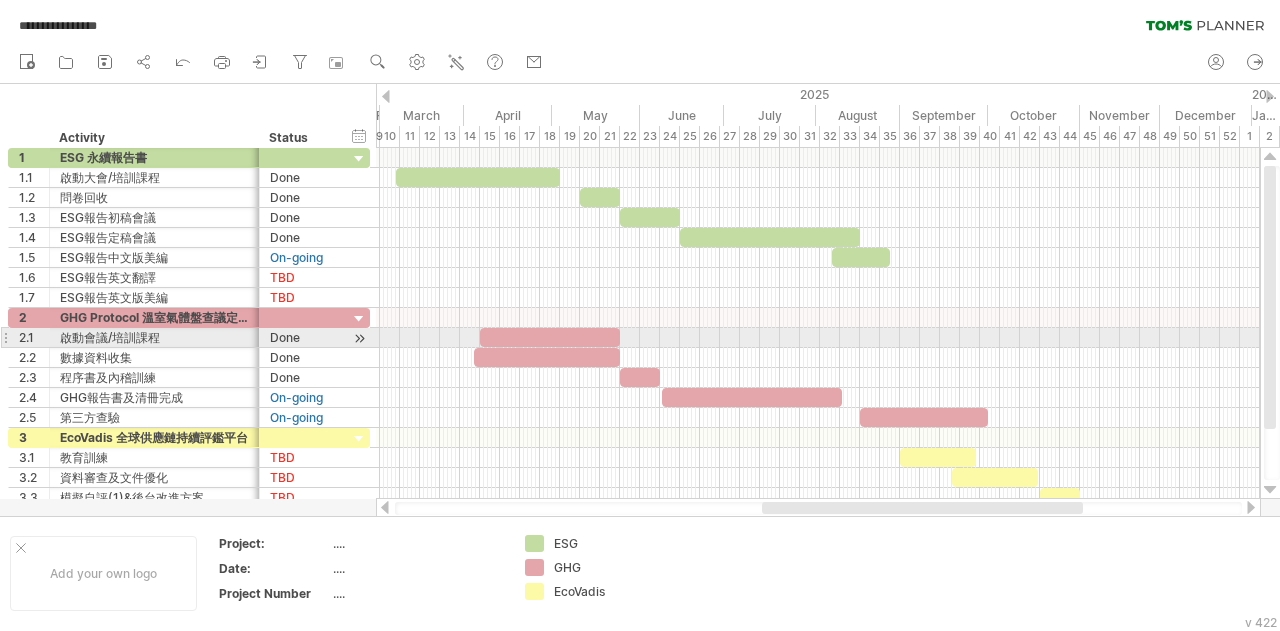 click at bounding box center (550, 337) 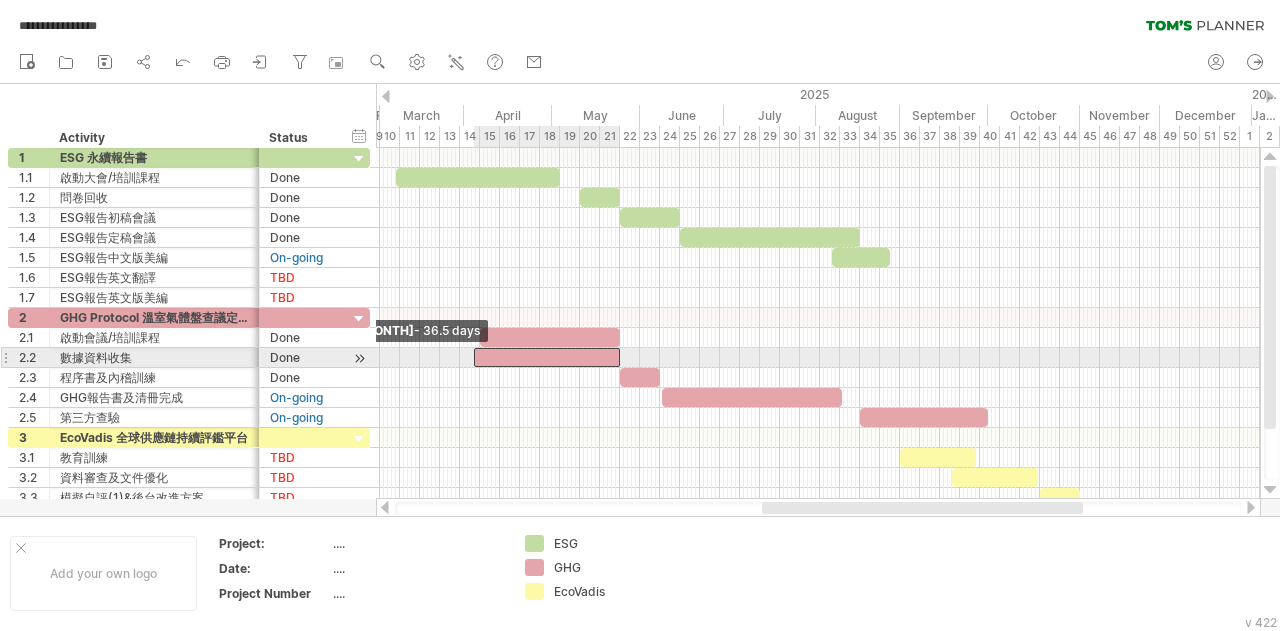 click at bounding box center [474, 357] 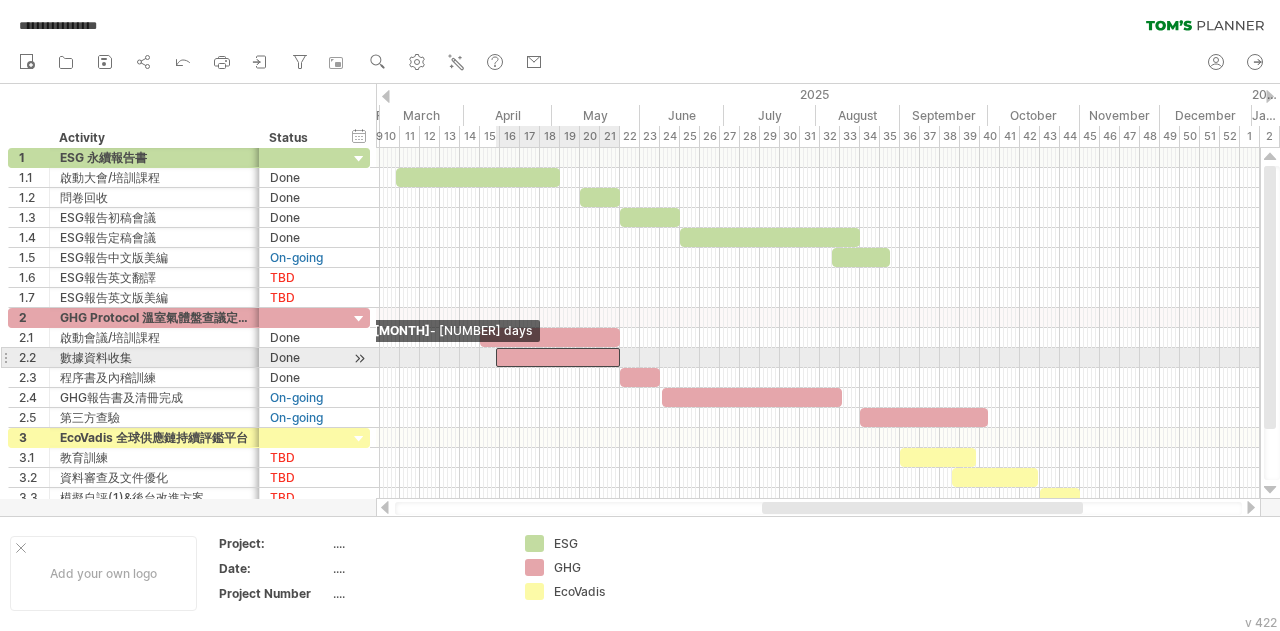 drag, startPoint x: 475, startPoint y: 355, endPoint x: 497, endPoint y: 355, distance: 22 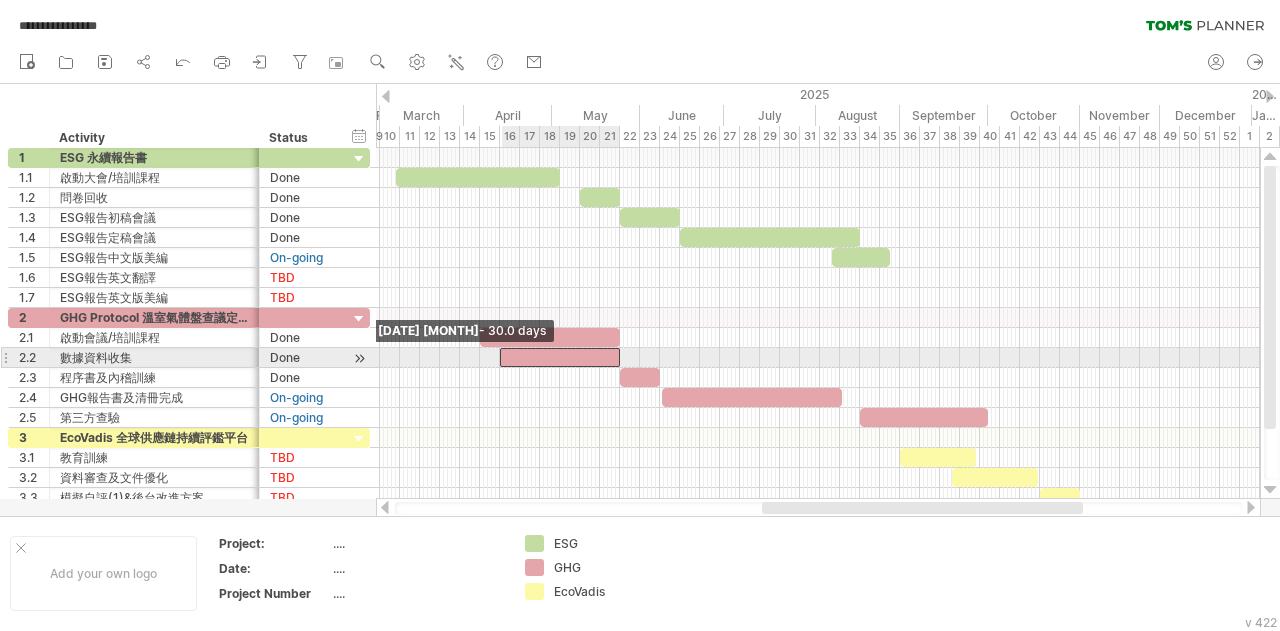 click at bounding box center (500, 357) 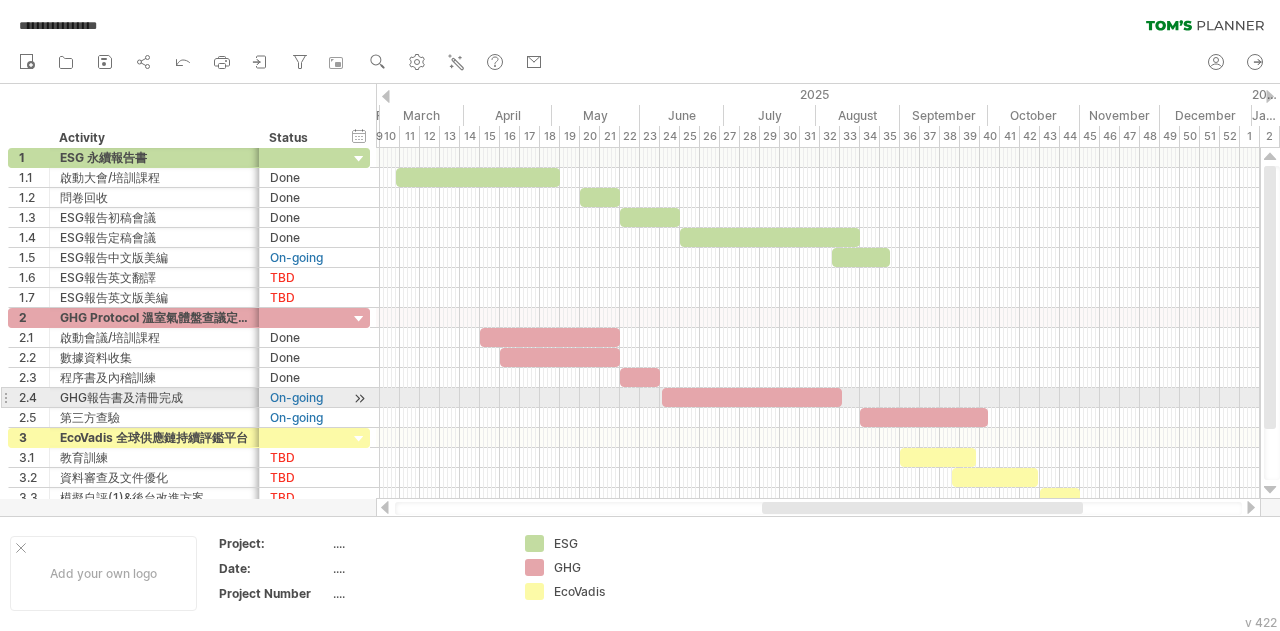 click at bounding box center [818, 398] 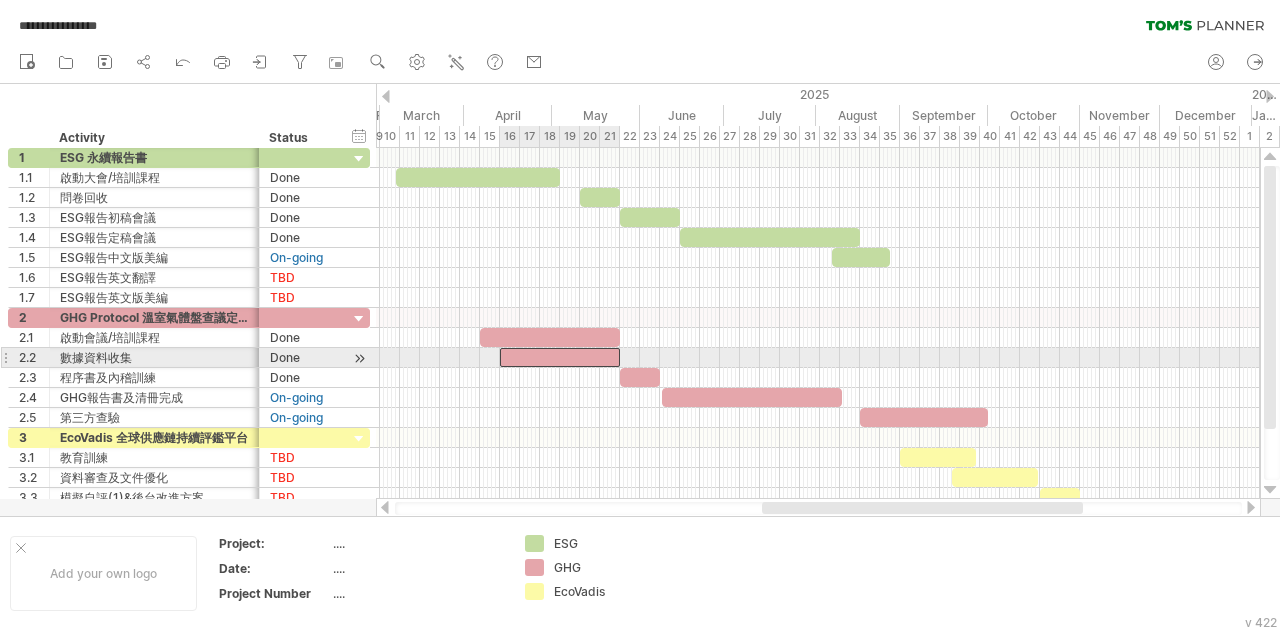 click at bounding box center [560, 357] 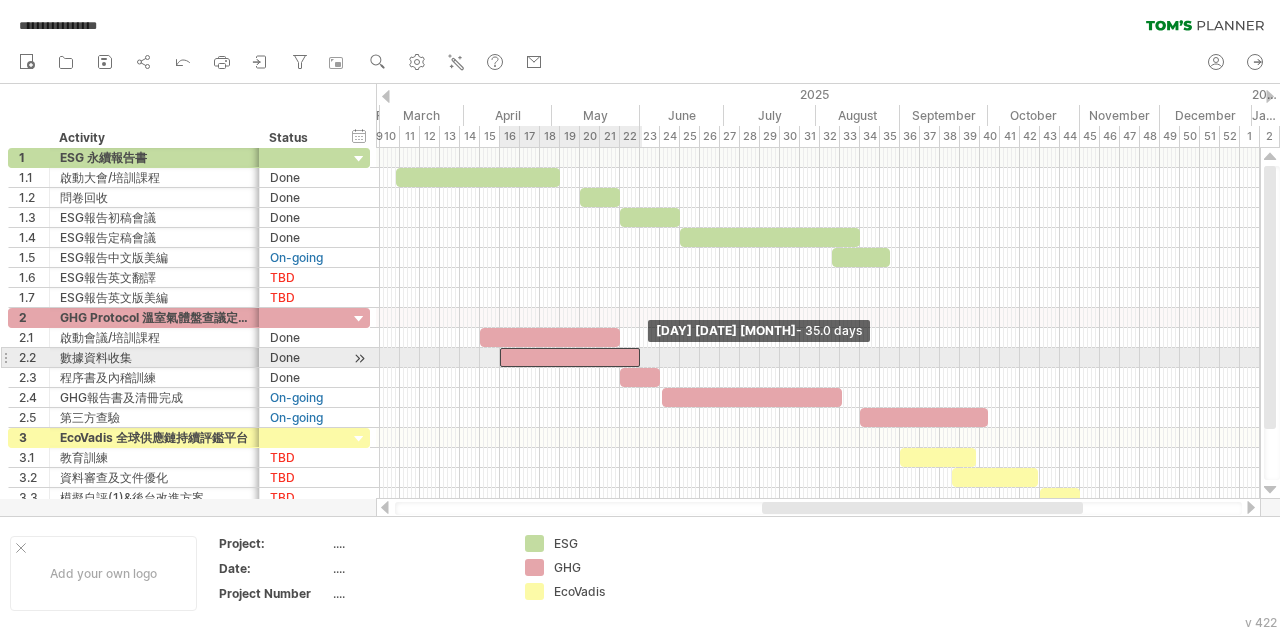 drag, startPoint x: 622, startPoint y: 350, endPoint x: 642, endPoint y: 353, distance: 20.22375 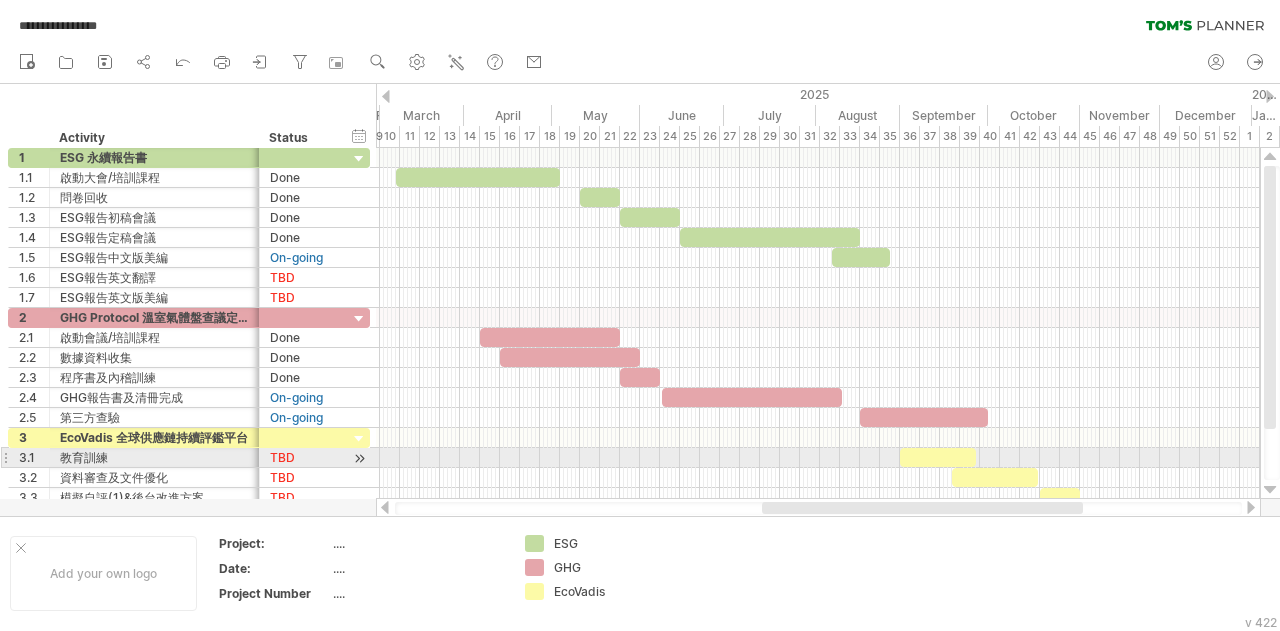 click at bounding box center [818, 478] 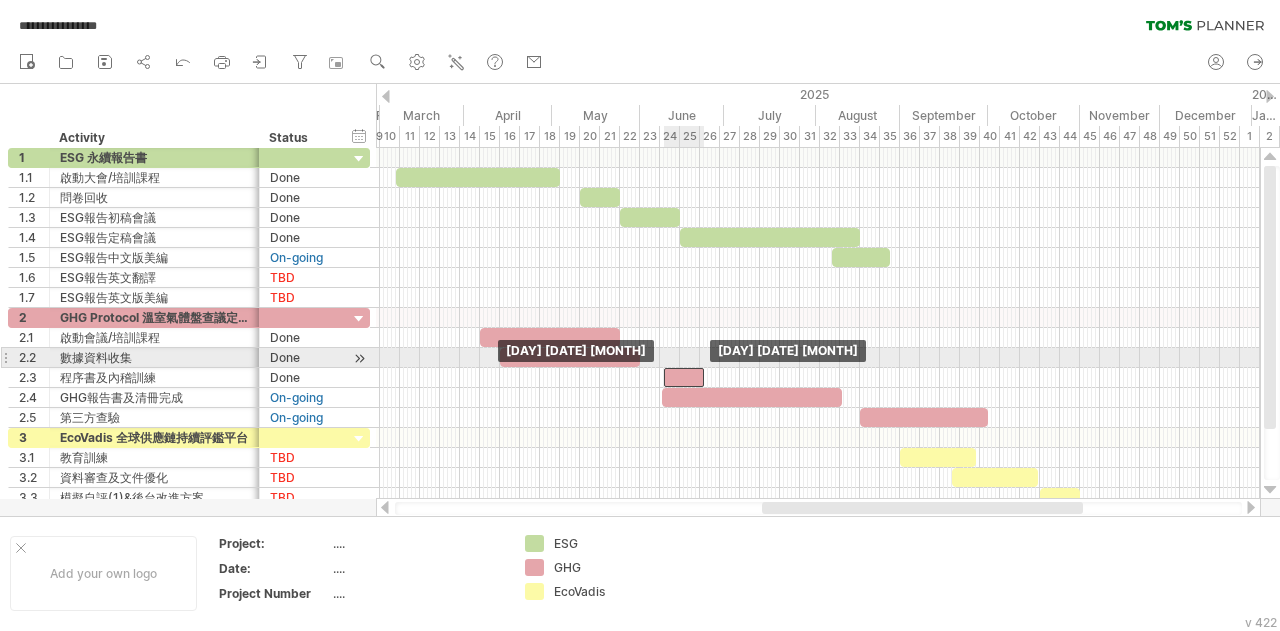 drag, startPoint x: 651, startPoint y: 367, endPoint x: 694, endPoint y: 367, distance: 43 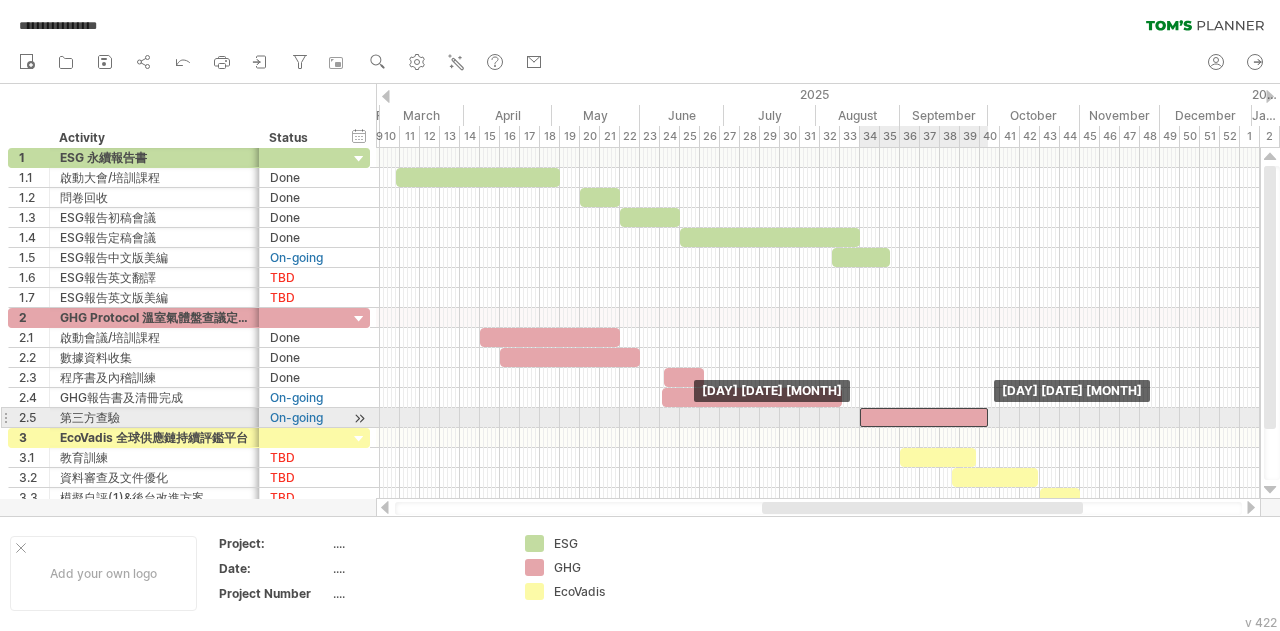 click at bounding box center (924, 417) 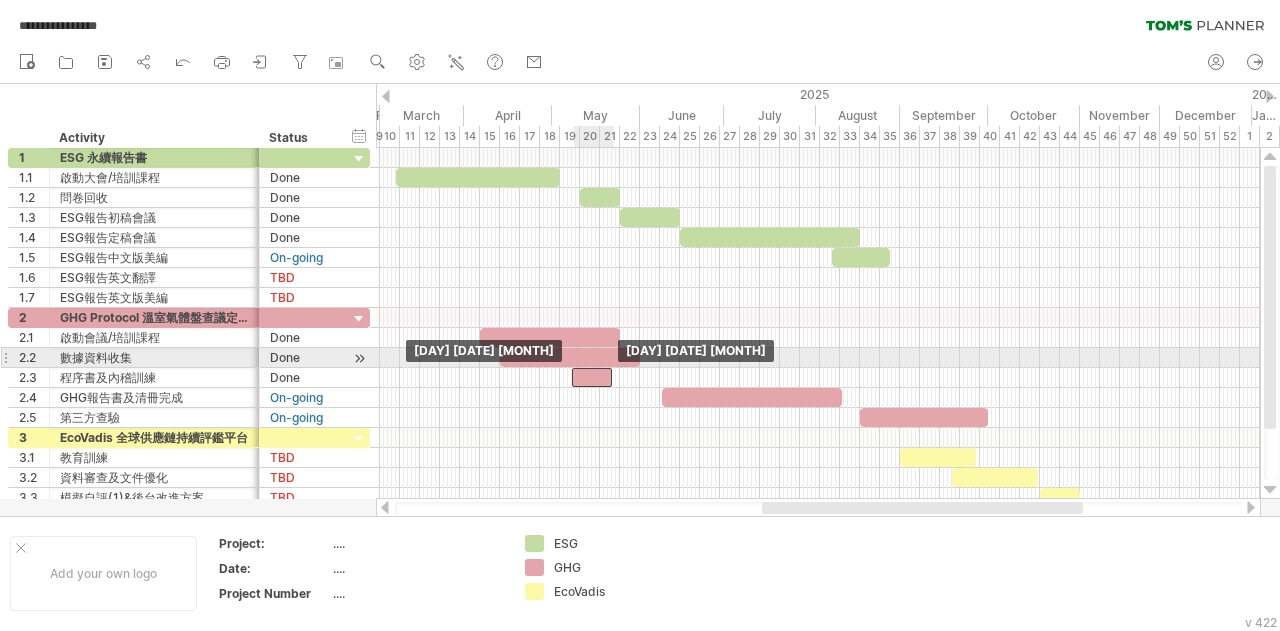 drag, startPoint x: 679, startPoint y: 367, endPoint x: 587, endPoint y: 368, distance: 92.00543 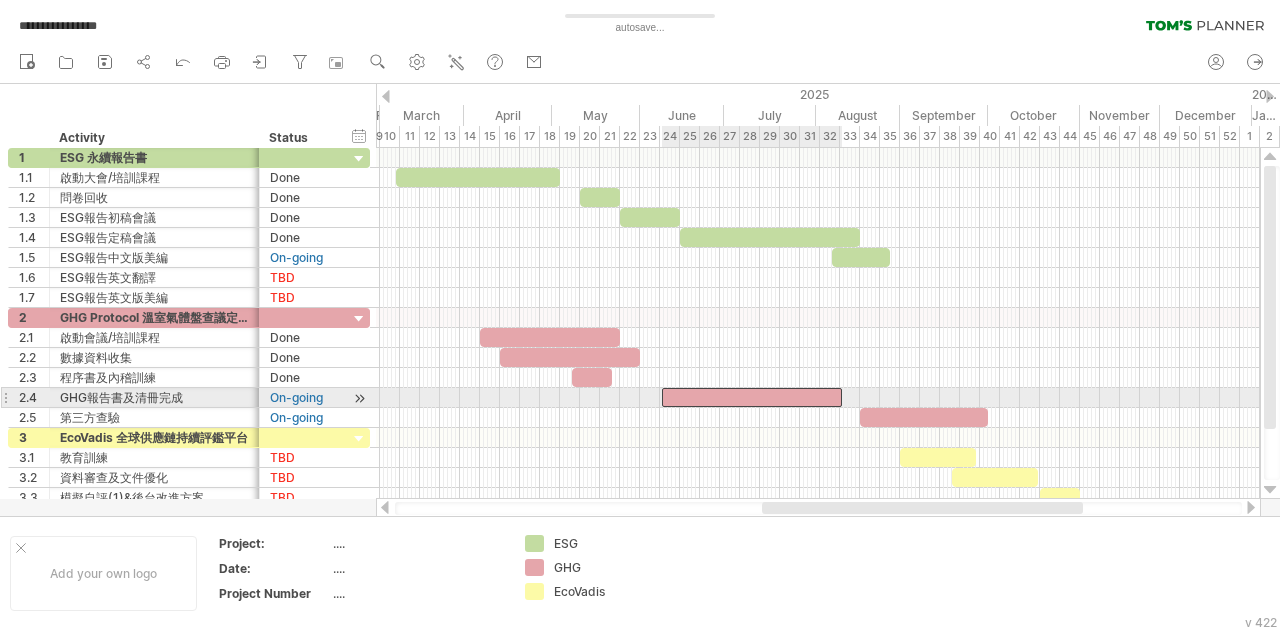 click at bounding box center [752, 397] 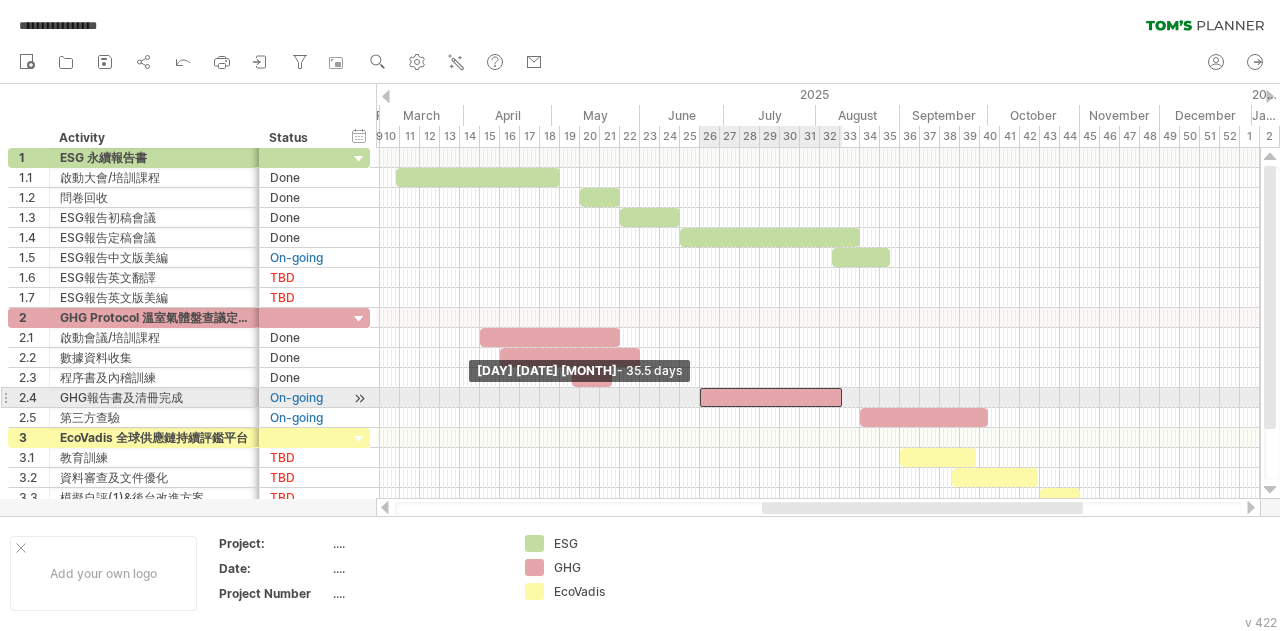 drag, startPoint x: 663, startPoint y: 396, endPoint x: 701, endPoint y: 395, distance: 38.013157 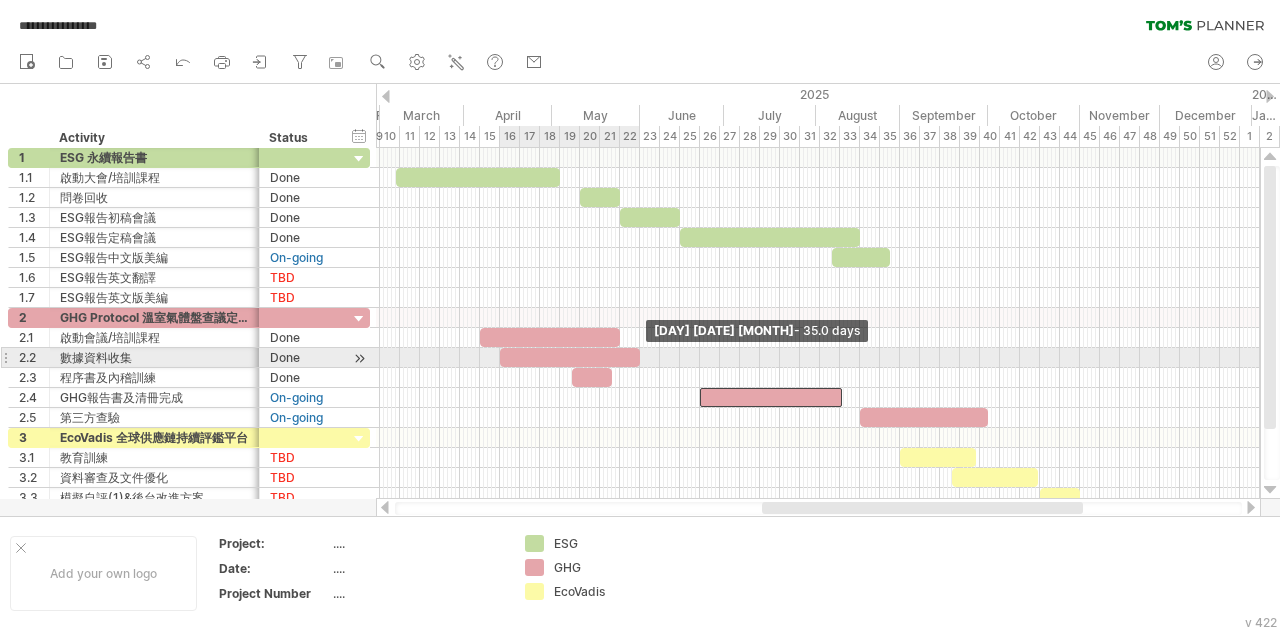 click at bounding box center [640, 357] 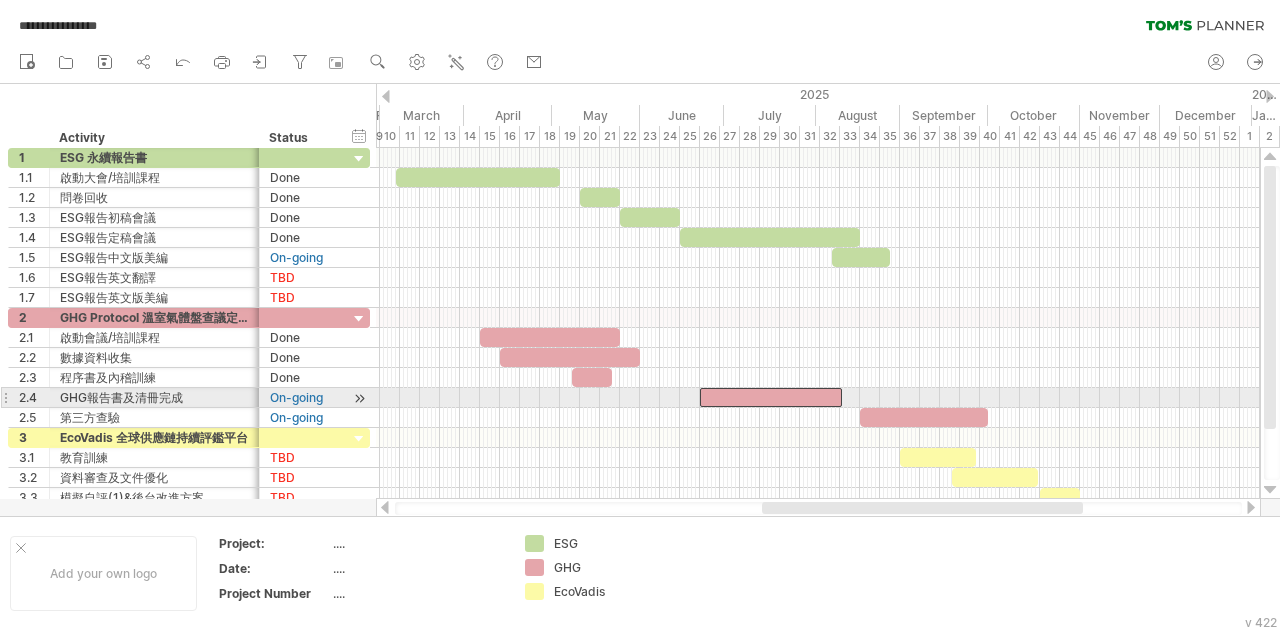 click at bounding box center (771, 397) 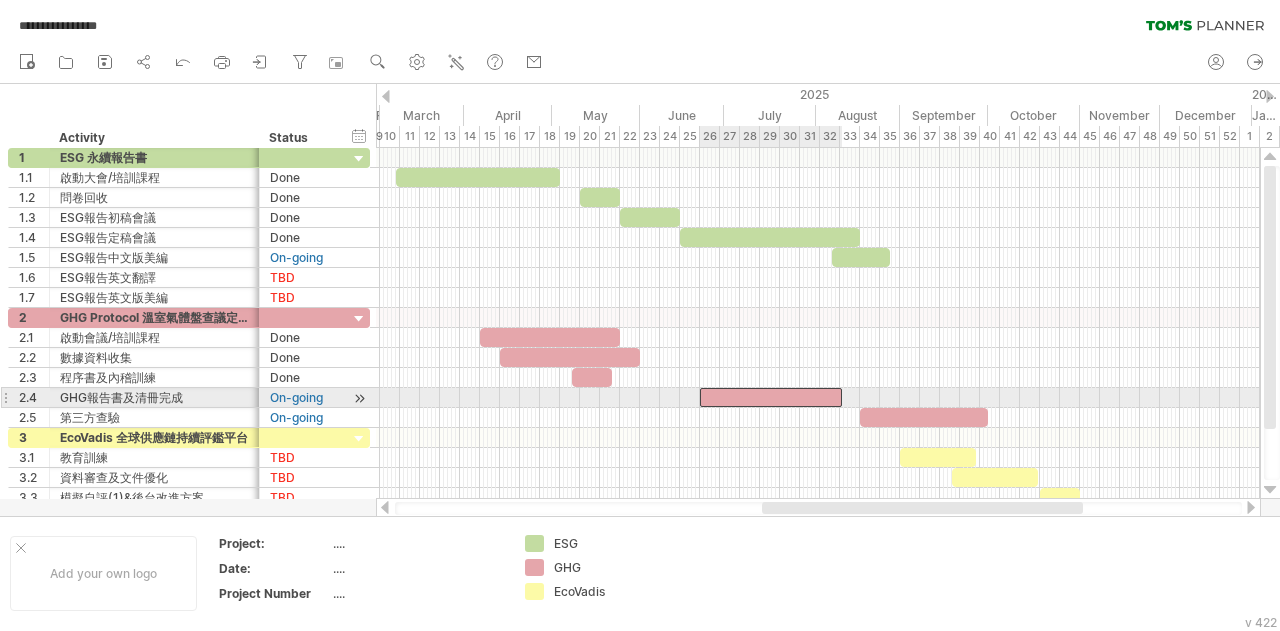 click at bounding box center [771, 397] 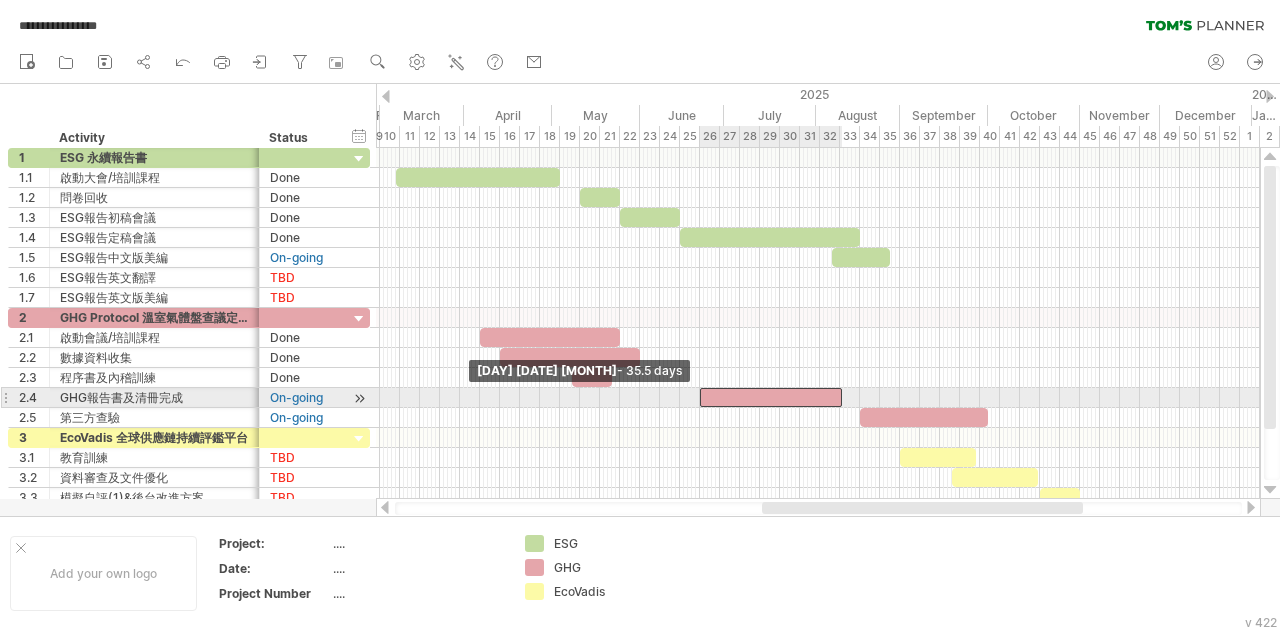 click at bounding box center [700, 397] 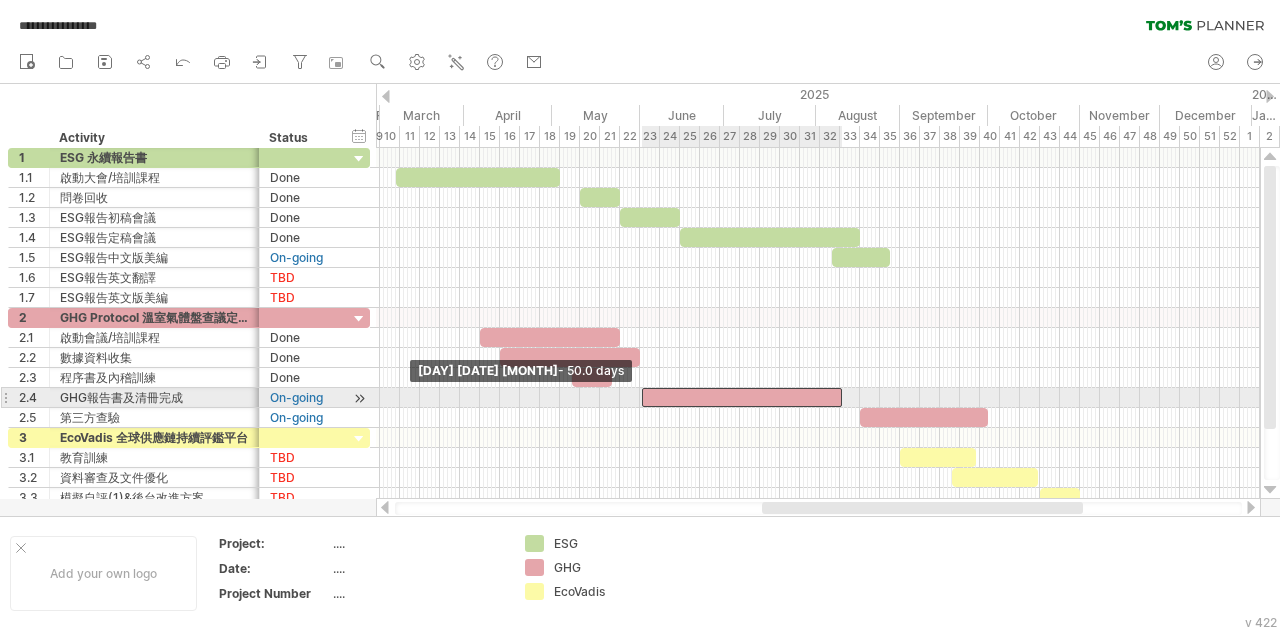 drag, startPoint x: 701, startPoint y: 391, endPoint x: 642, endPoint y: 389, distance: 59.03389 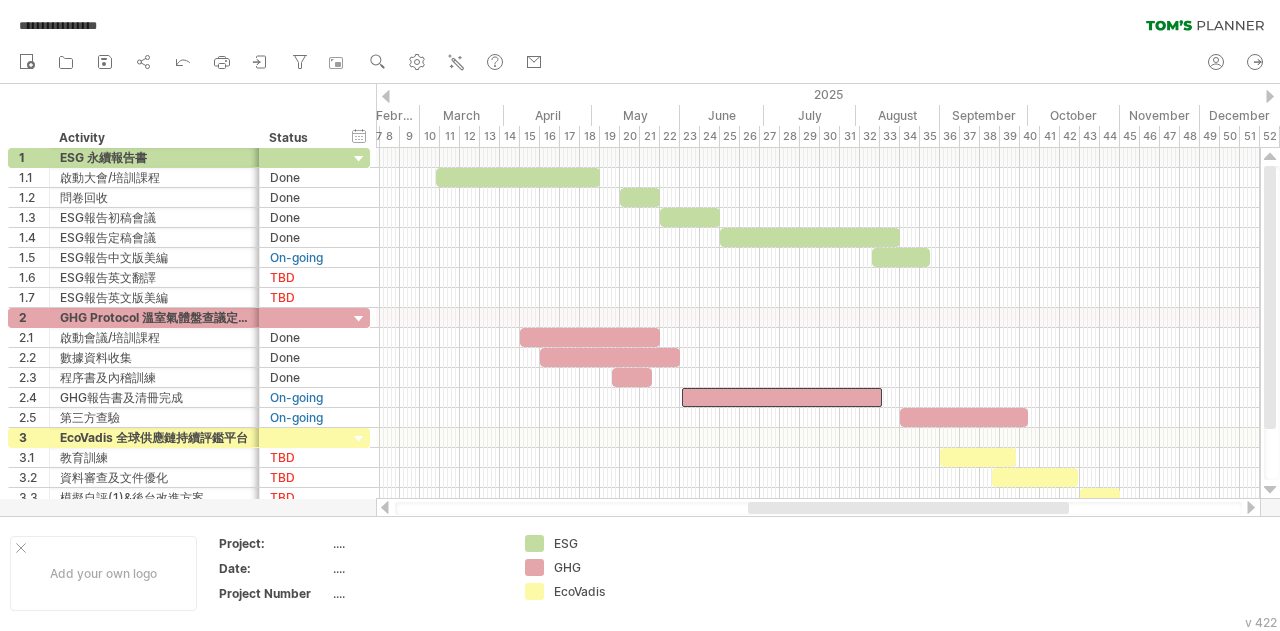 drag, startPoint x: 828, startPoint y: 509, endPoint x: 814, endPoint y: 513, distance: 14.56022 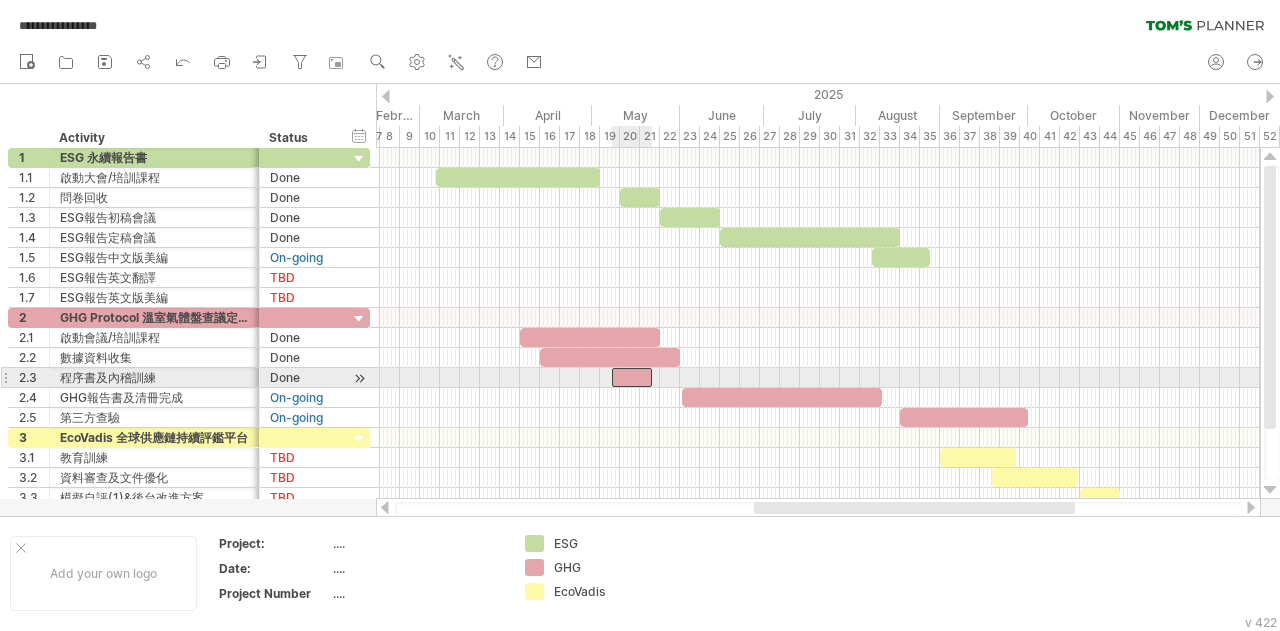 click at bounding box center [632, 377] 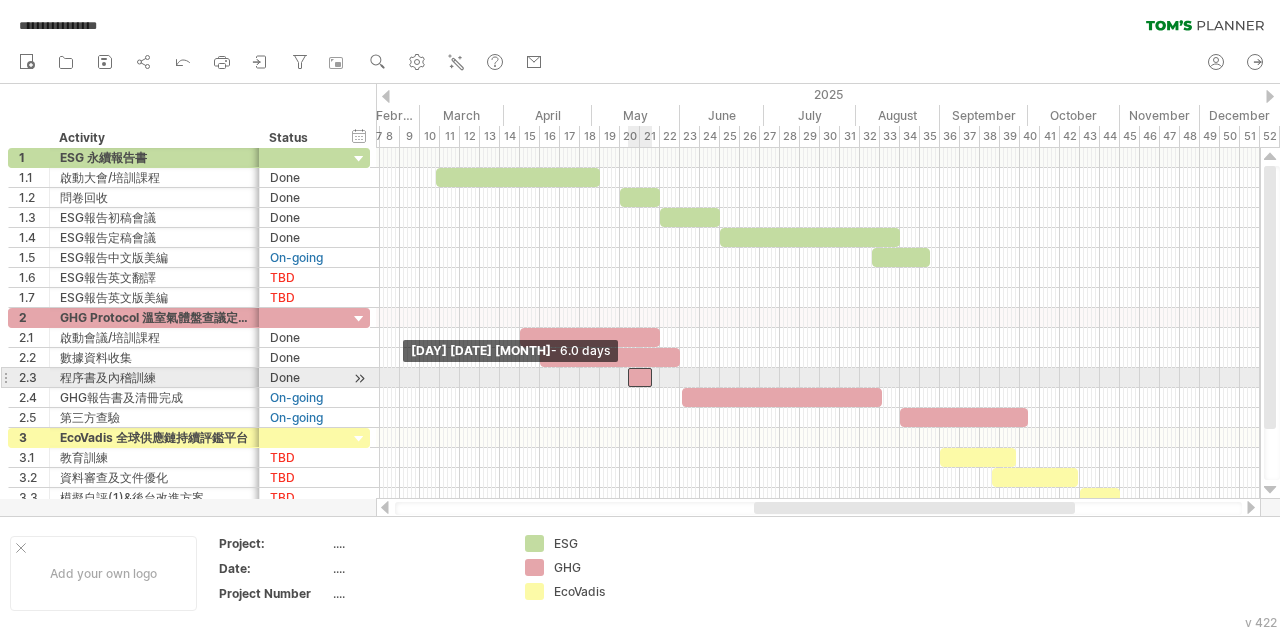 drag, startPoint x: 612, startPoint y: 373, endPoint x: 628, endPoint y: 371, distance: 16.124516 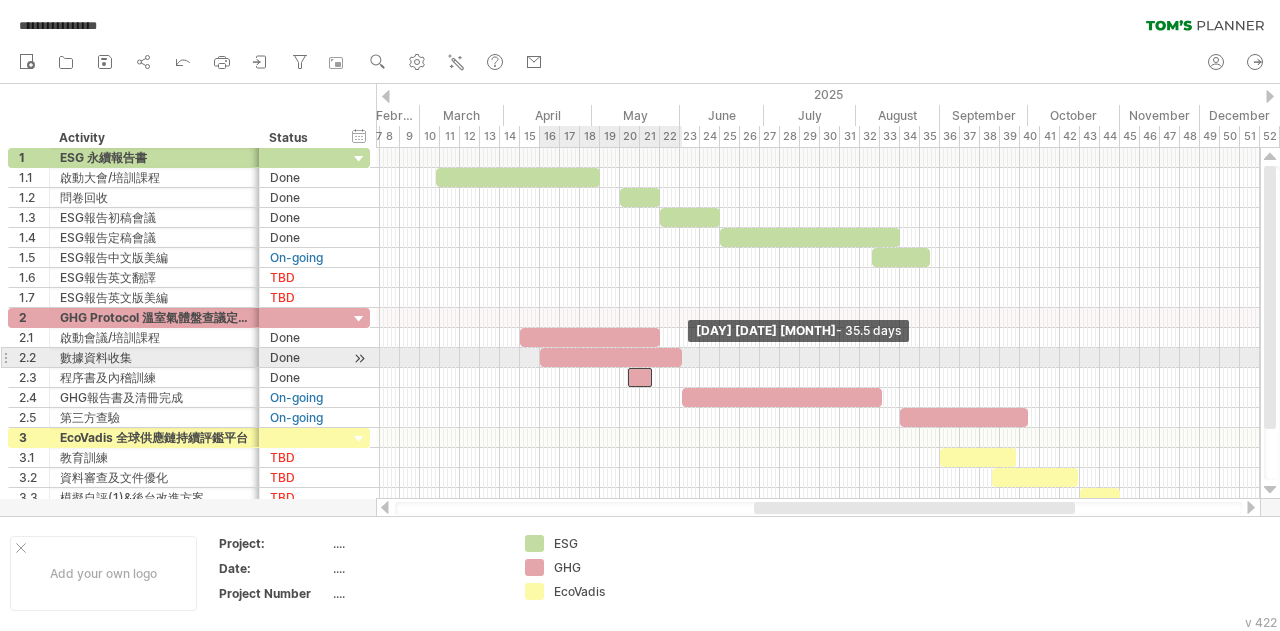 click at bounding box center (682, 357) 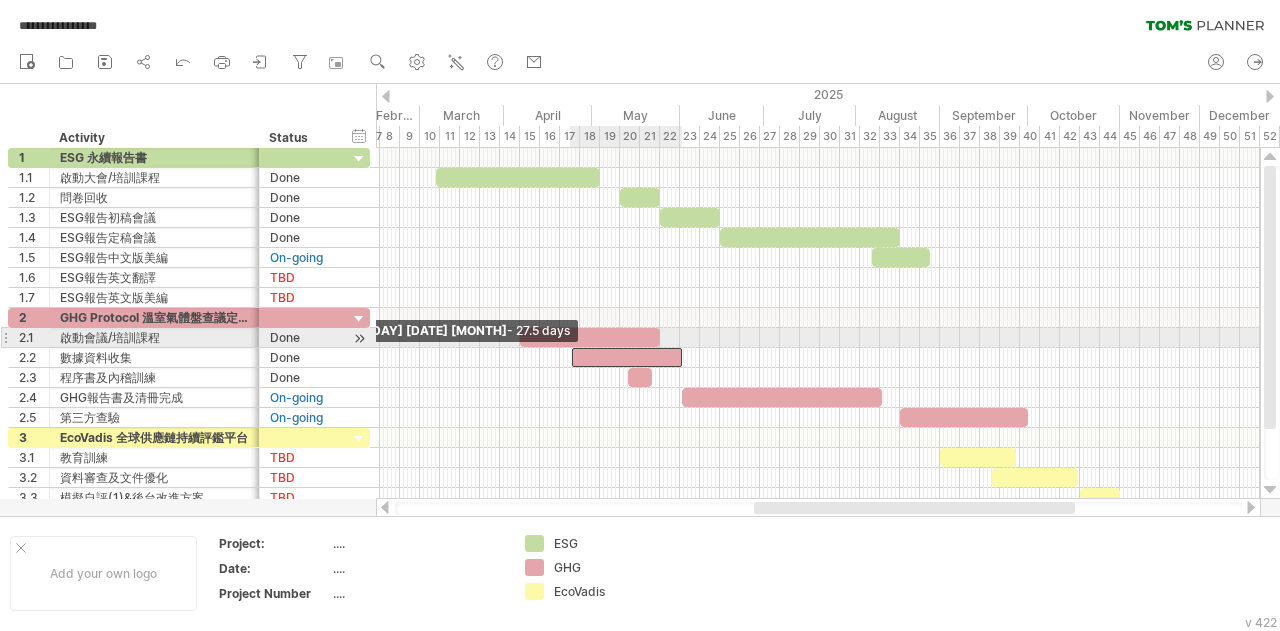 drag, startPoint x: 541, startPoint y: 353, endPoint x: 572, endPoint y: 343, distance: 32.572994 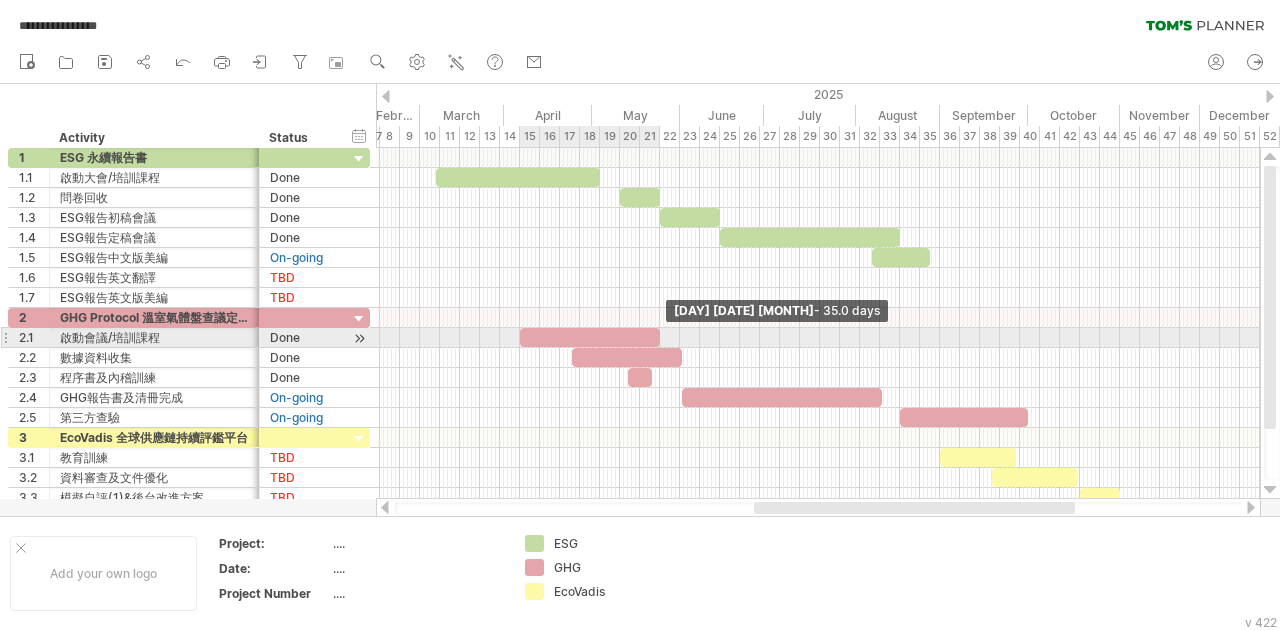 click at bounding box center (660, 337) 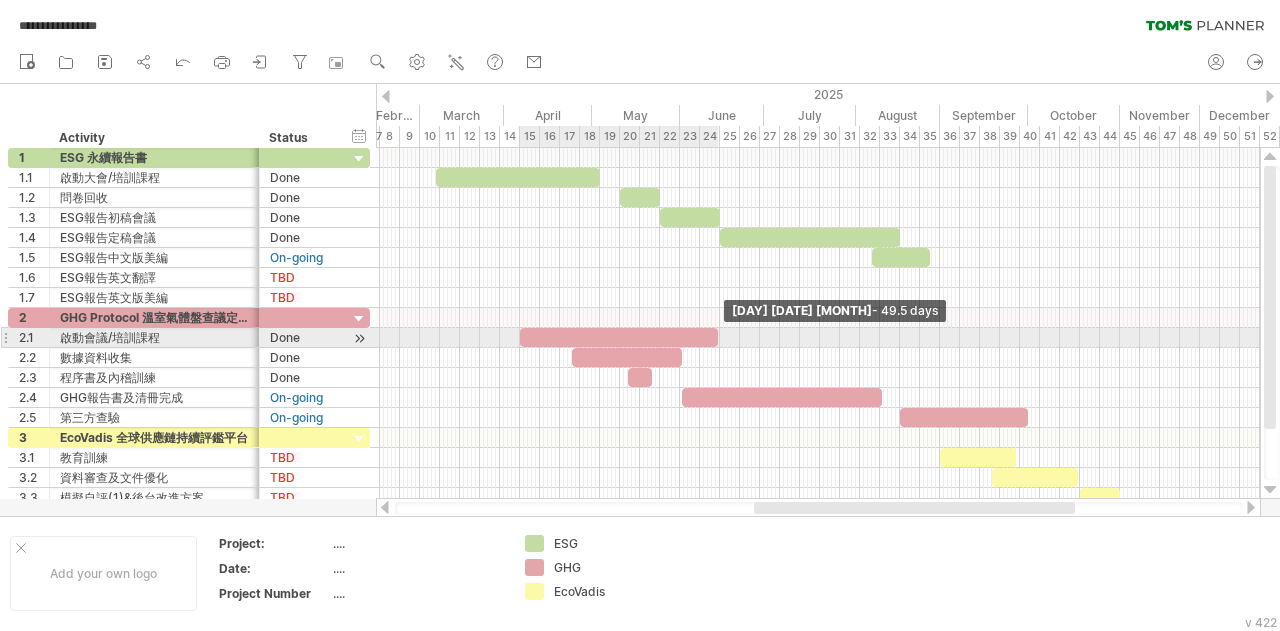 drag, startPoint x: 658, startPoint y: 331, endPoint x: 715, endPoint y: 335, distance: 57.14018 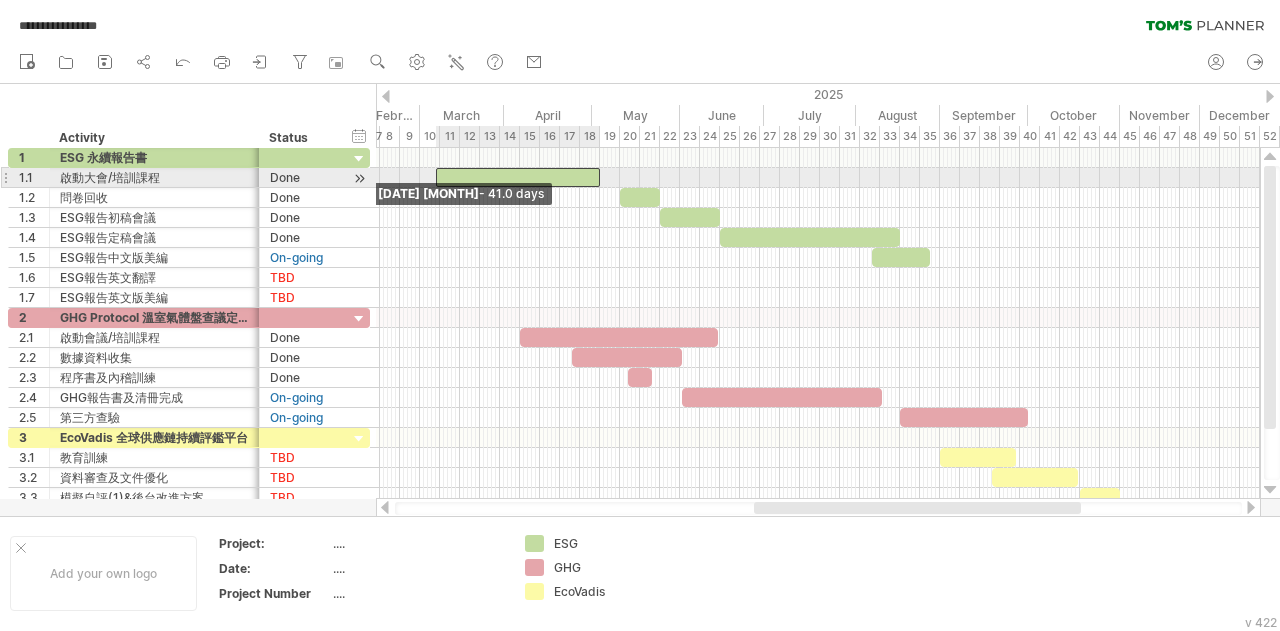 click at bounding box center [436, 177] 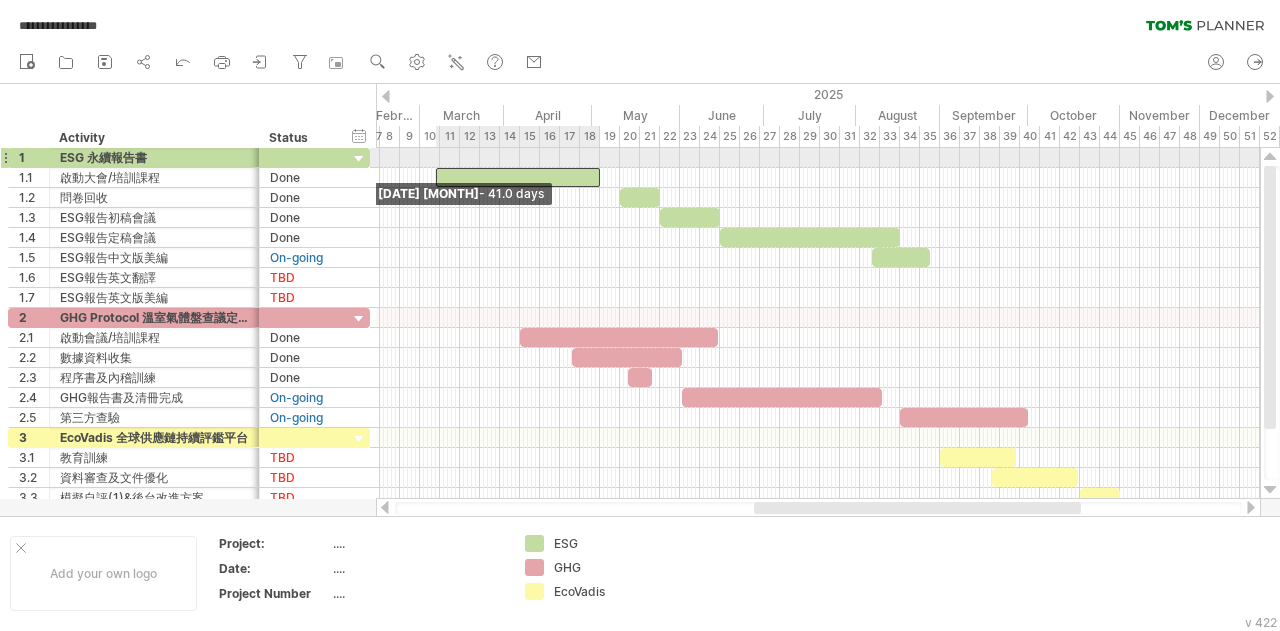 drag, startPoint x: 434, startPoint y: 176, endPoint x: 434, endPoint y: 165, distance: 11 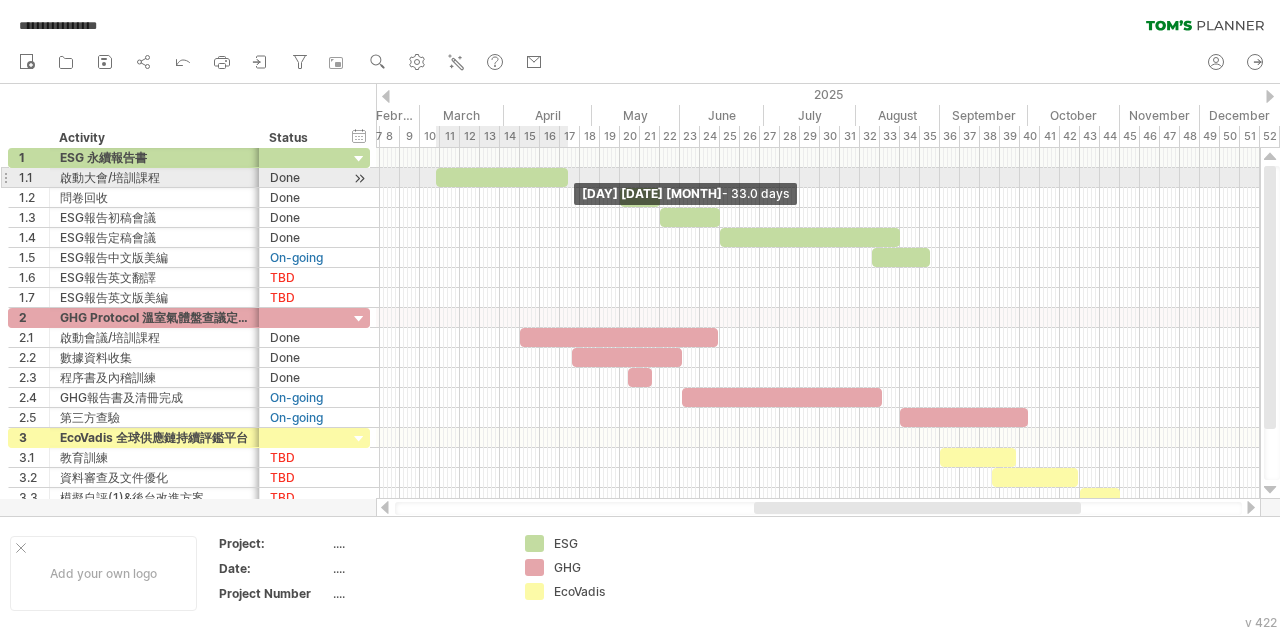 drag, startPoint x: 596, startPoint y: 171, endPoint x: 563, endPoint y: 172, distance: 33.01515 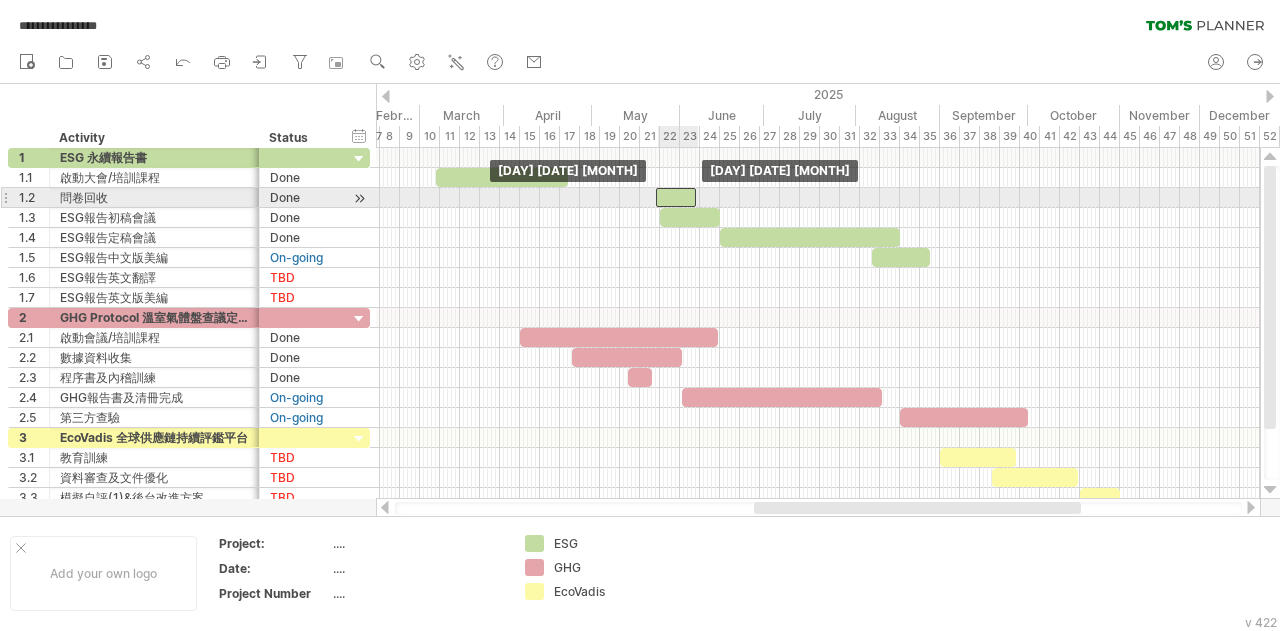 drag, startPoint x: 643, startPoint y: 198, endPoint x: 679, endPoint y: 198, distance: 36 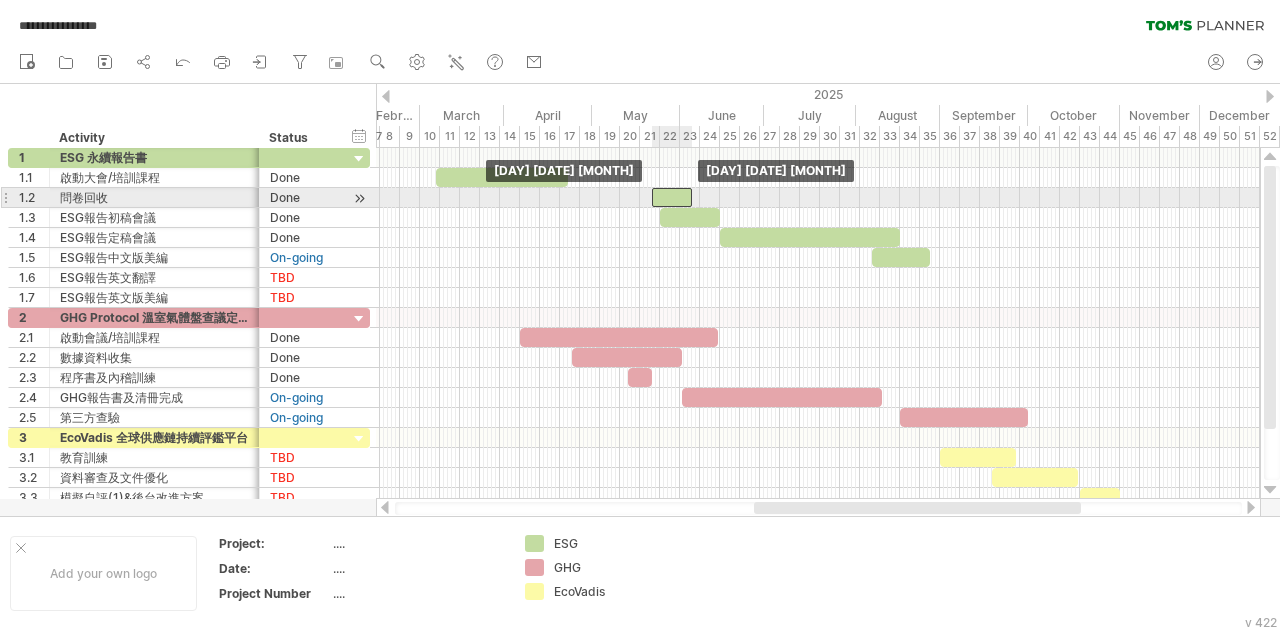 click at bounding box center (672, 197) 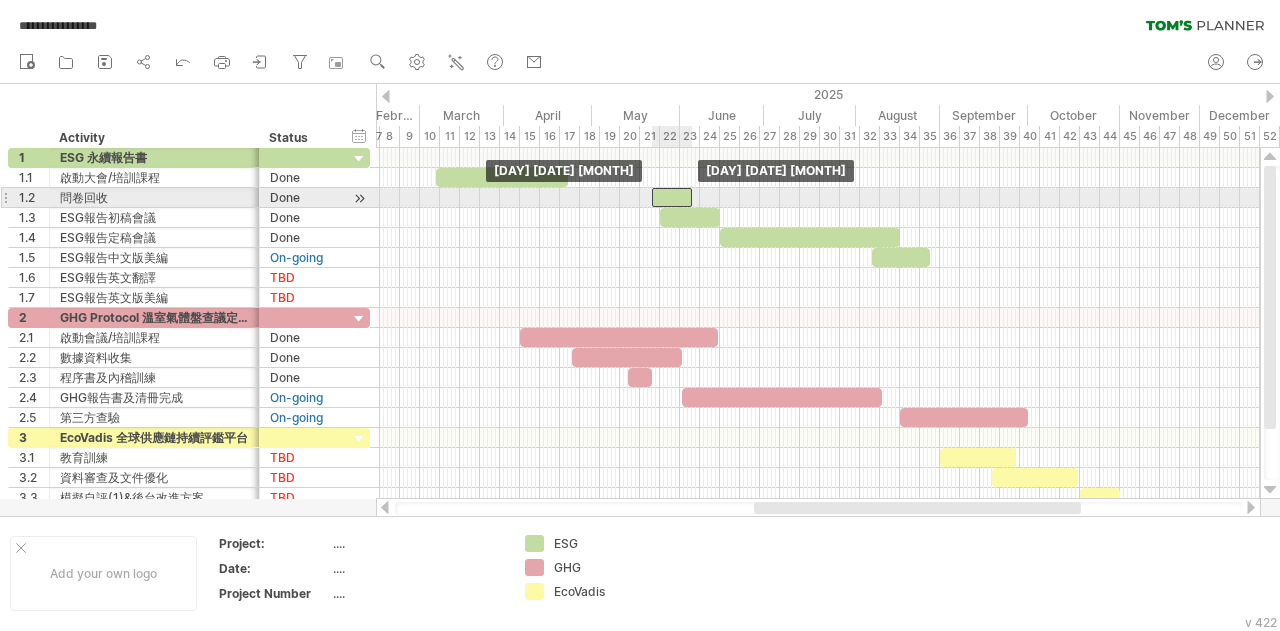 click at bounding box center (672, 197) 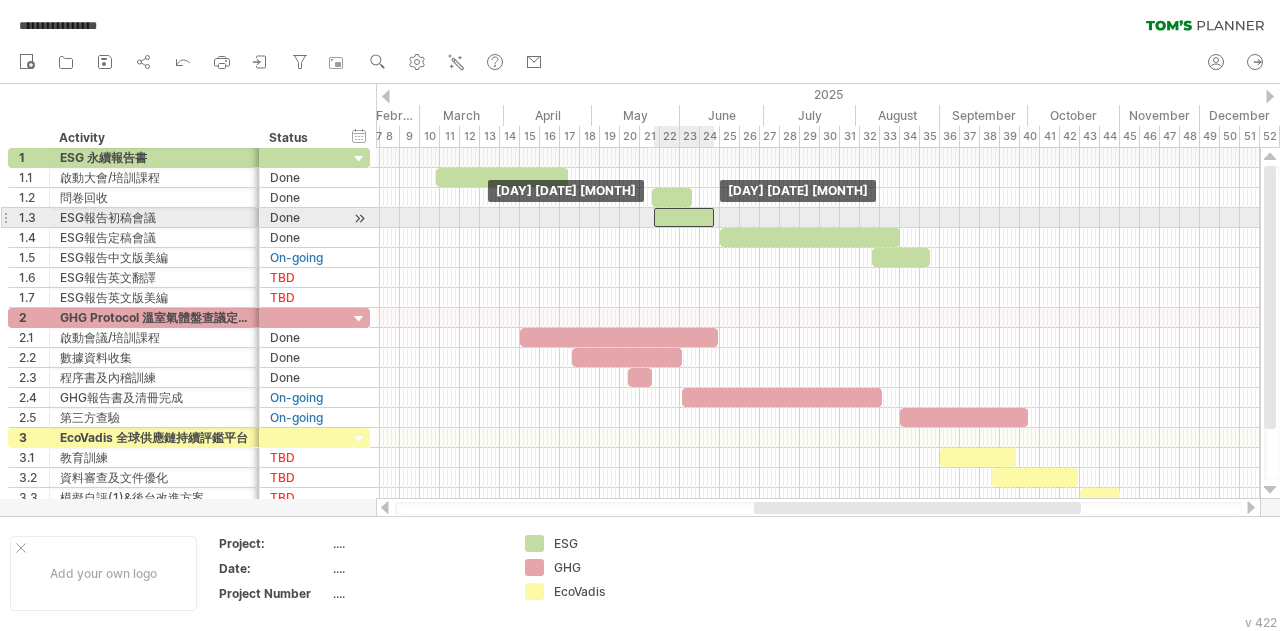 click at bounding box center (684, 217) 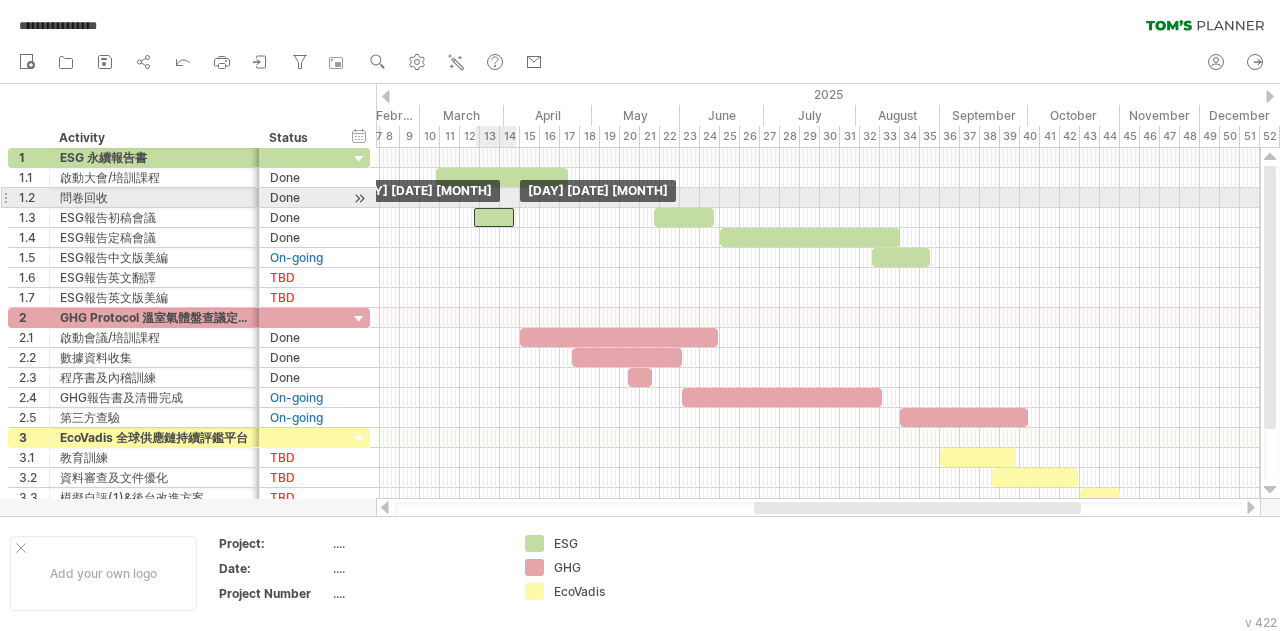 drag, startPoint x: 671, startPoint y: 195, endPoint x: 493, endPoint y: 205, distance: 178.28067 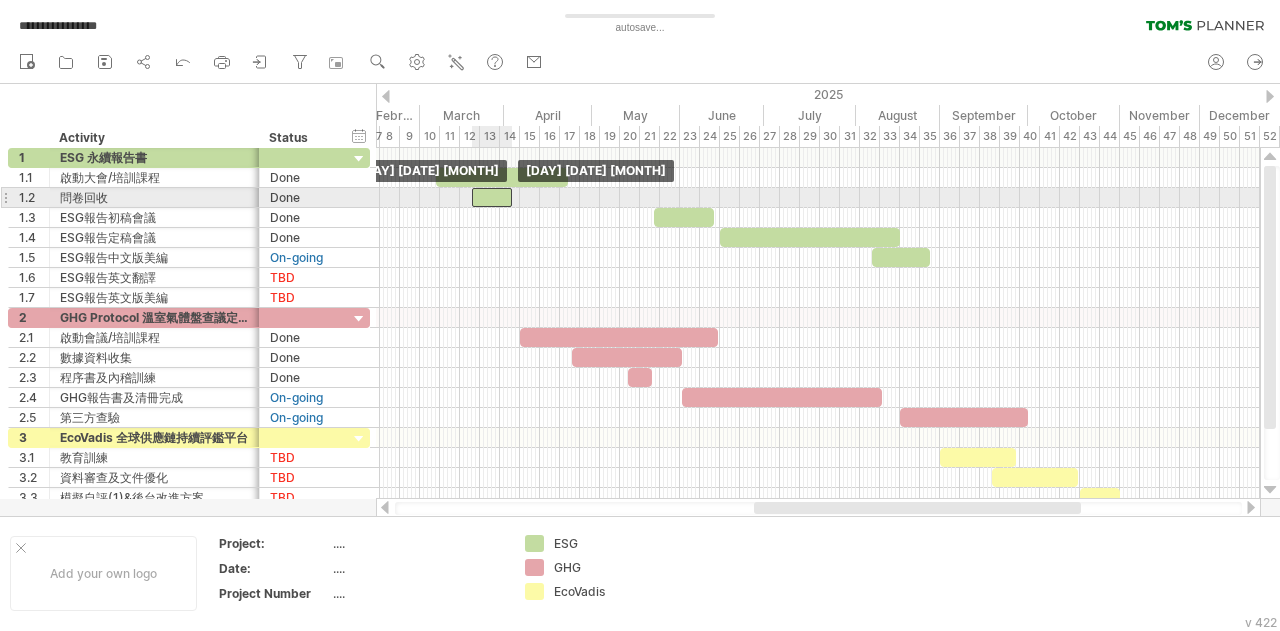 drag, startPoint x: 498, startPoint y: 217, endPoint x: 495, endPoint y: 201, distance: 16.27882 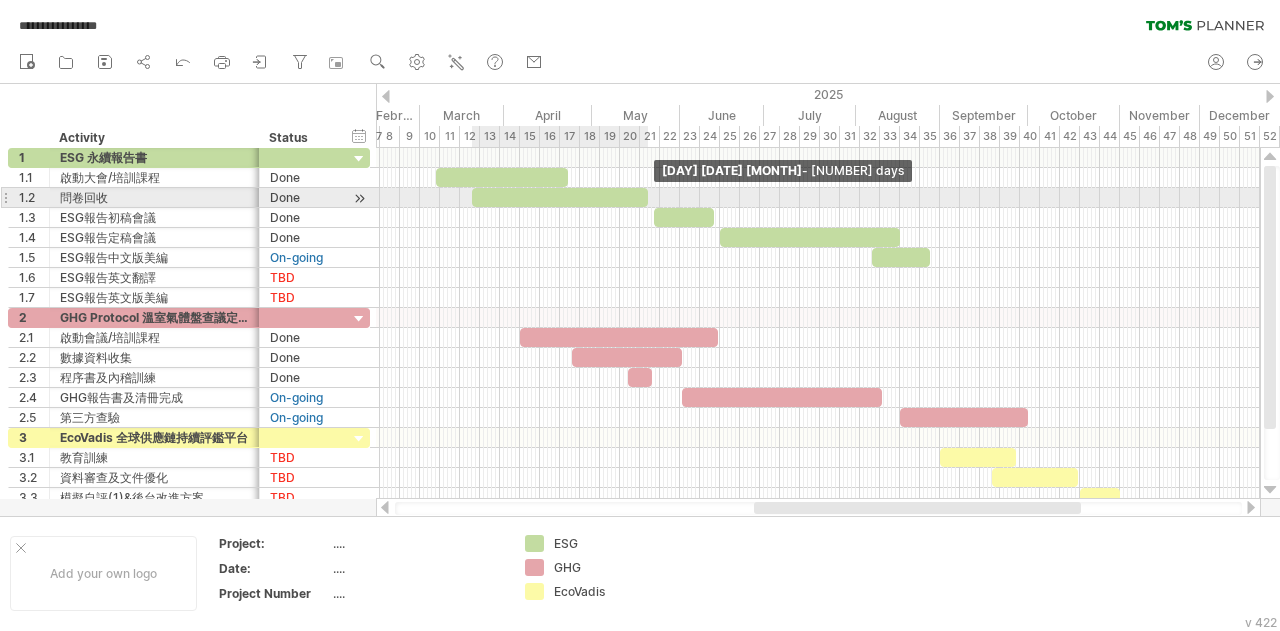 drag, startPoint x: 514, startPoint y: 199, endPoint x: 650, endPoint y: 195, distance: 136.0588 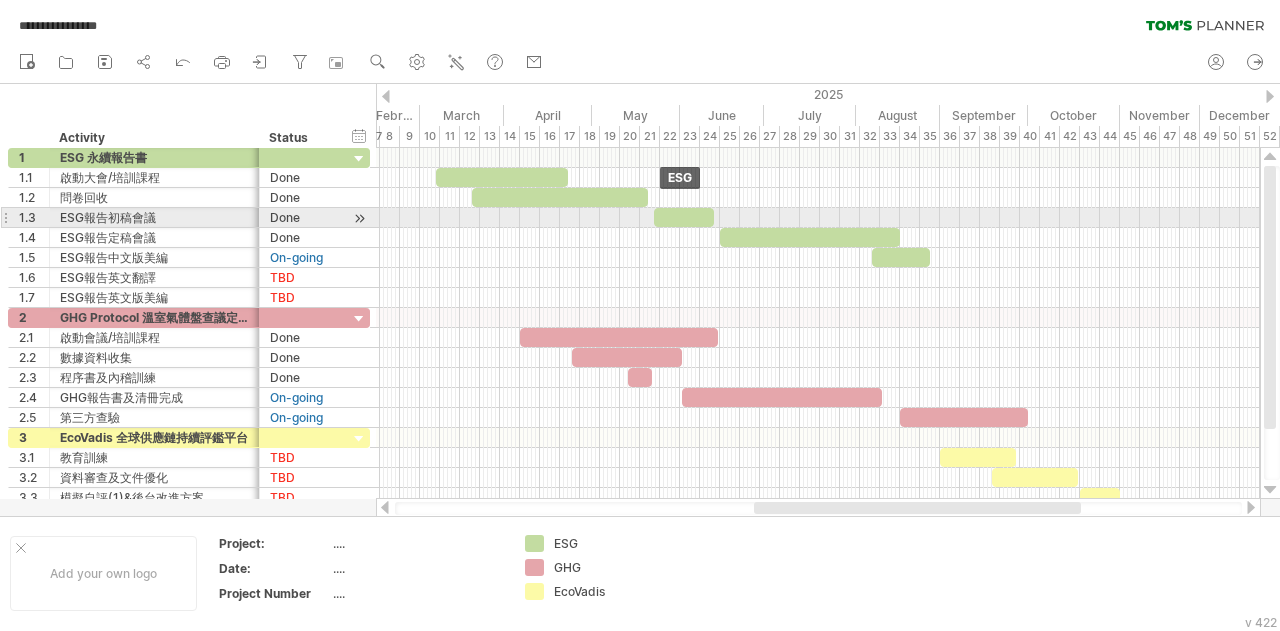 click at bounding box center (684, 217) 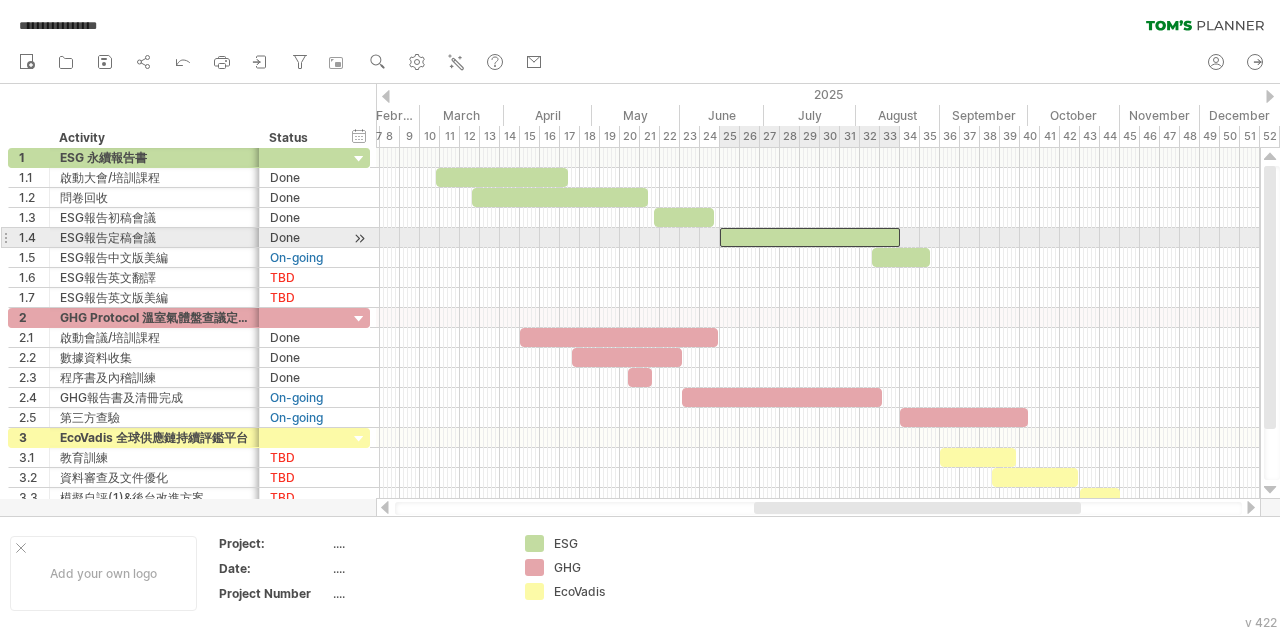 click at bounding box center [810, 237] 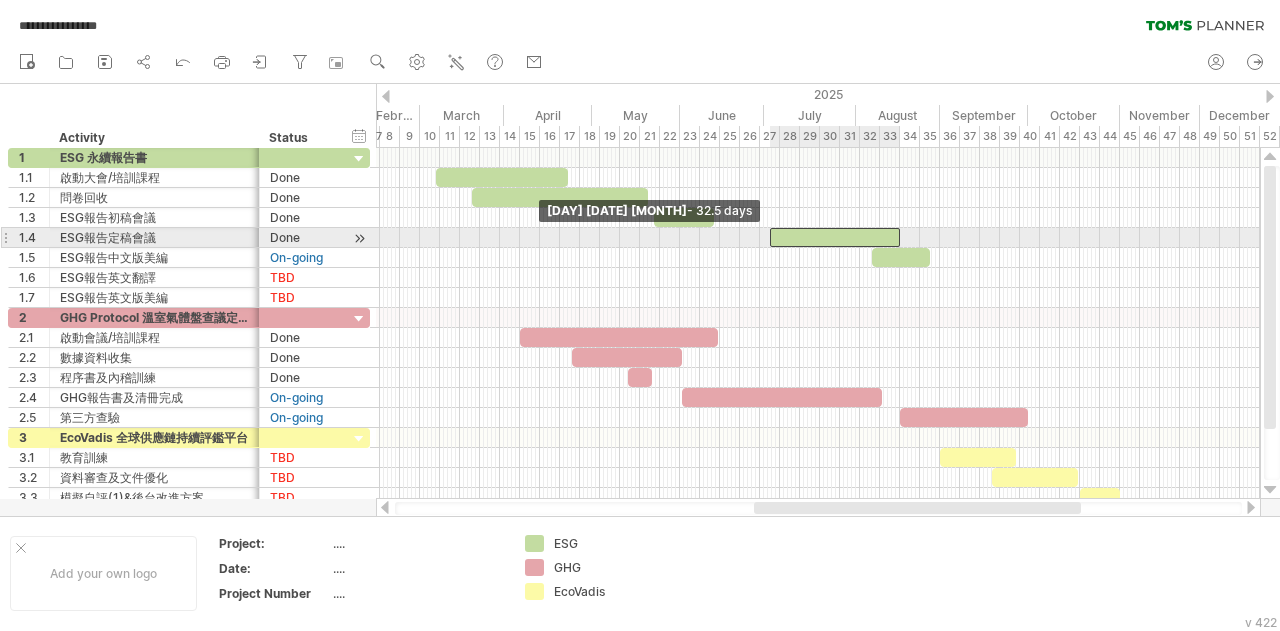 drag, startPoint x: 716, startPoint y: 239, endPoint x: 765, endPoint y: 236, distance: 49.09175 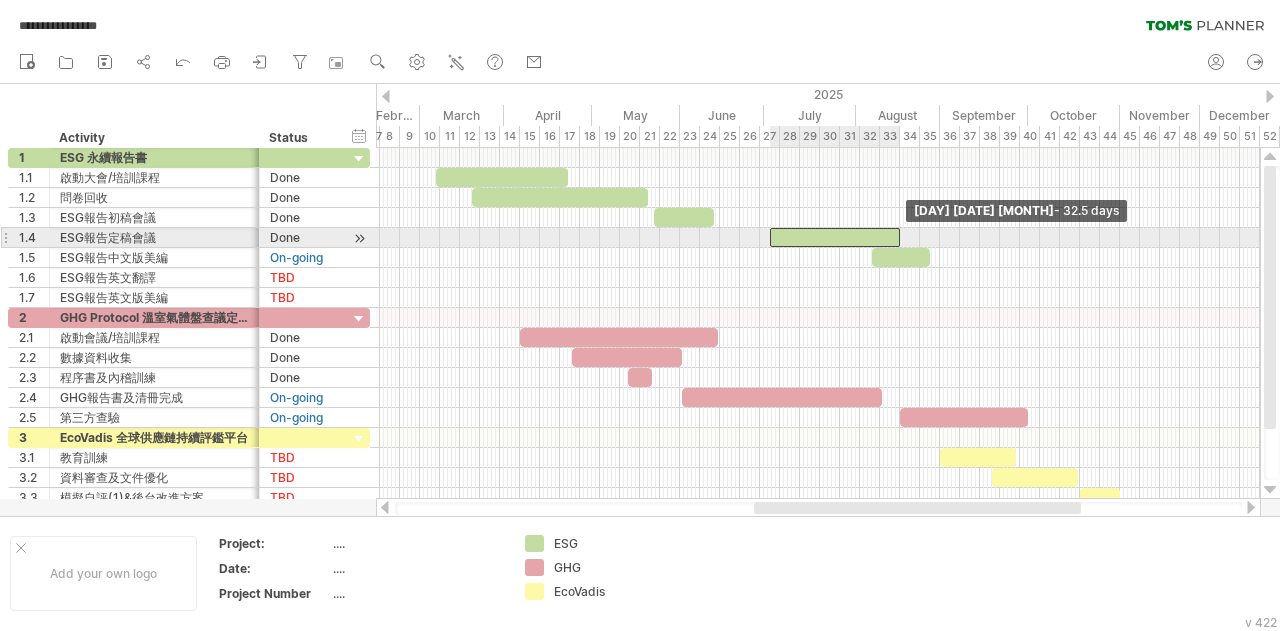 click at bounding box center (900, 237) 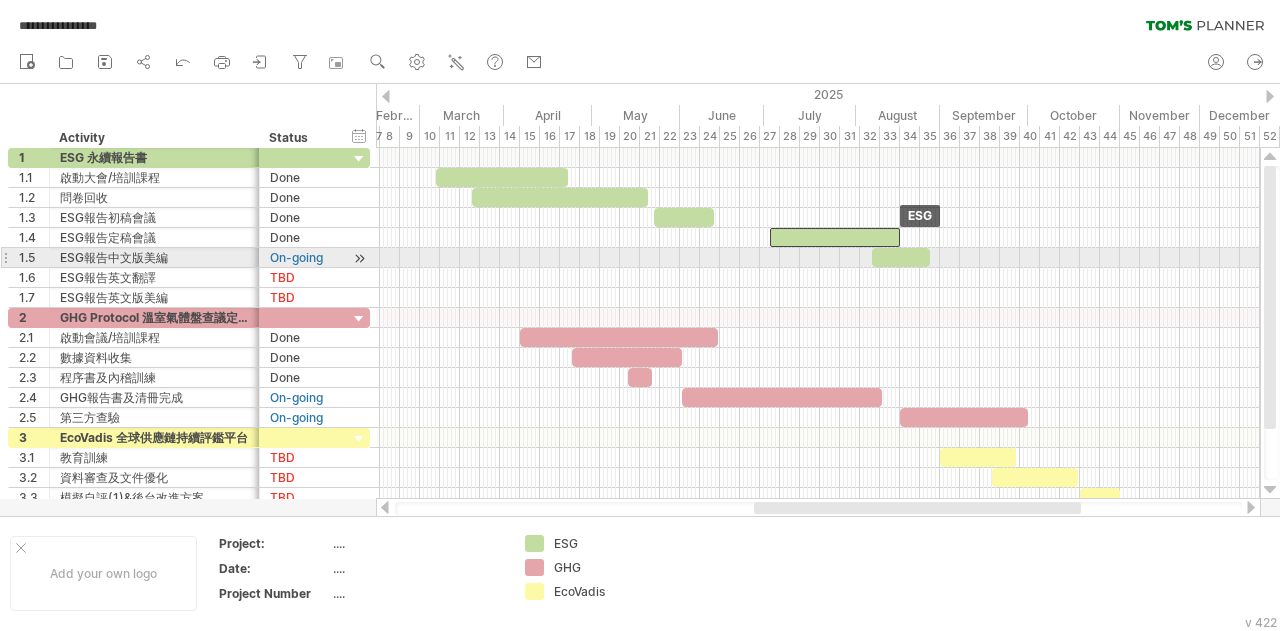 click at bounding box center [901, 257] 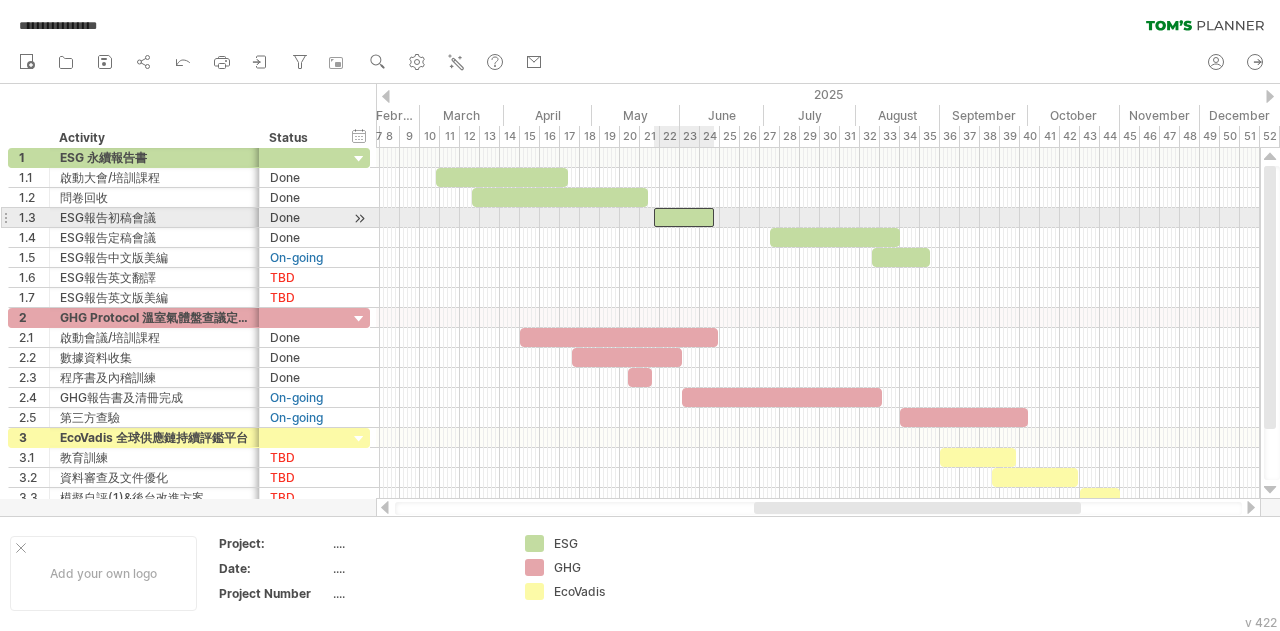 click at bounding box center [684, 217] 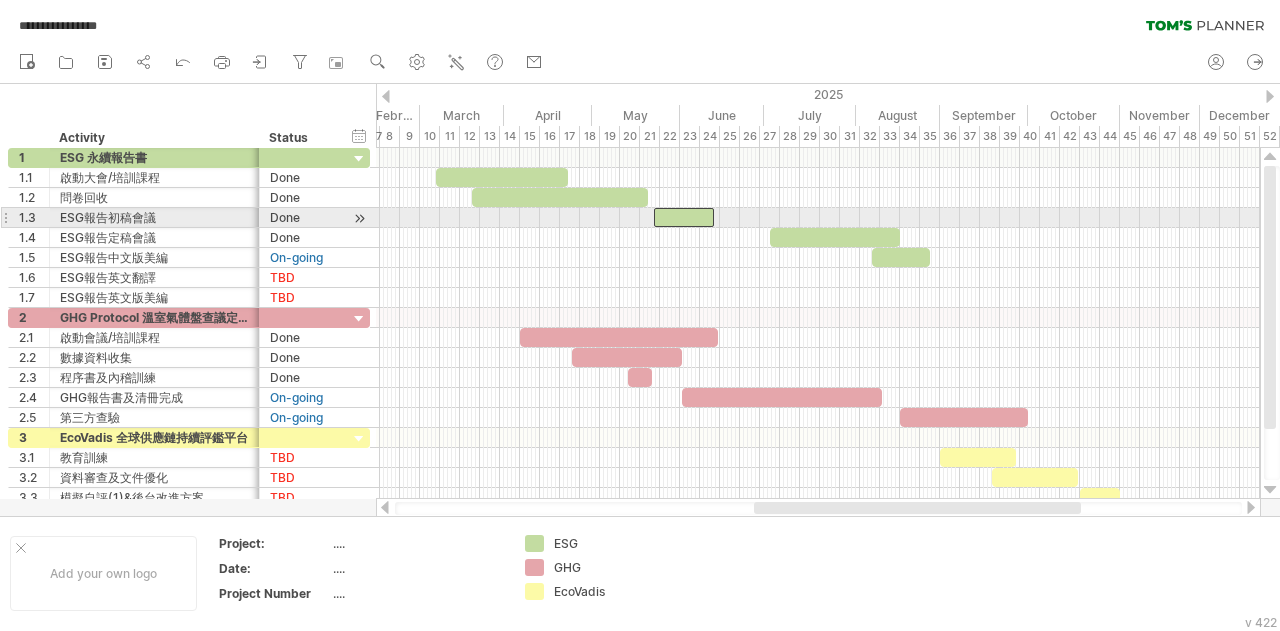 type 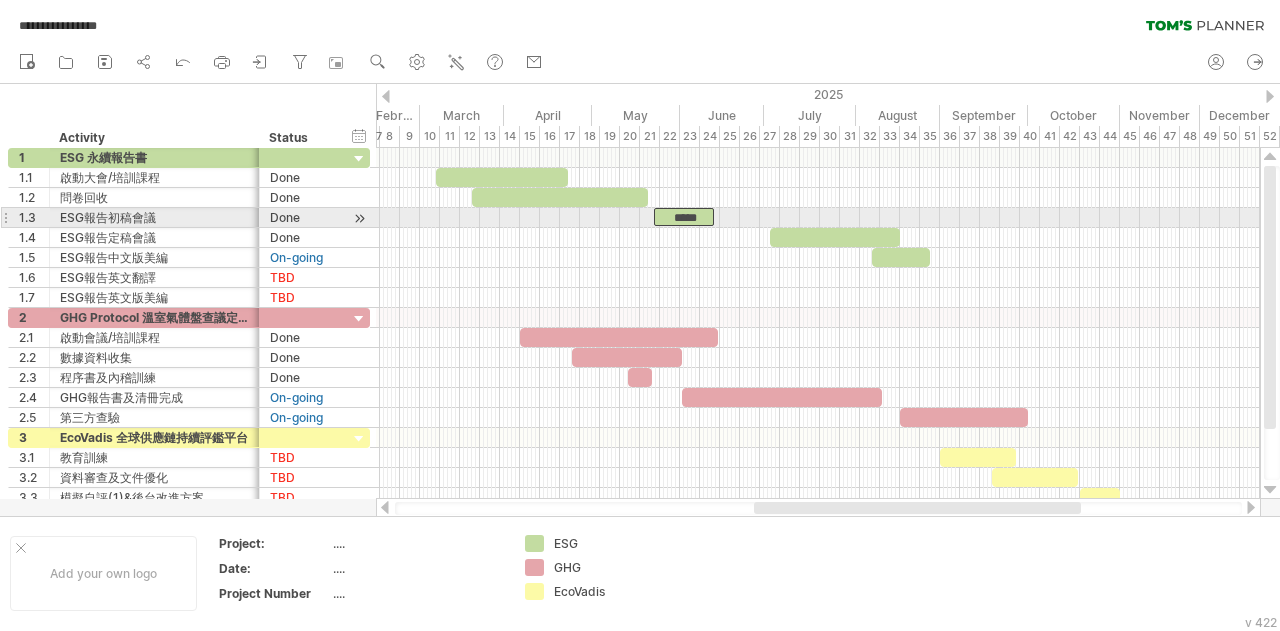 scroll, scrollTop: 0, scrollLeft: 0, axis: both 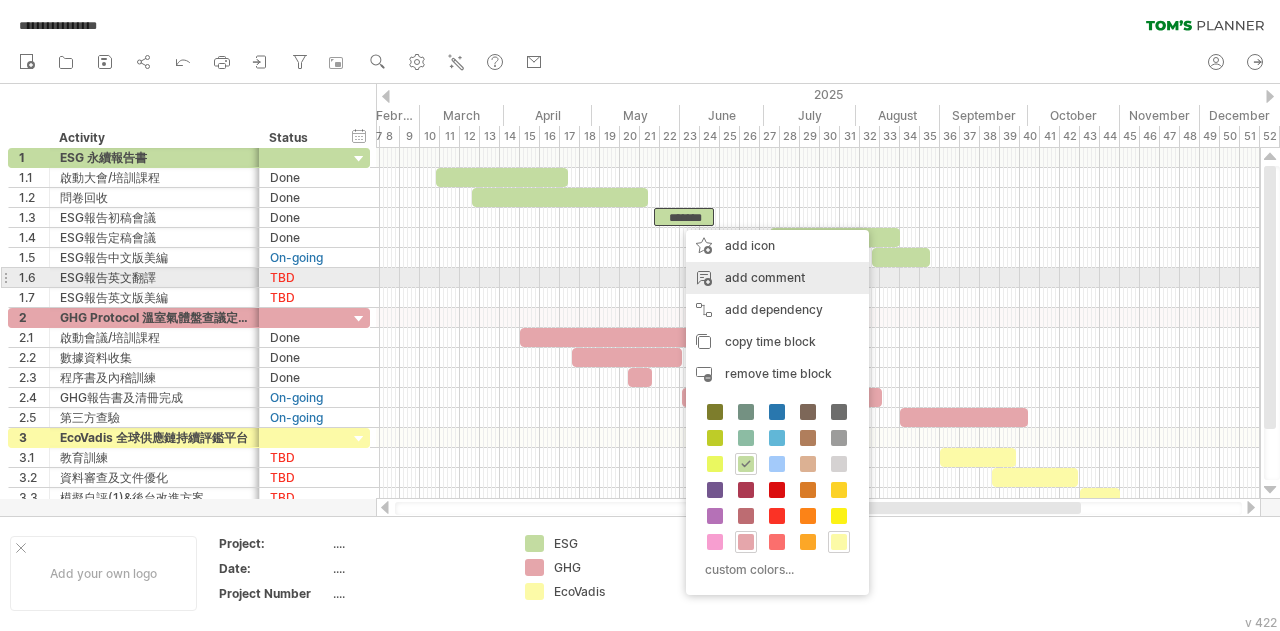 click on "add comment" at bounding box center (777, 278) 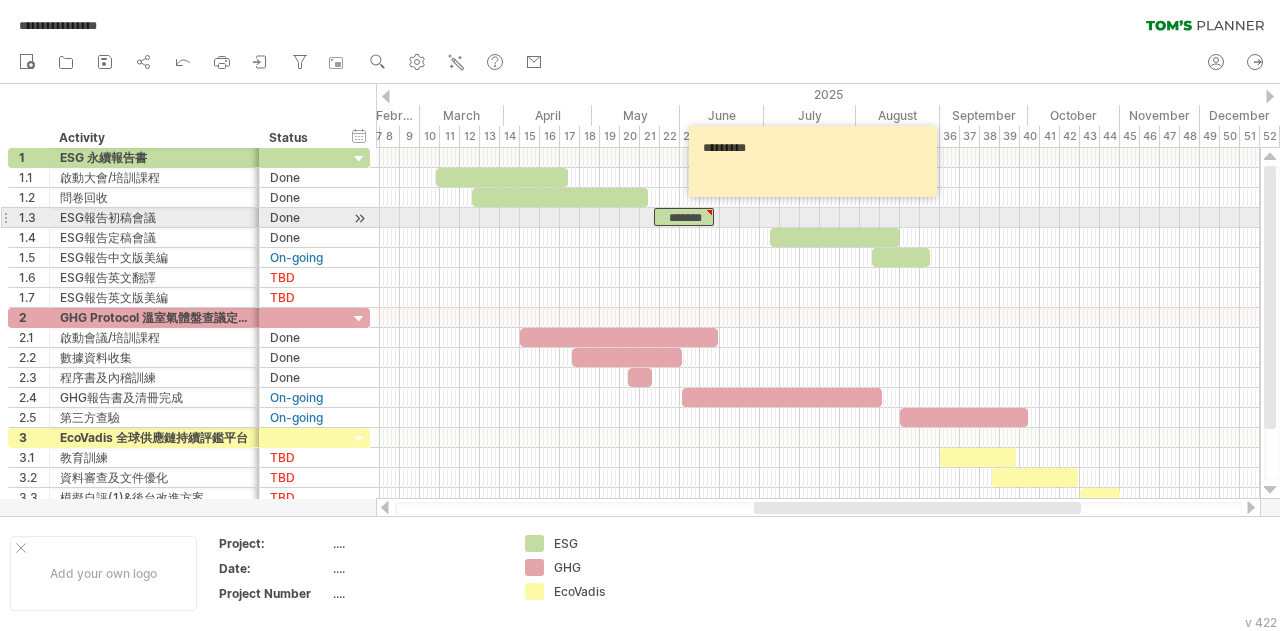type on "*********" 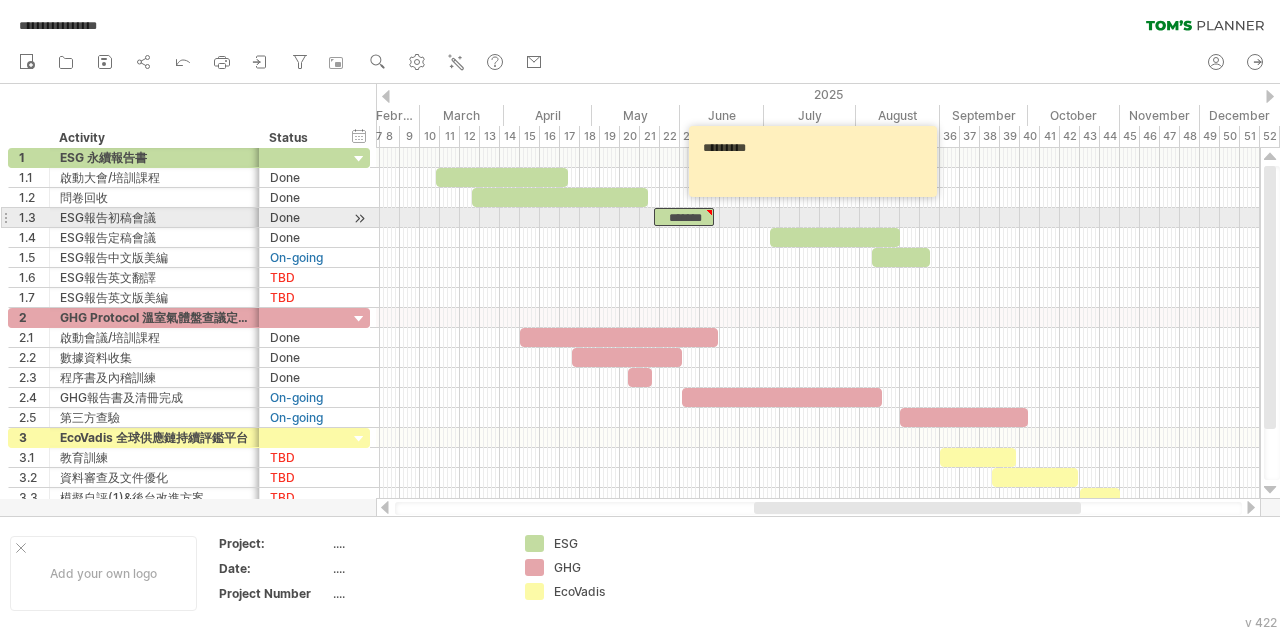 click on "*******" at bounding box center (684, 217) 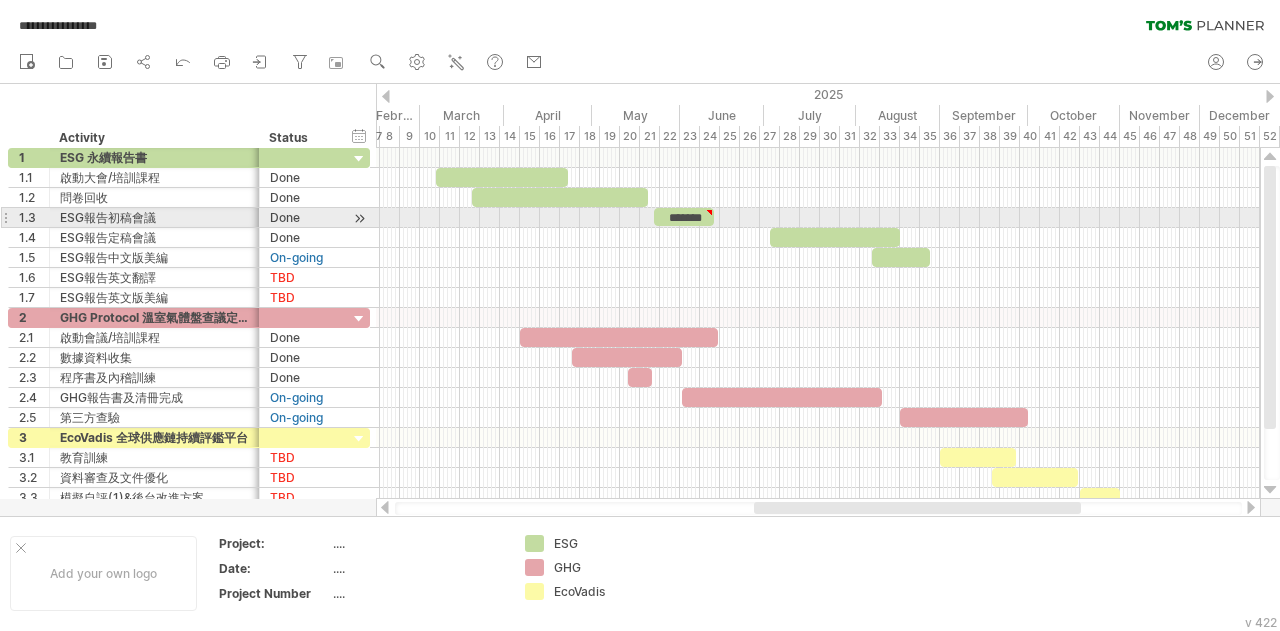 click on "*******" at bounding box center [684, 217] 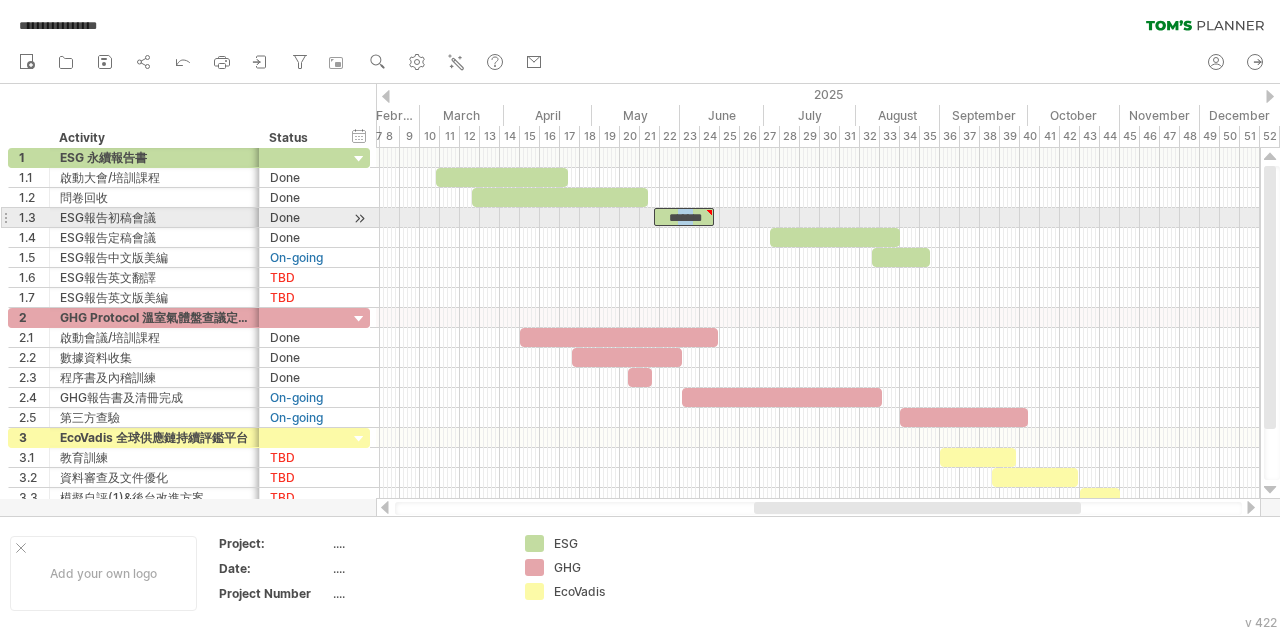 click on "*******" at bounding box center [684, 217] 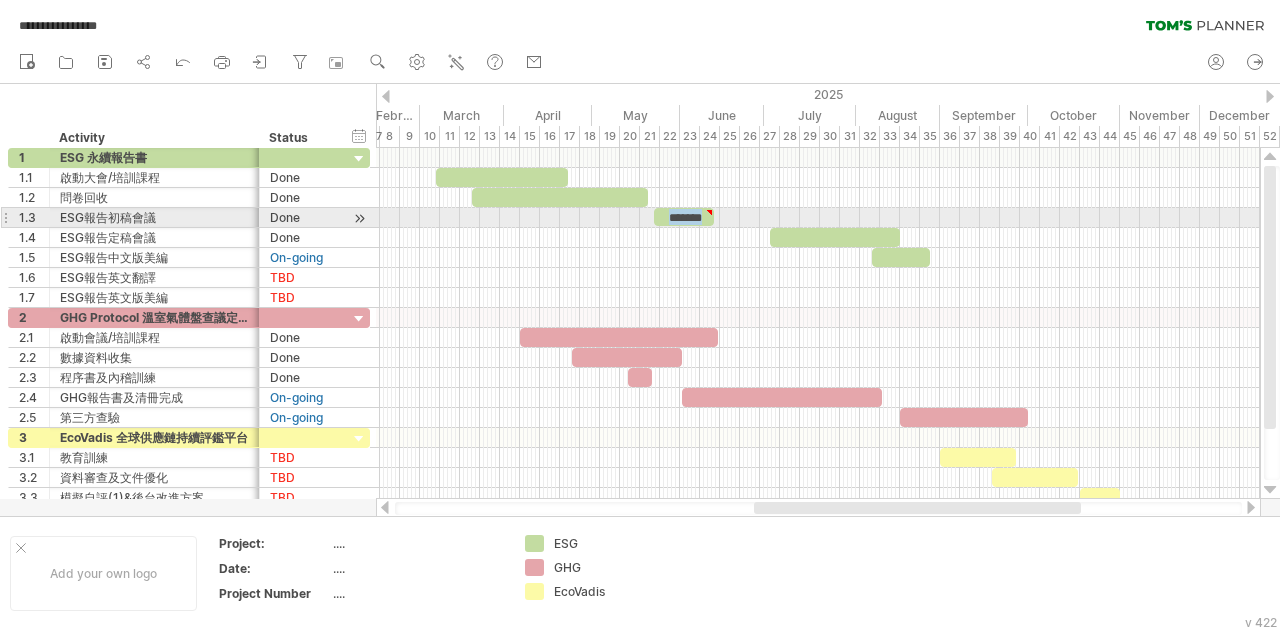 click on "*******" at bounding box center [684, 217] 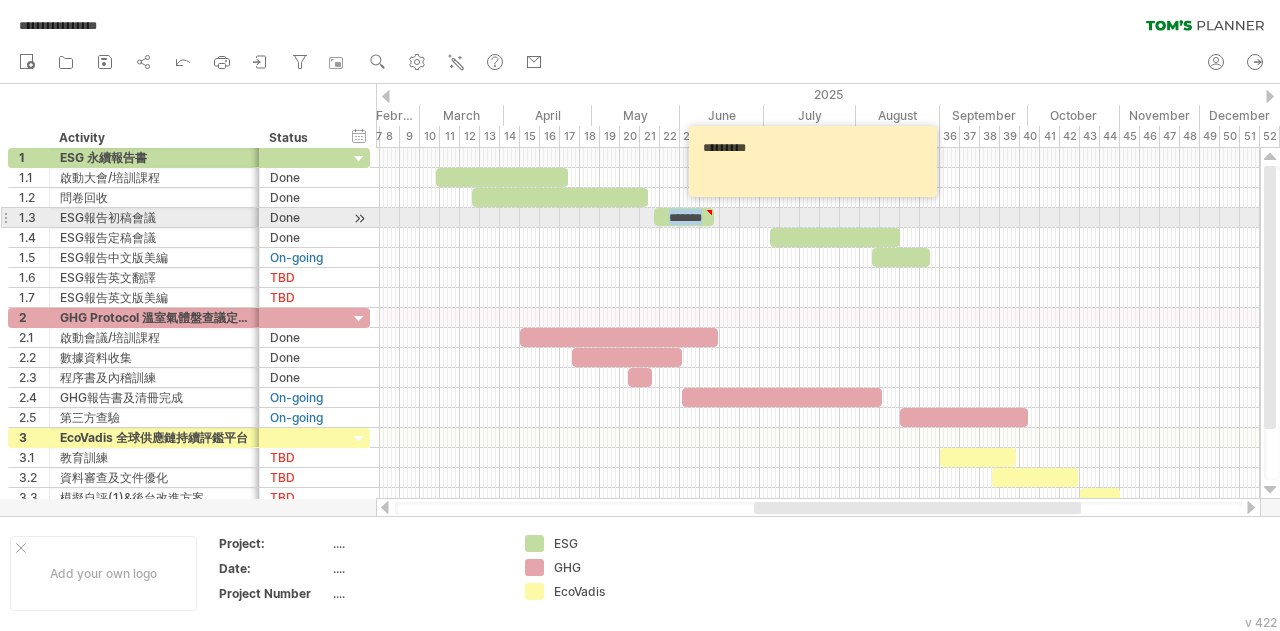 click on "*******" at bounding box center (684, 217) 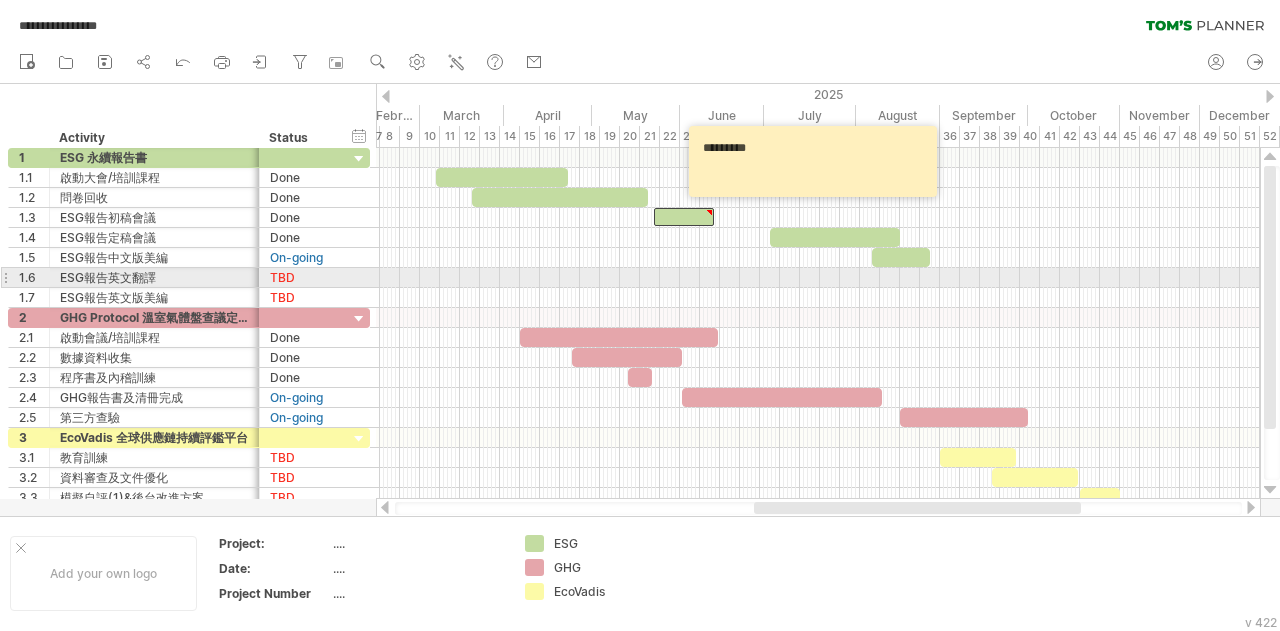 click at bounding box center [818, 278] 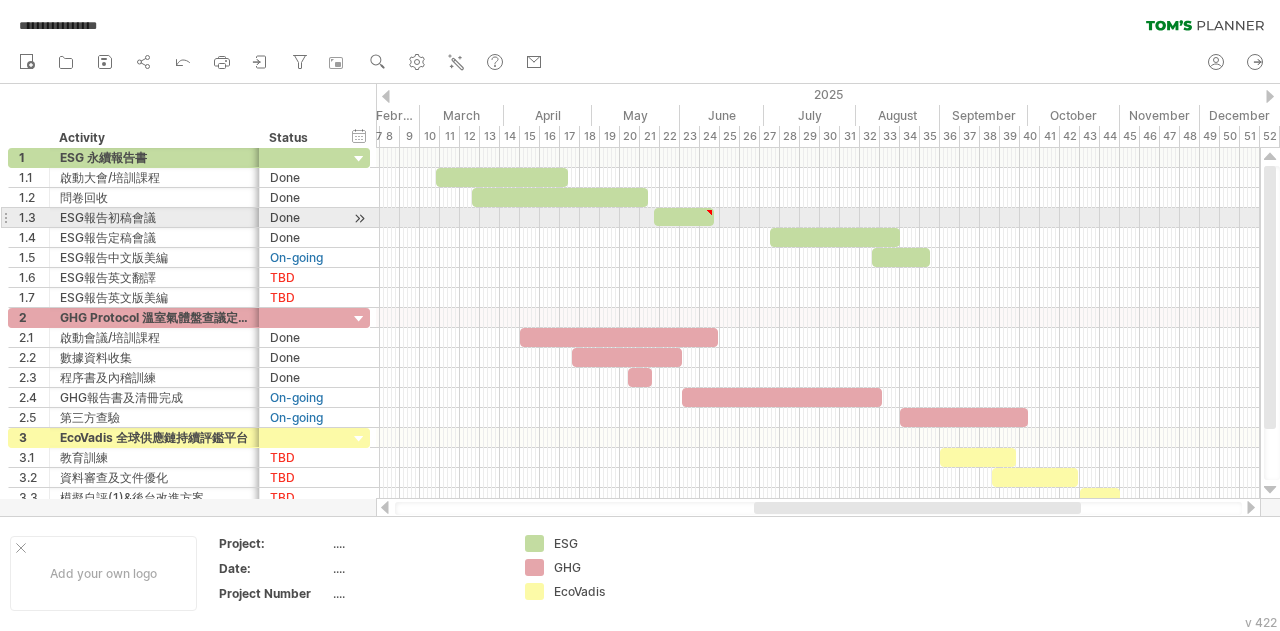 click at bounding box center [684, 217] 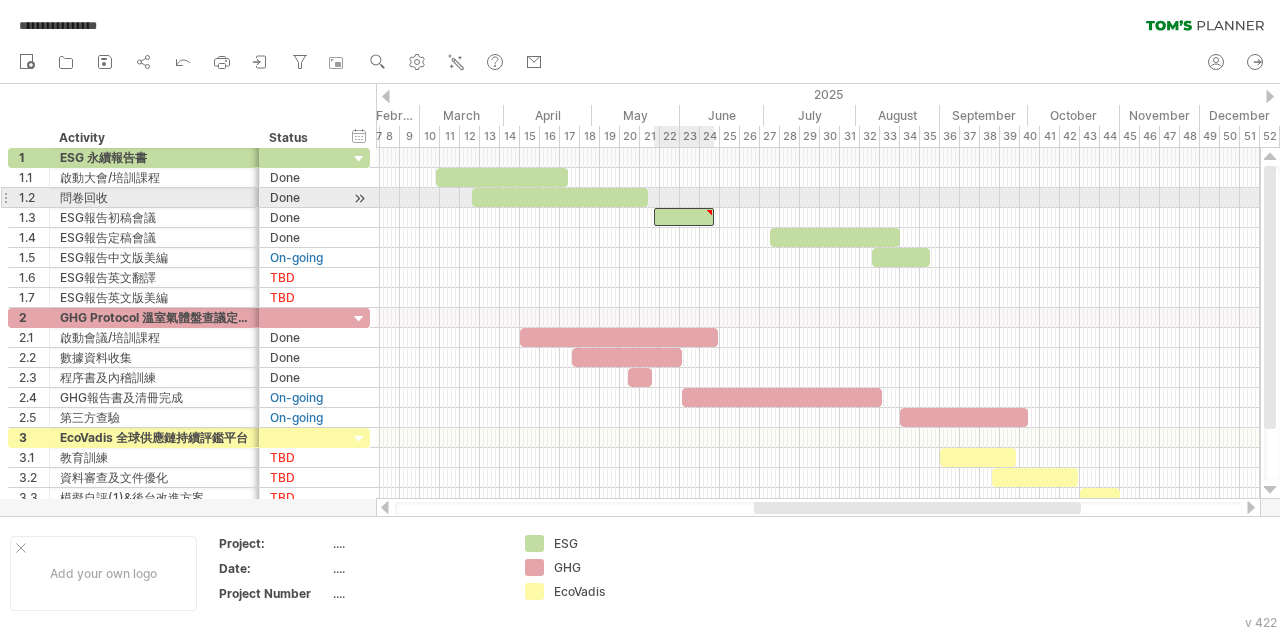 click at bounding box center [709, 212] 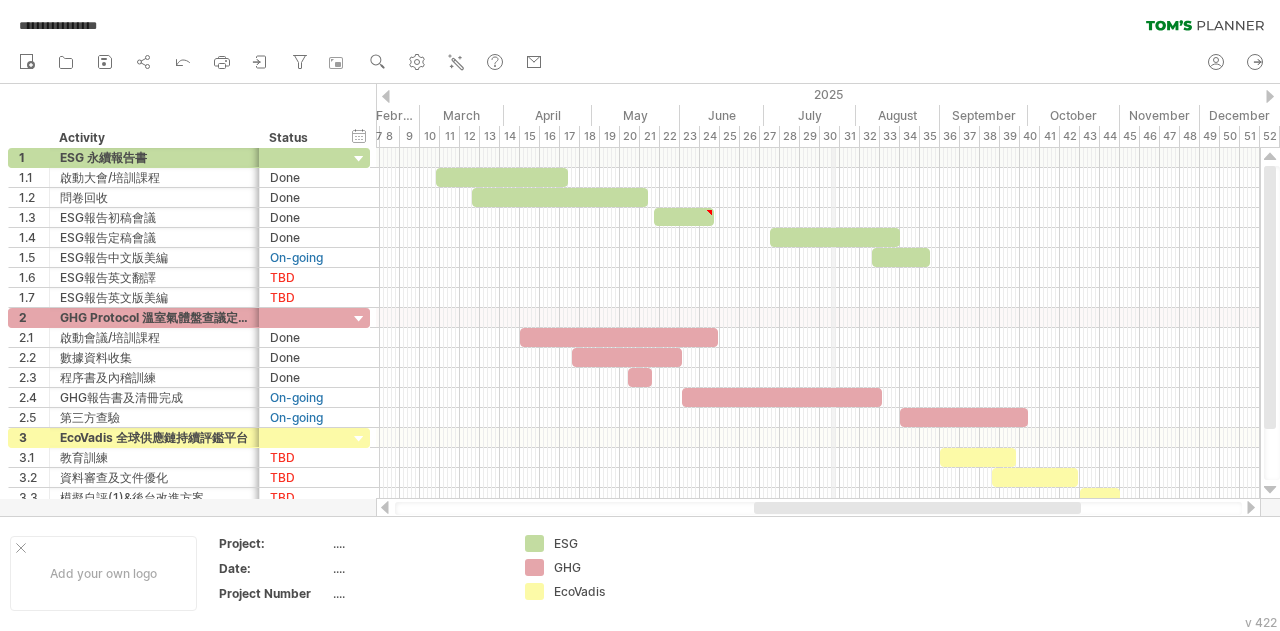 click on "July" at bounding box center (810, 115) 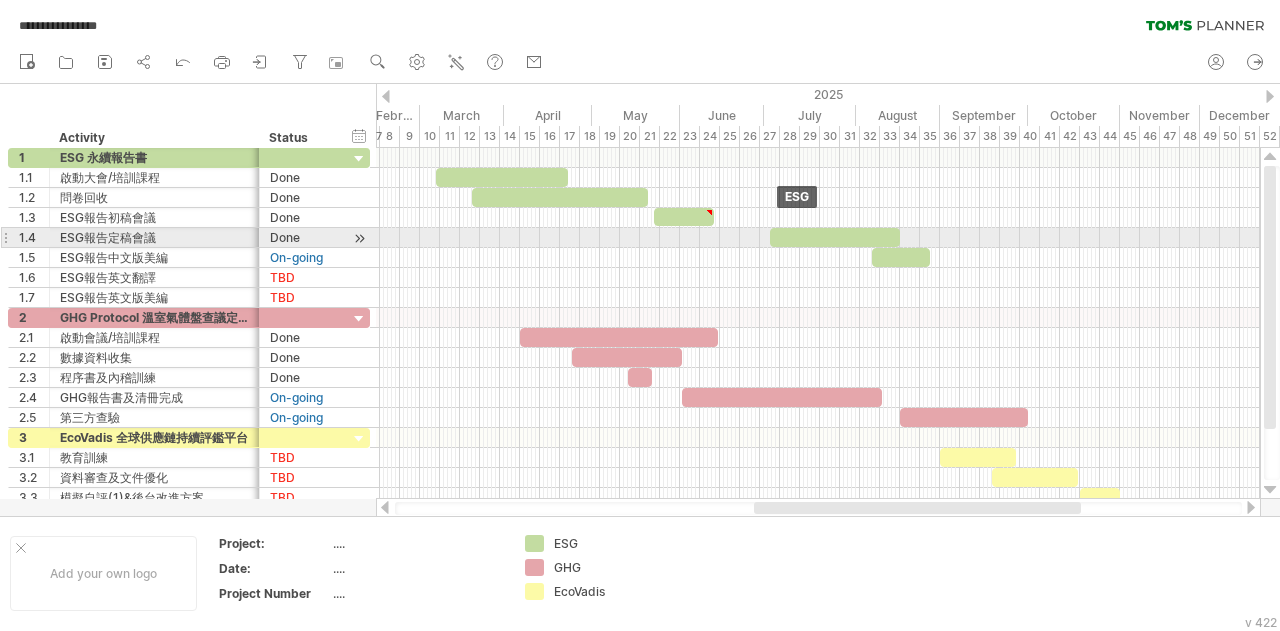 click at bounding box center (835, 237) 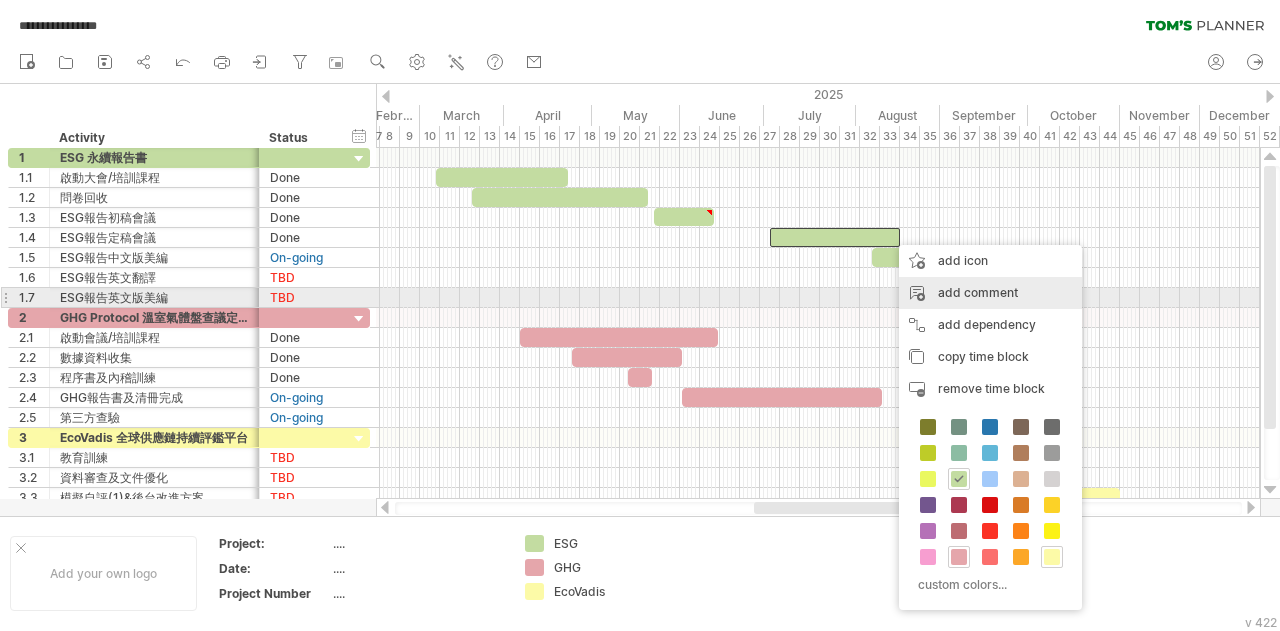 click on "add comment" at bounding box center (990, 293) 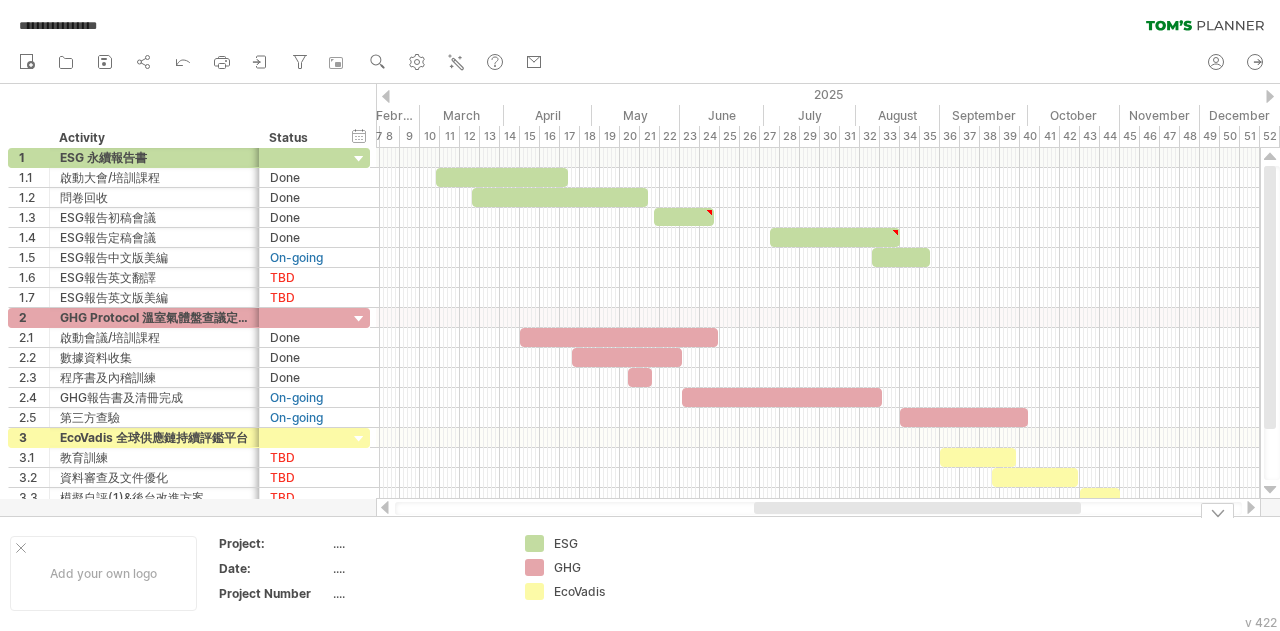 click on "Add your own logo Project: .... Date: .... Project Number .... ESG GHG EcoVadis" at bounding box center (50000, 573) 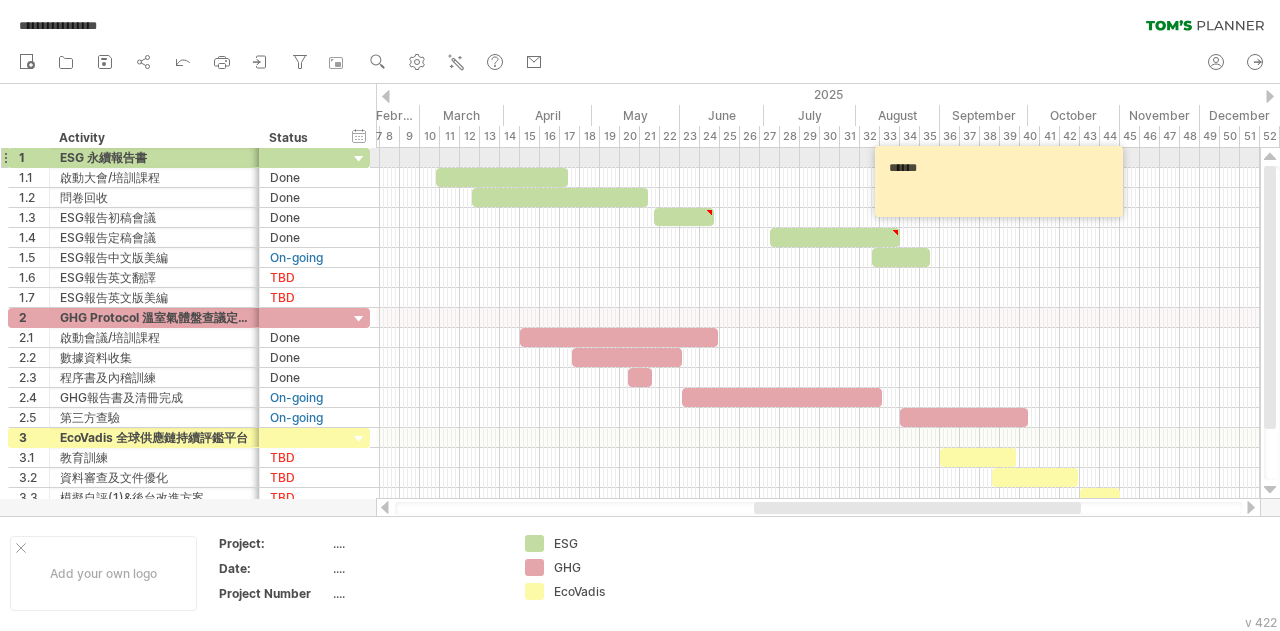 click on "******" at bounding box center [1002, 181] 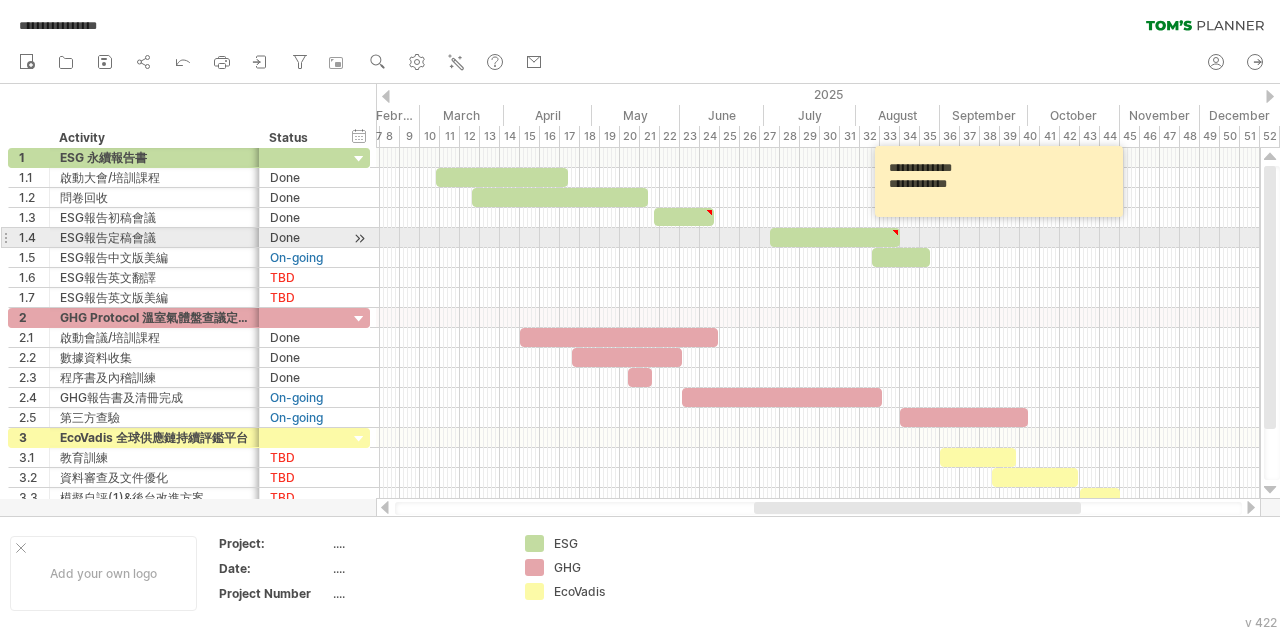 type on "**********" 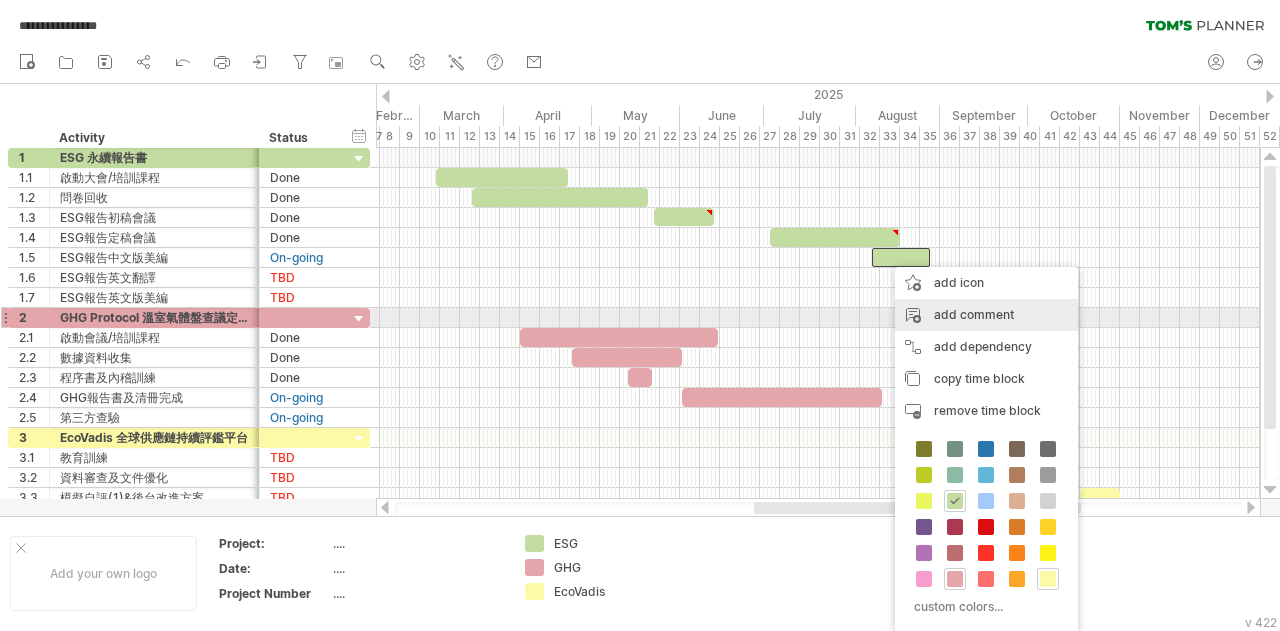 click on "add comment" at bounding box center [986, 315] 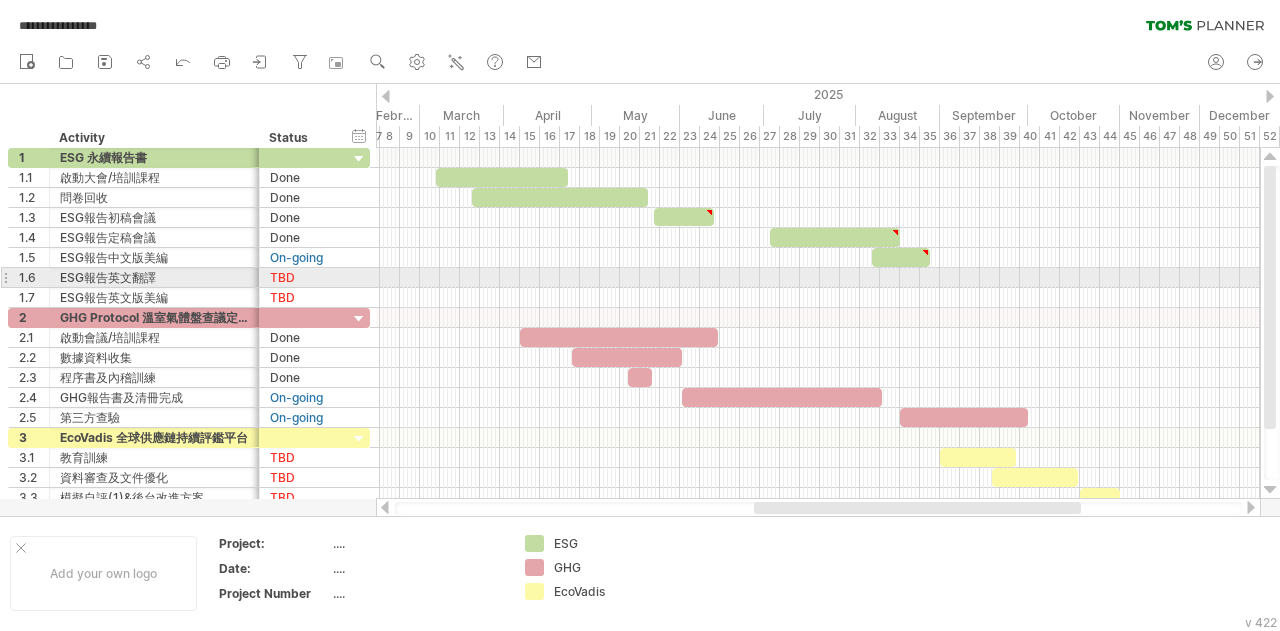 click at bounding box center (818, 278) 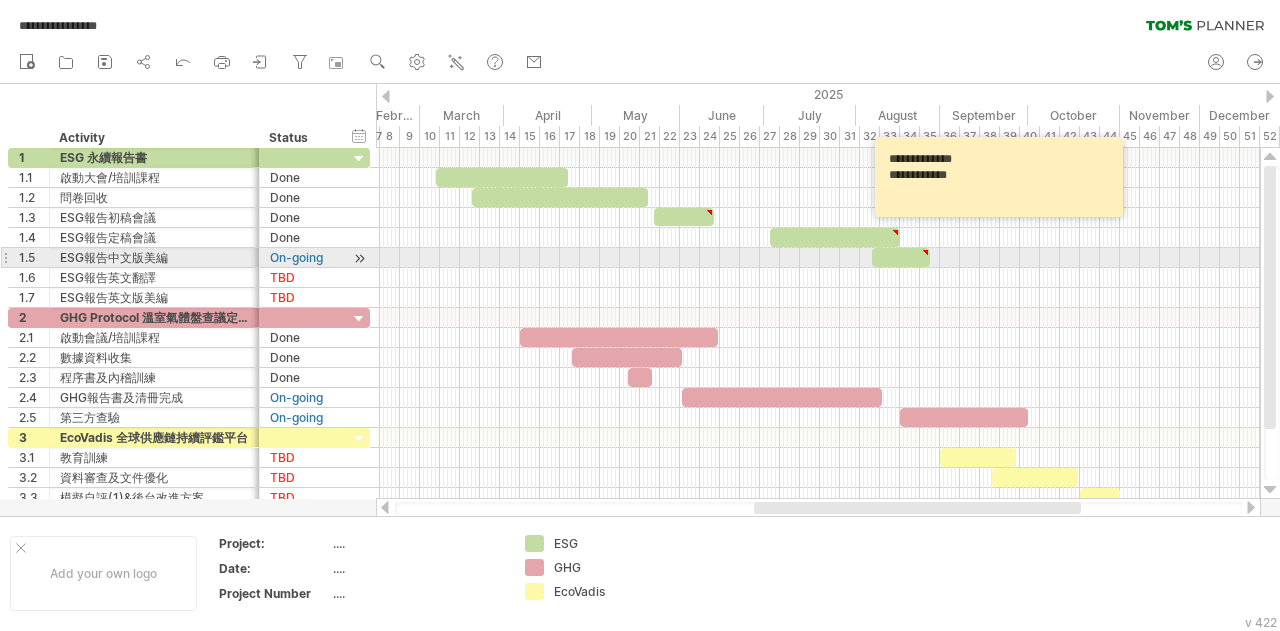 type on "**********" 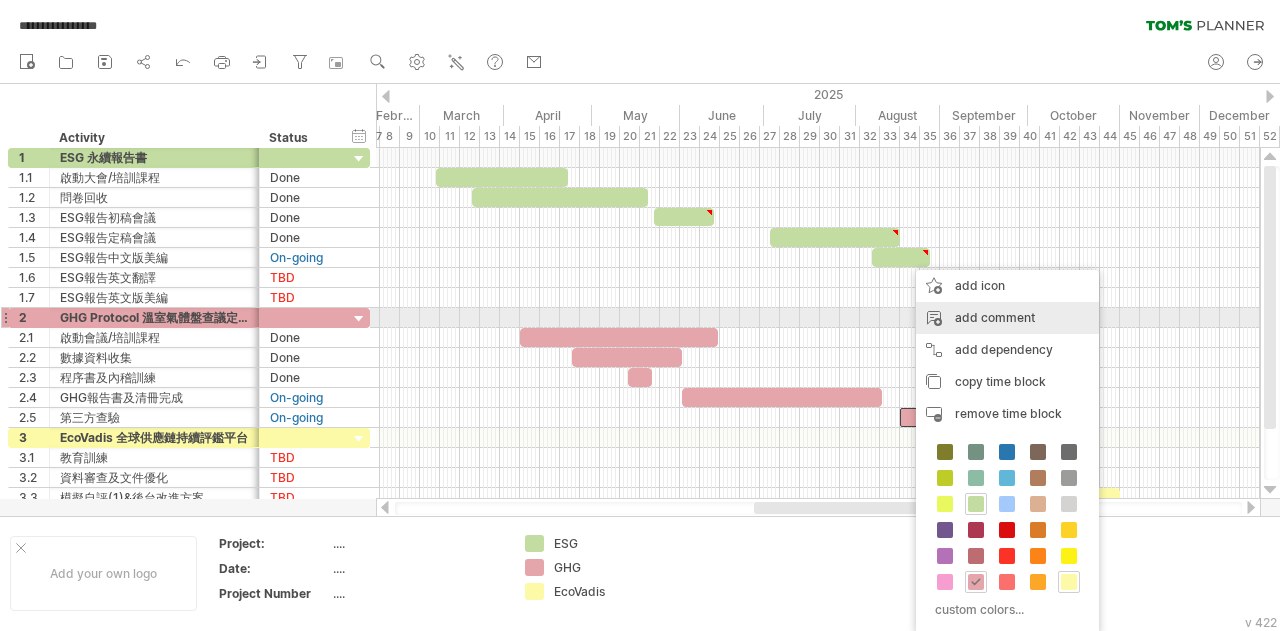 click on "add comment" at bounding box center [1007, 318] 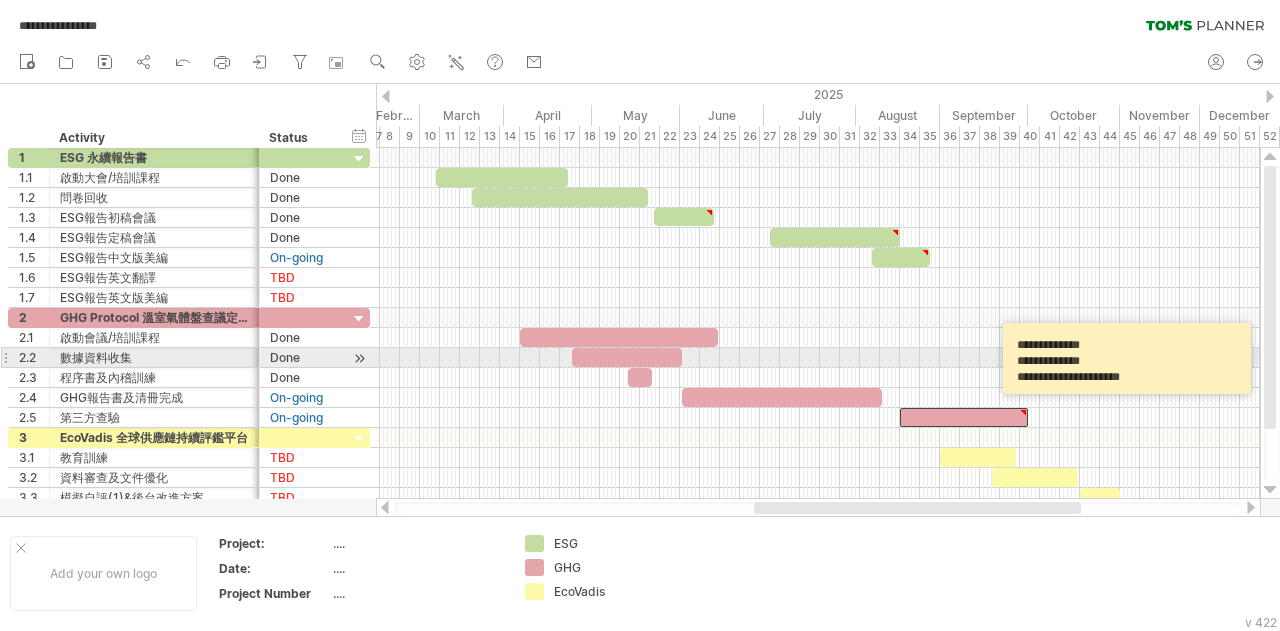 click on "**********" at bounding box center [1130, 358] 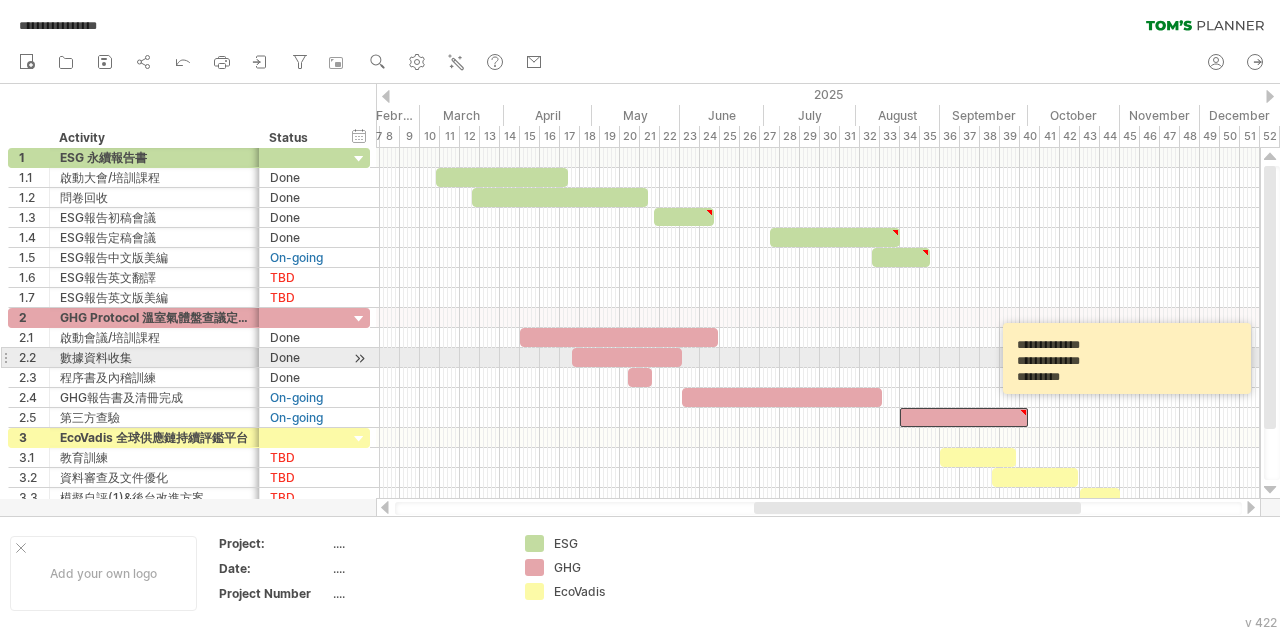 scroll, scrollTop: 20, scrollLeft: 0, axis: vertical 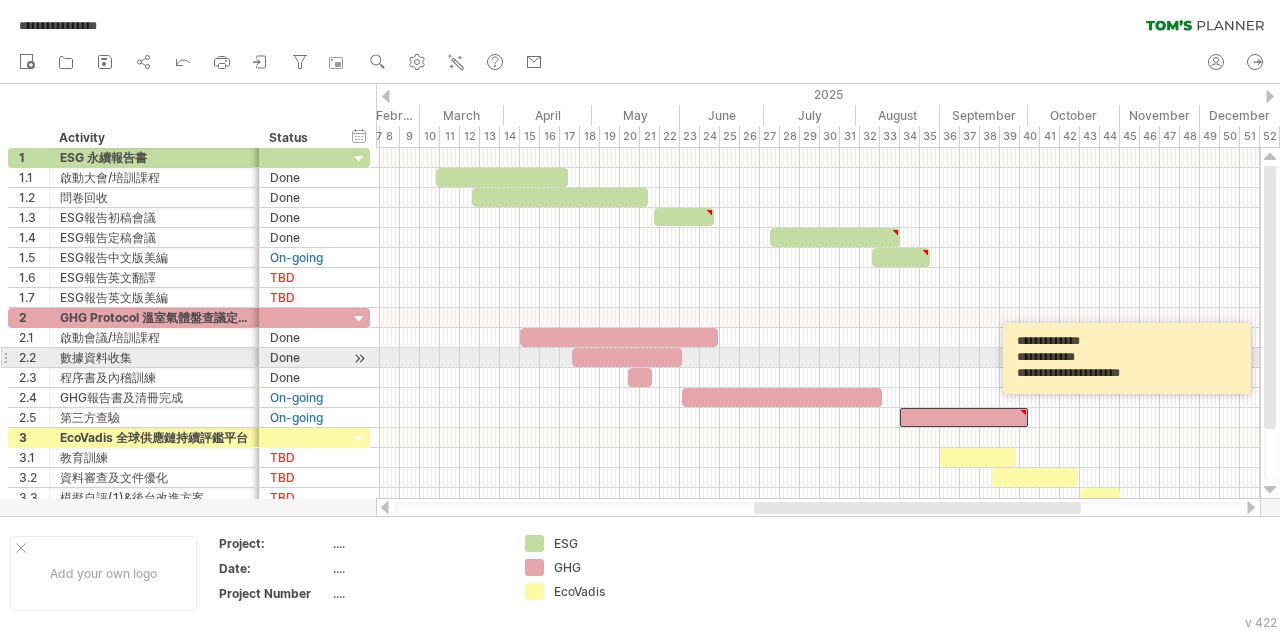 click on "**********" at bounding box center [1130, 358] 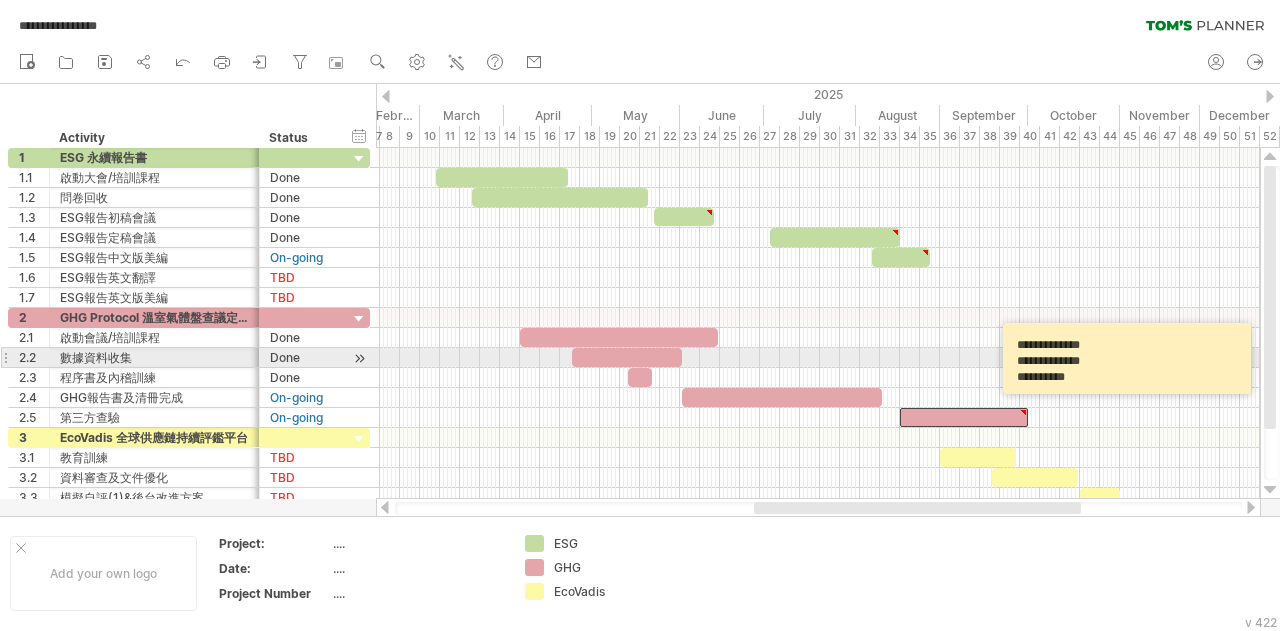 scroll, scrollTop: 20, scrollLeft: 0, axis: vertical 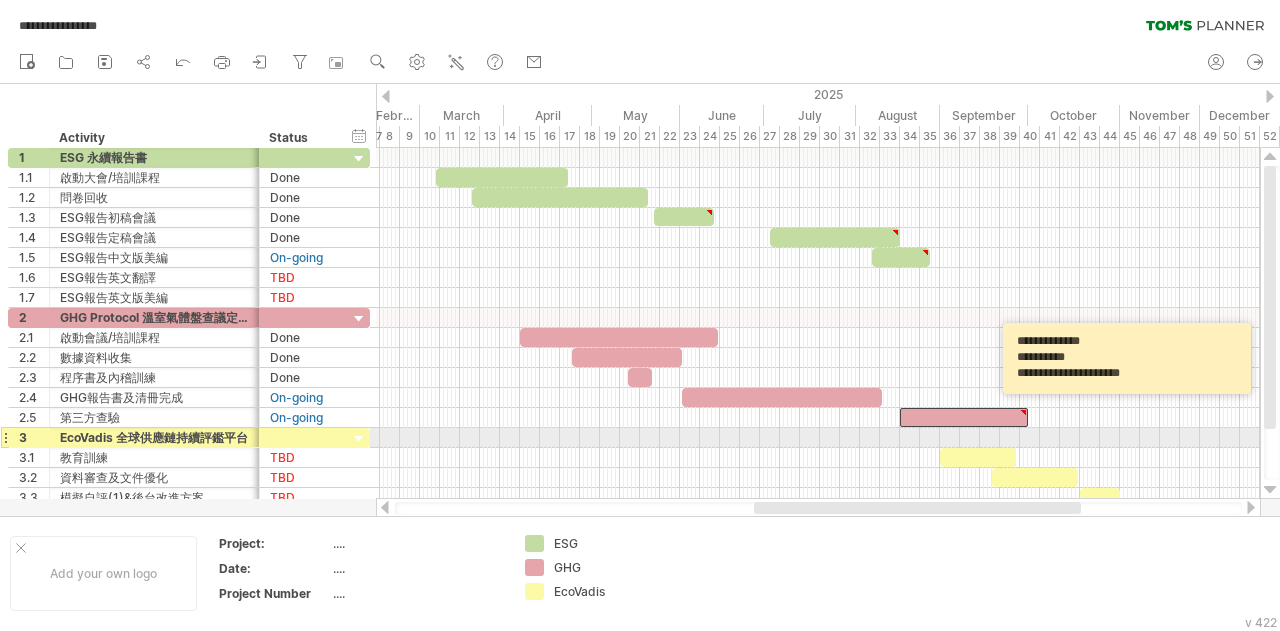 type on "**********" 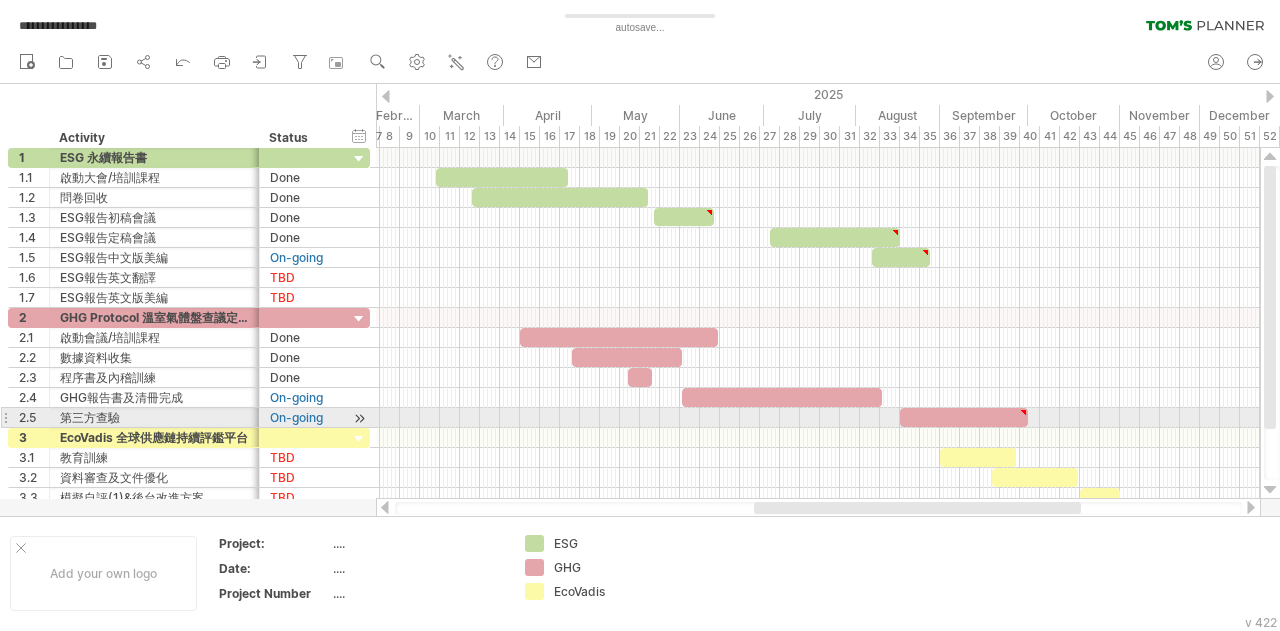 scroll, scrollTop: 0, scrollLeft: 0, axis: both 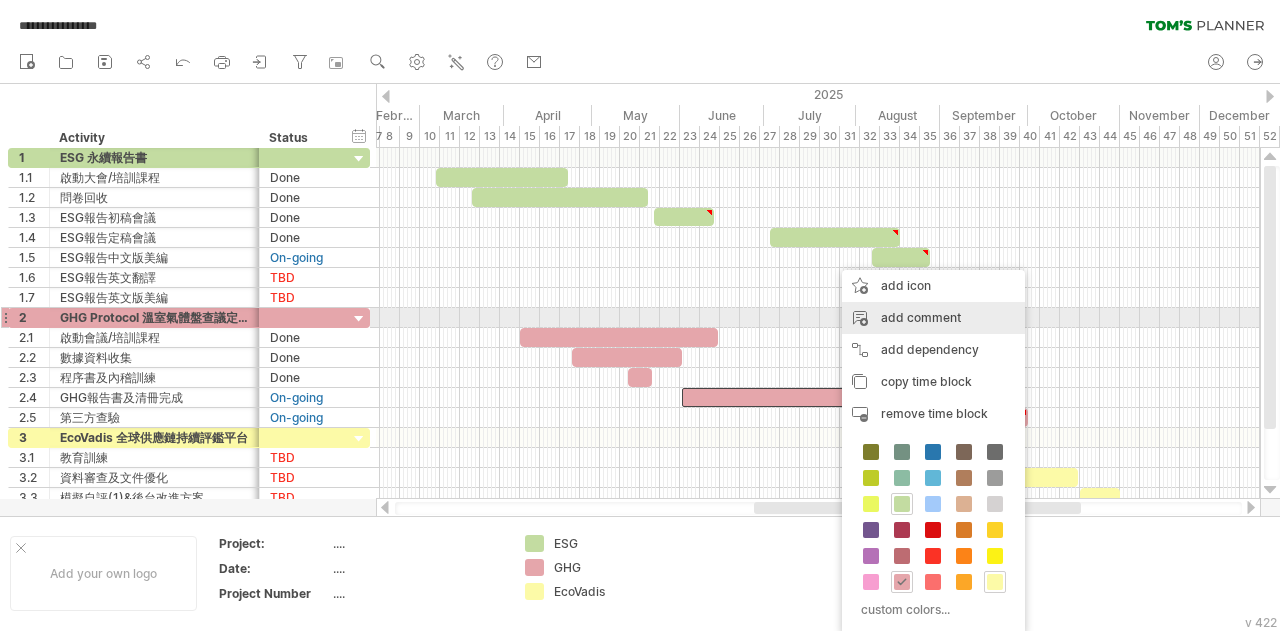 click on "add comment" at bounding box center [933, 318] 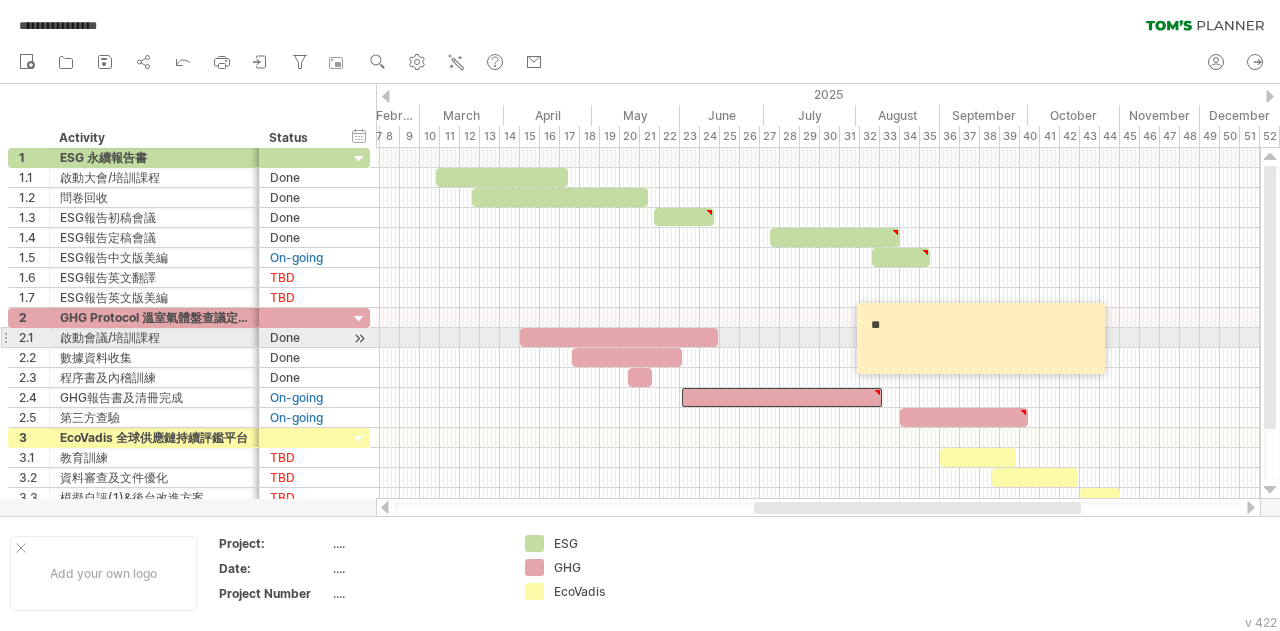 type on "*" 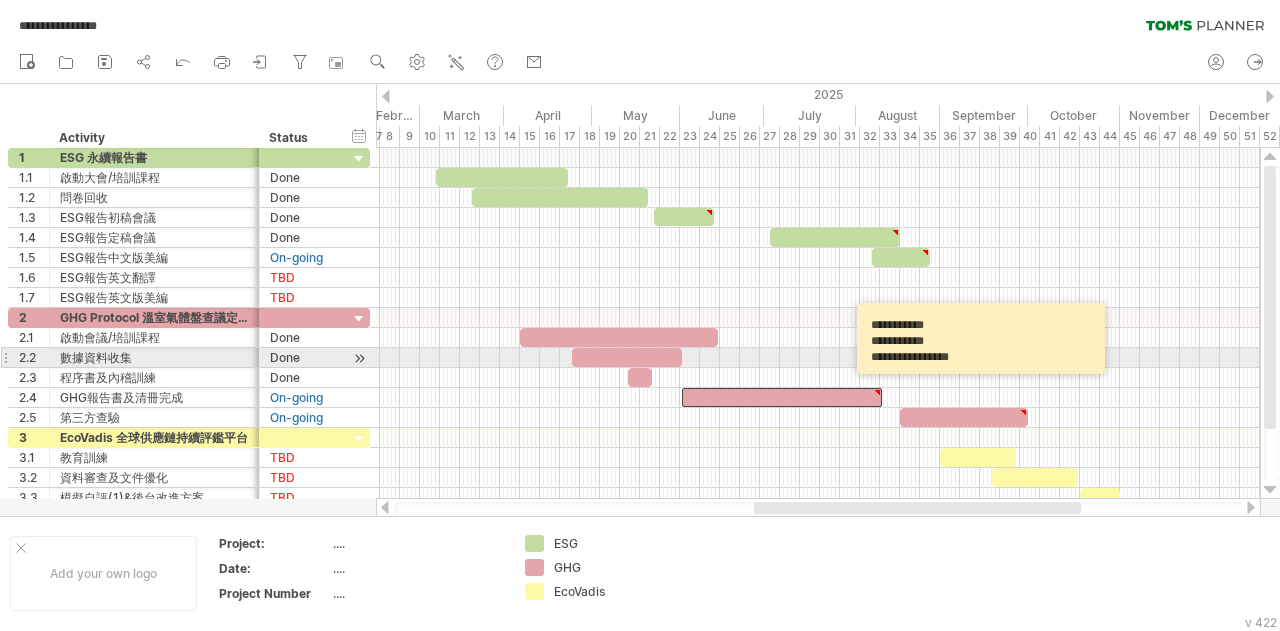 scroll, scrollTop: 4, scrollLeft: 0, axis: vertical 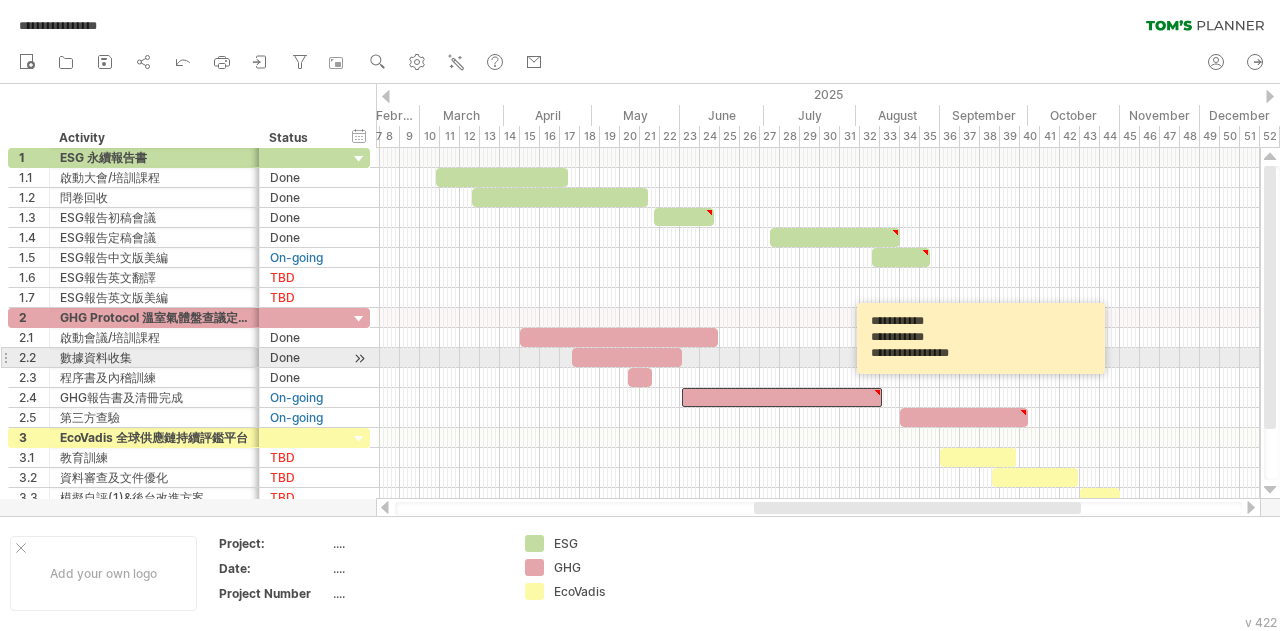 drag, startPoint x: 1043, startPoint y: 355, endPoint x: 990, endPoint y: 359, distance: 53.15073 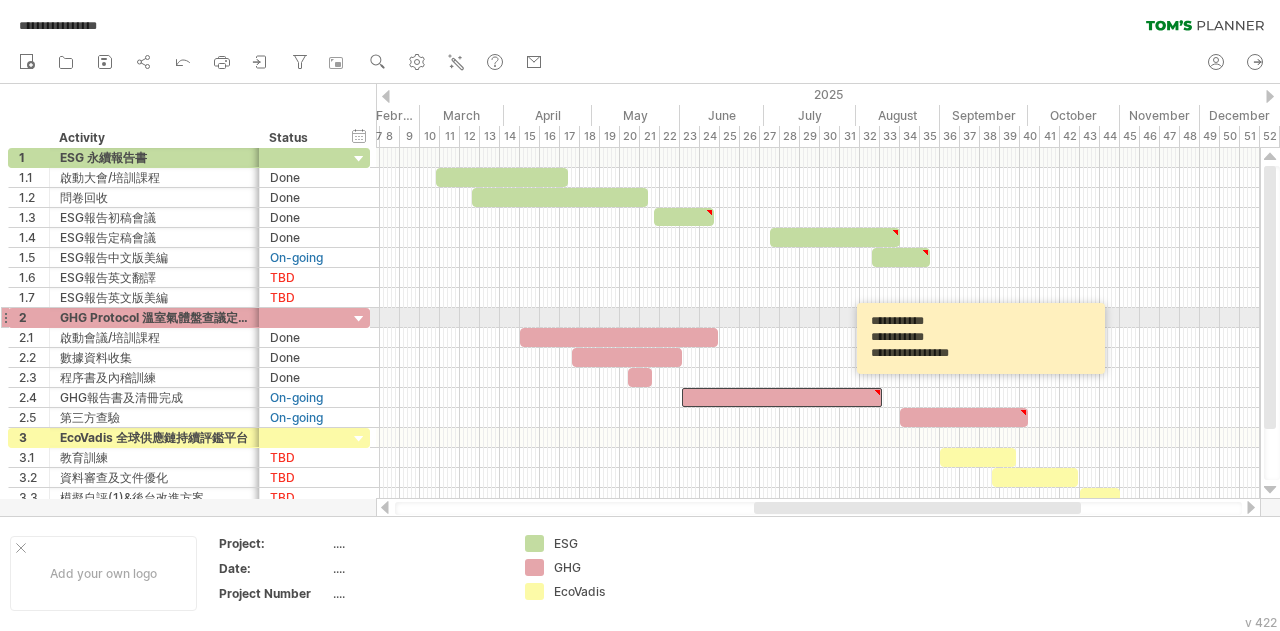 click on "**********" at bounding box center [984, 338] 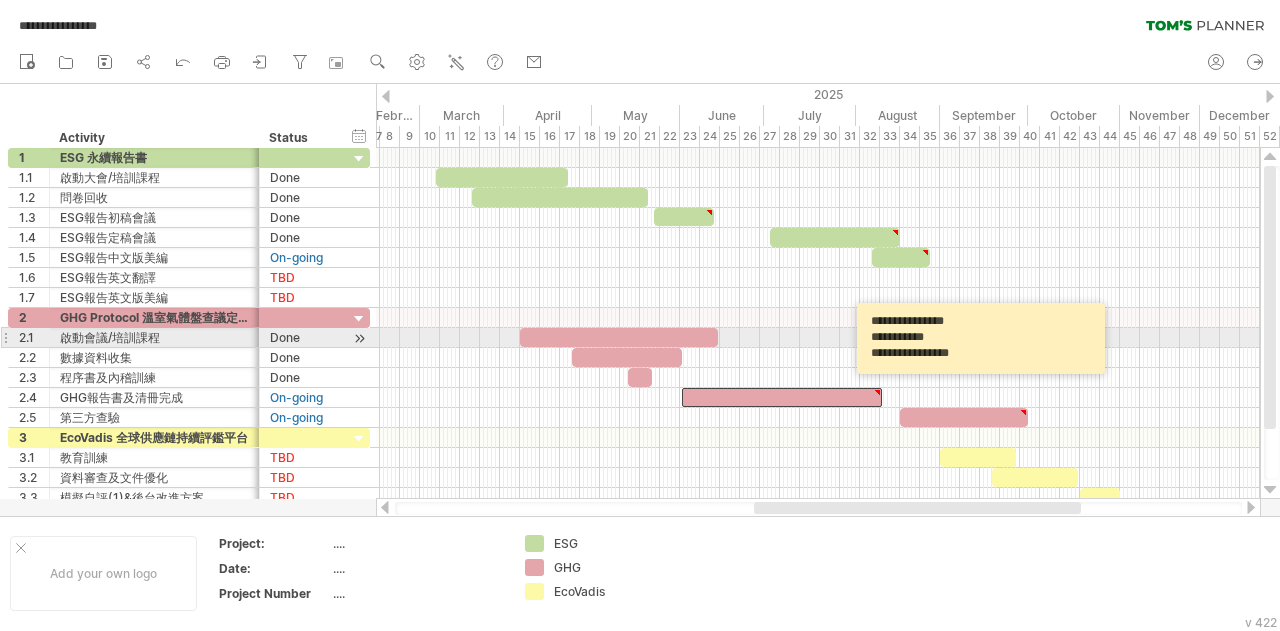 click on "**********" at bounding box center [984, 338] 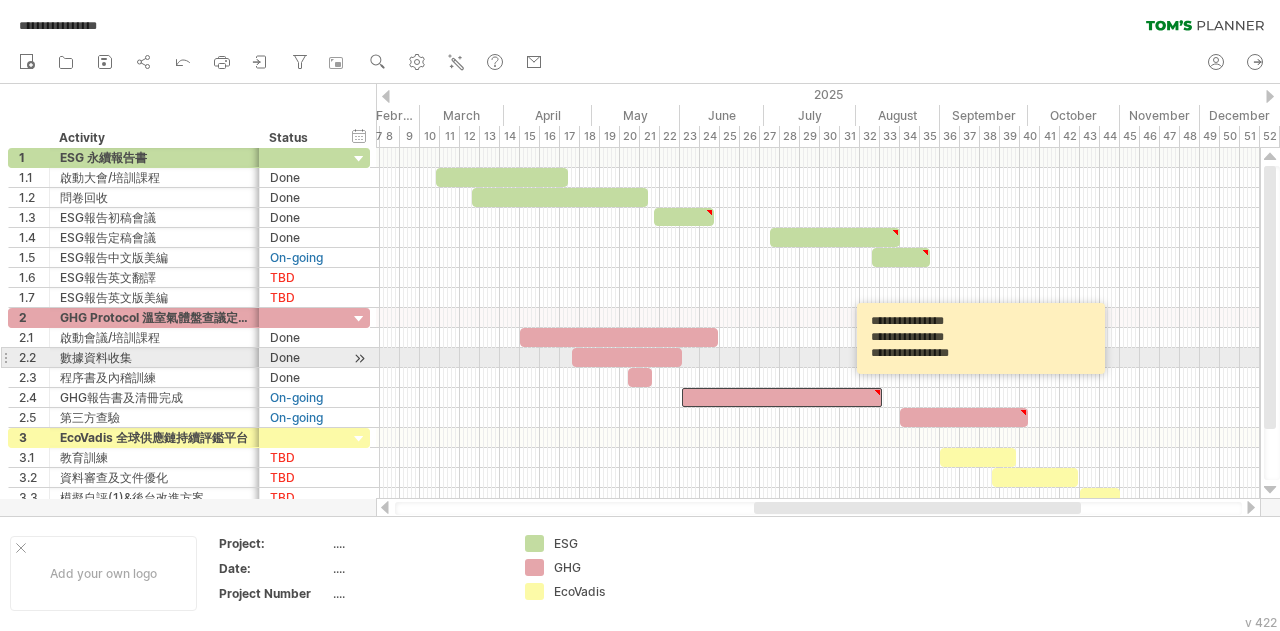 click on "**********" at bounding box center [984, 338] 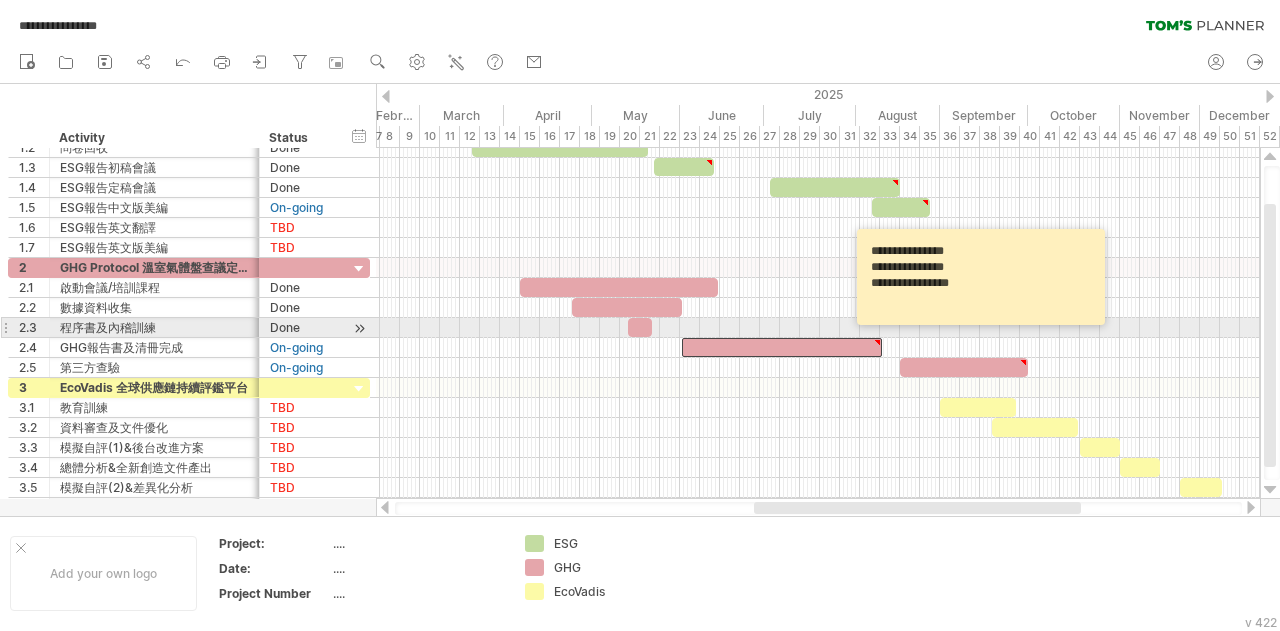 scroll, scrollTop: 0, scrollLeft: 0, axis: both 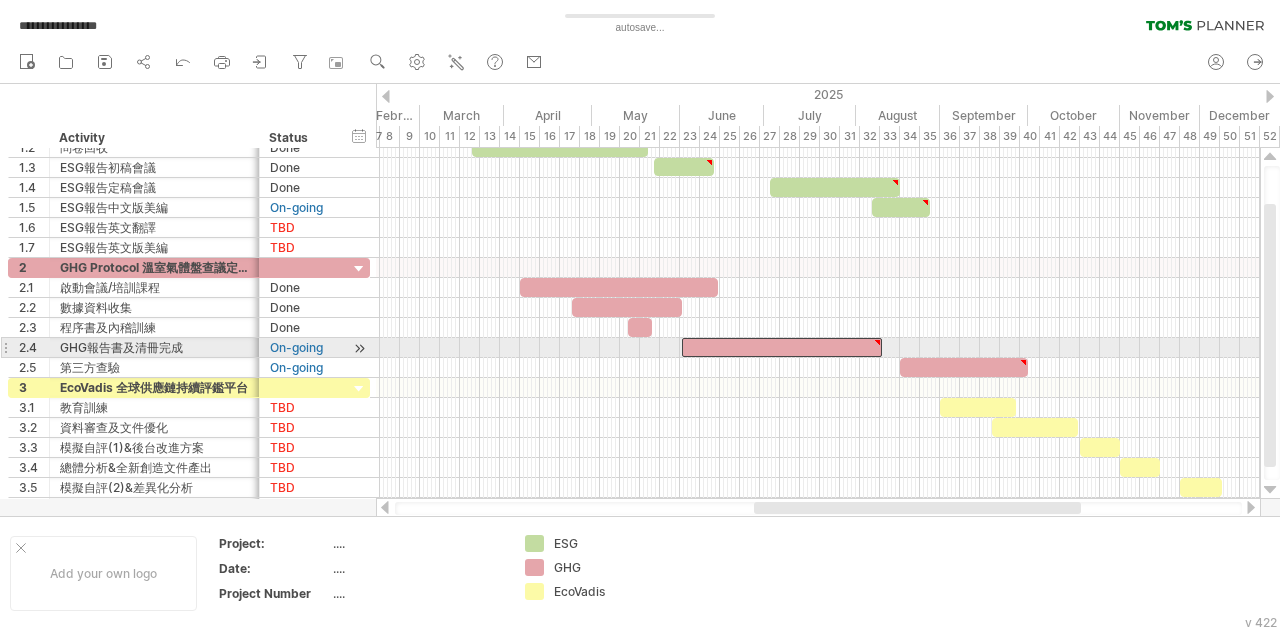 type on "**********" 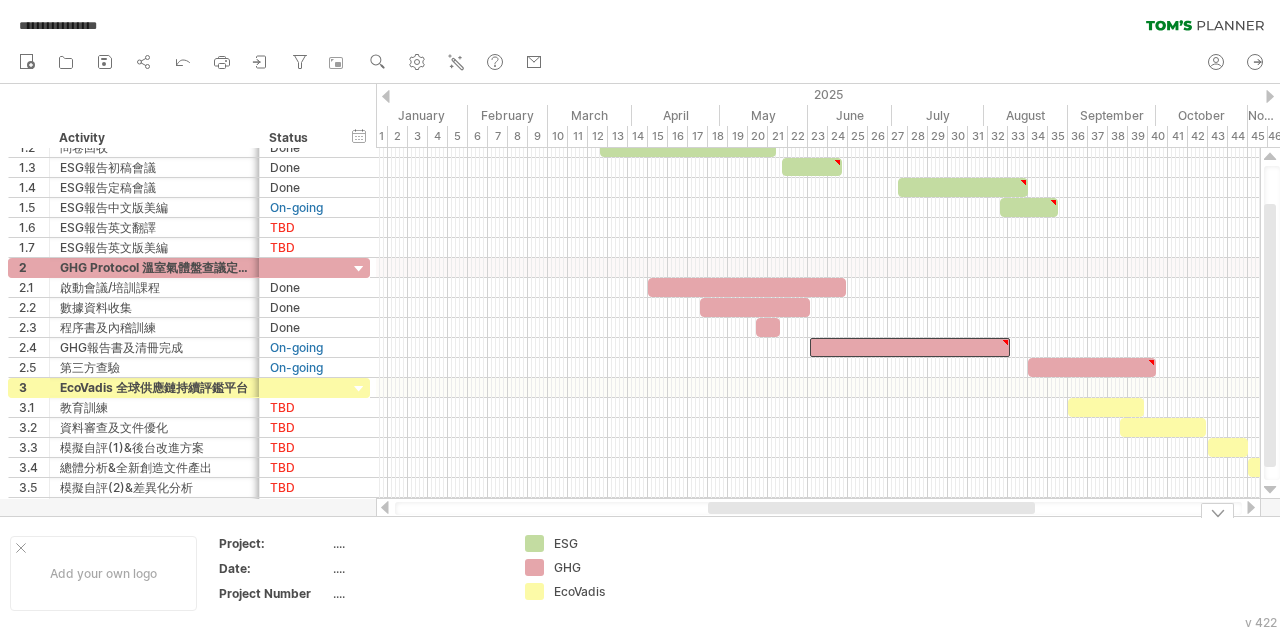 drag, startPoint x: 805, startPoint y: 507, endPoint x: 759, endPoint y: 506, distance: 46.010868 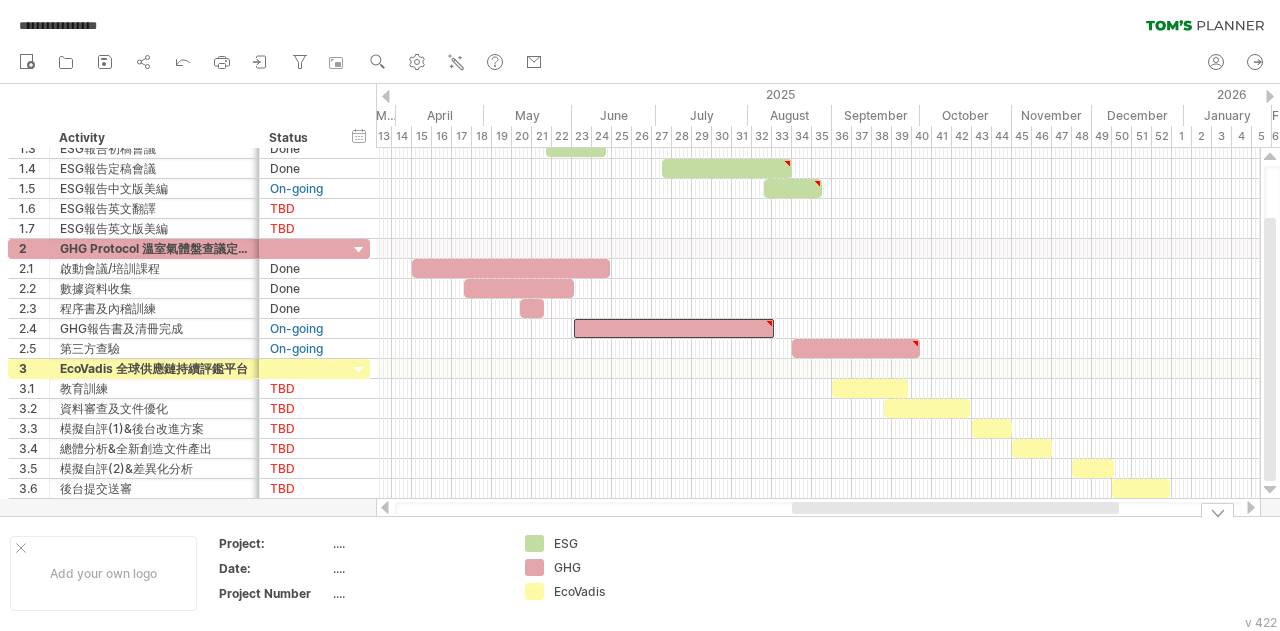 drag, startPoint x: 984, startPoint y: 511, endPoint x: 1069, endPoint y: 519, distance: 85.37564 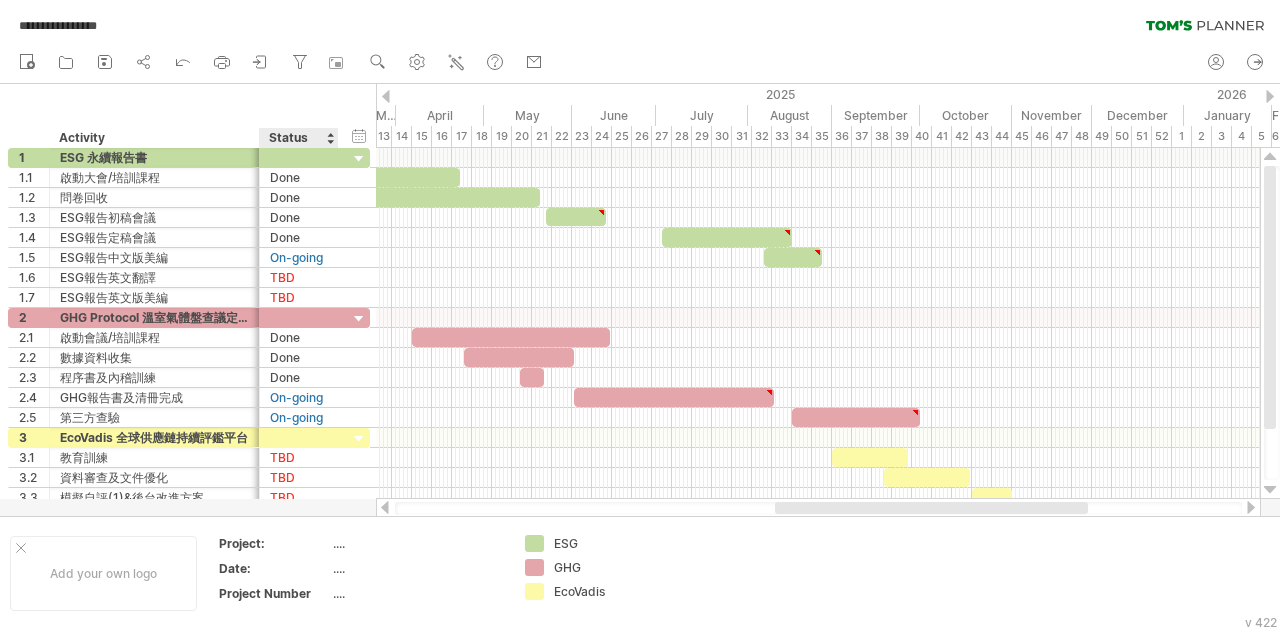 click on "Status" at bounding box center [298, 138] 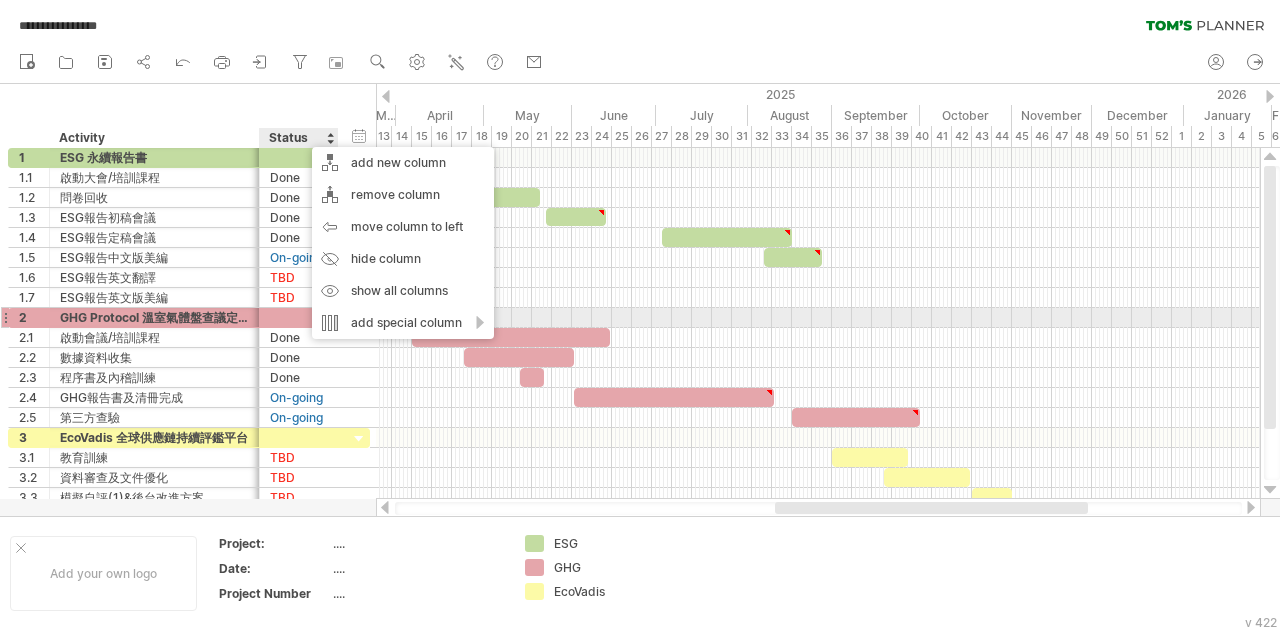 click at bounding box center [818, 318] 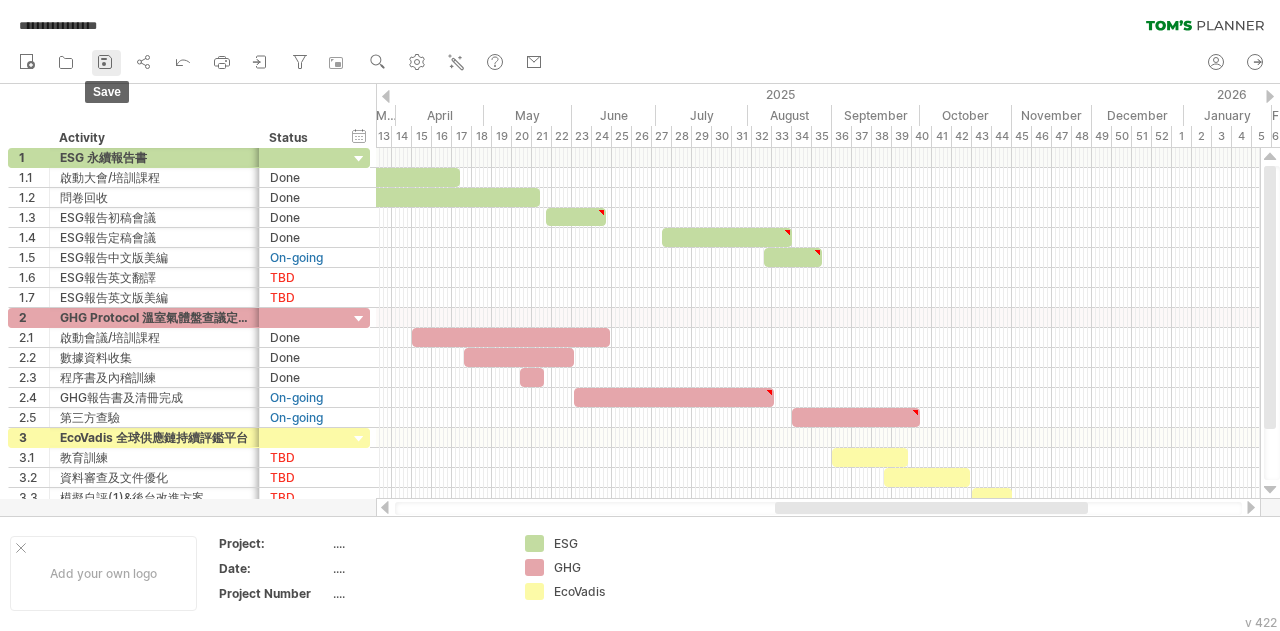 click 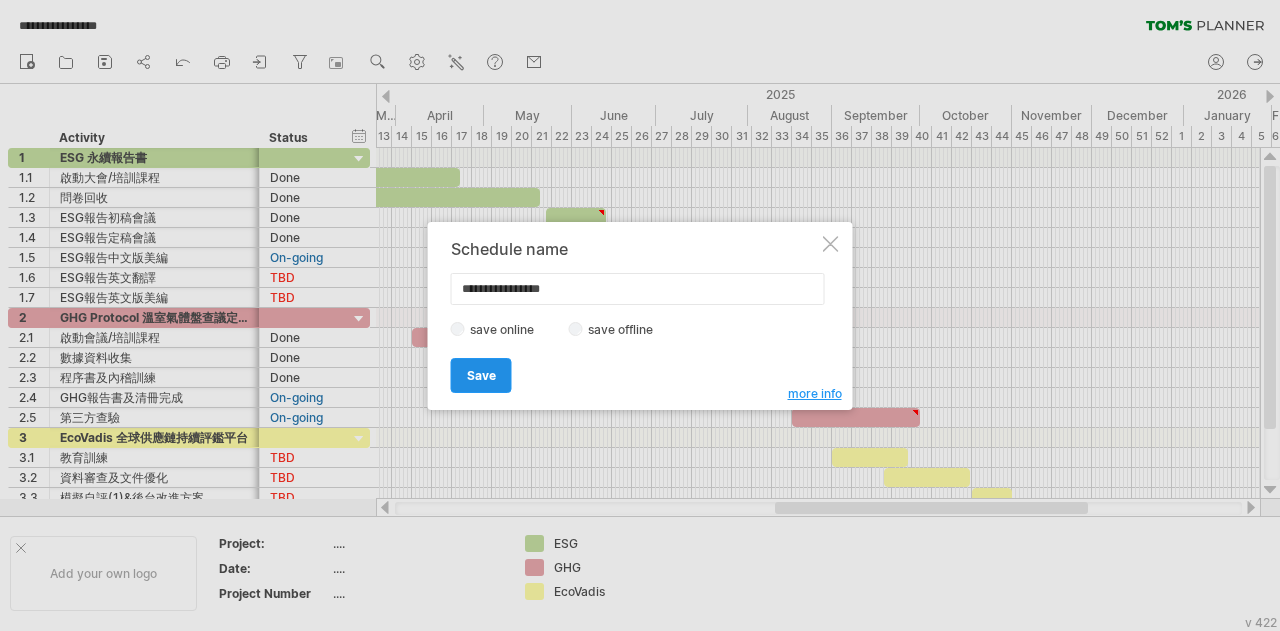 click on "Save" at bounding box center [481, 375] 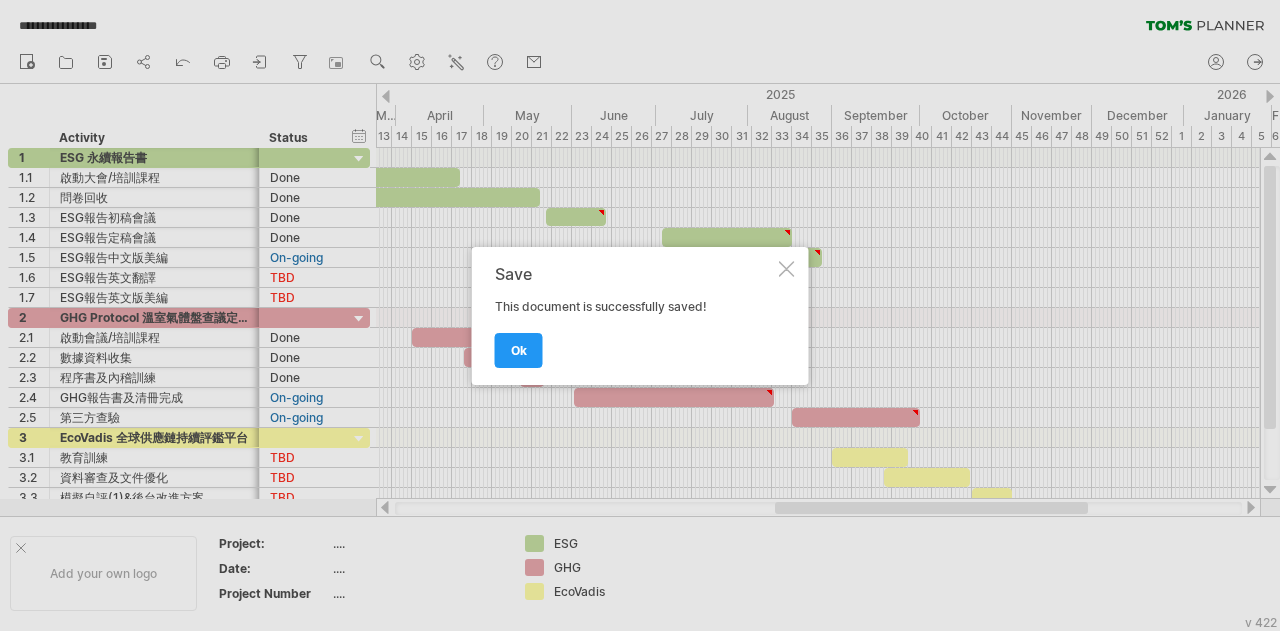 click on "ok" at bounding box center (635, 341) 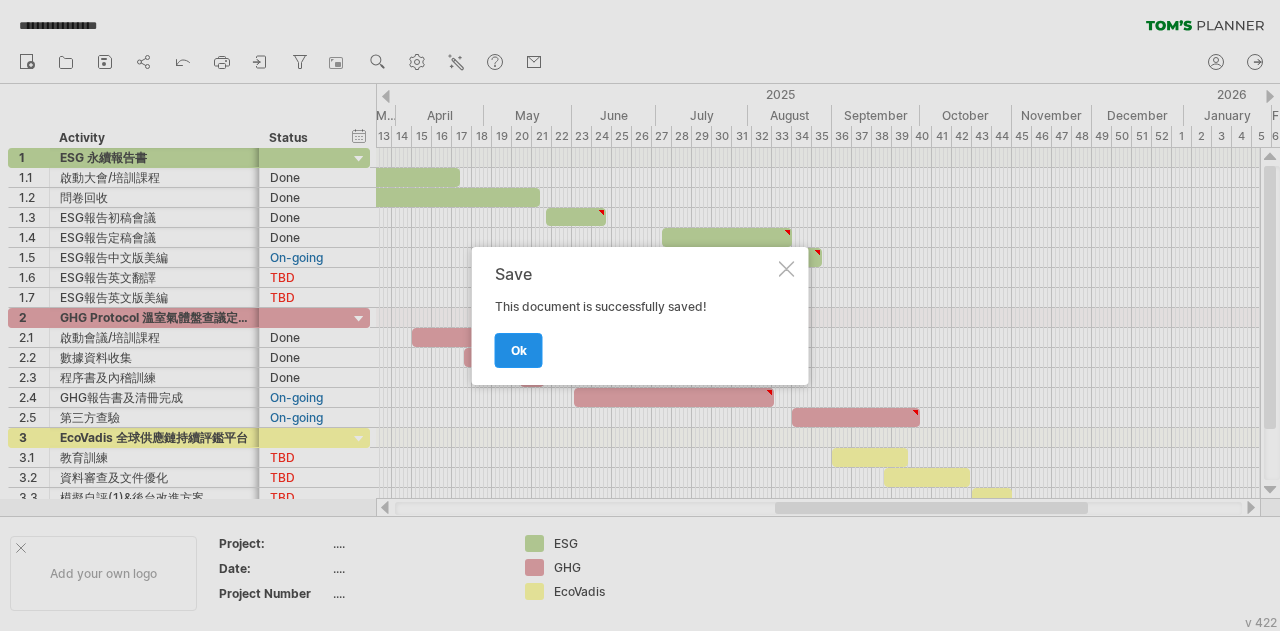 click on "ok" at bounding box center [519, 350] 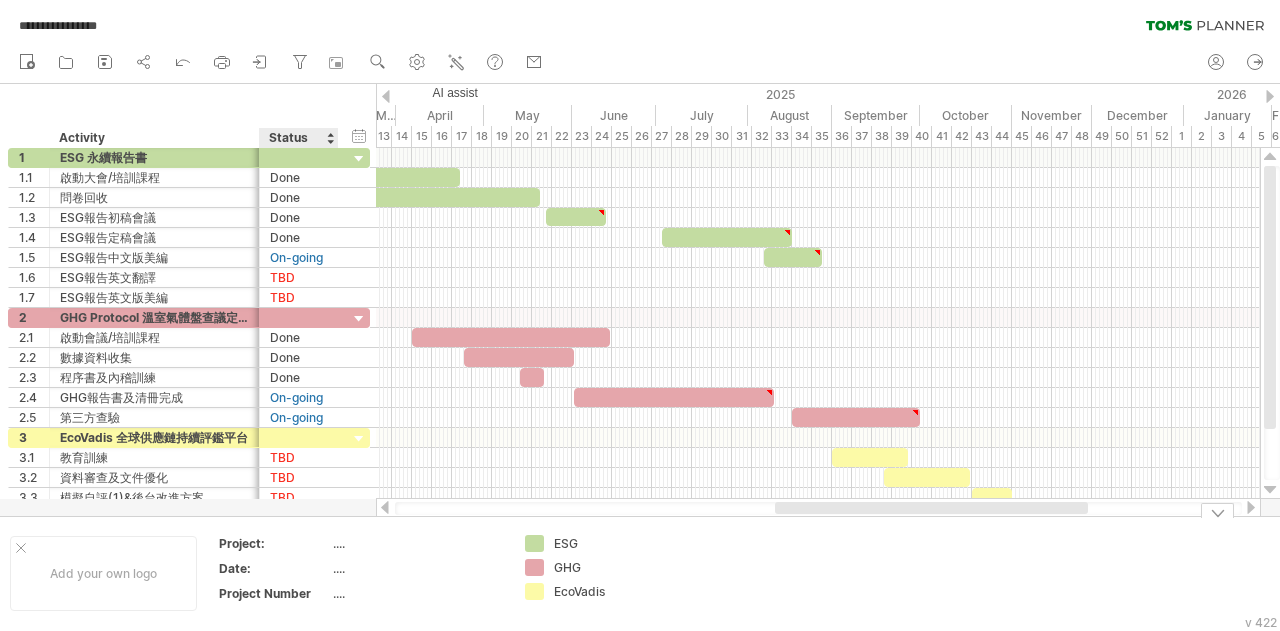 click on "...." at bounding box center [417, 543] 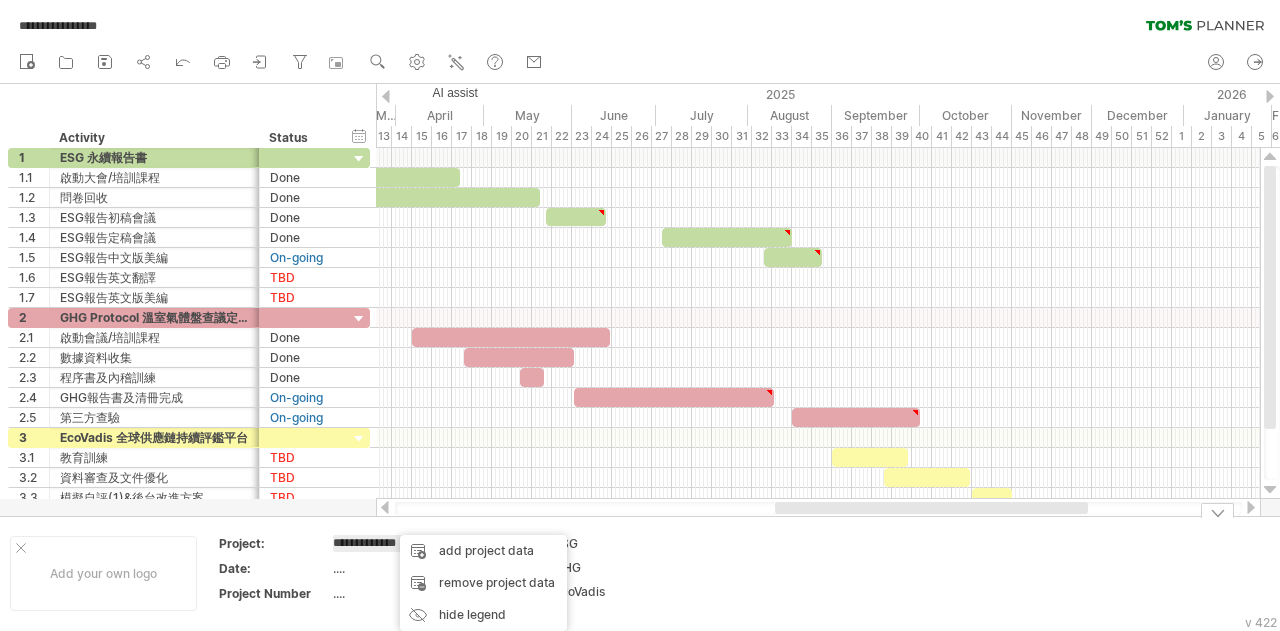 click on "**********" at bounding box center (413, 543) 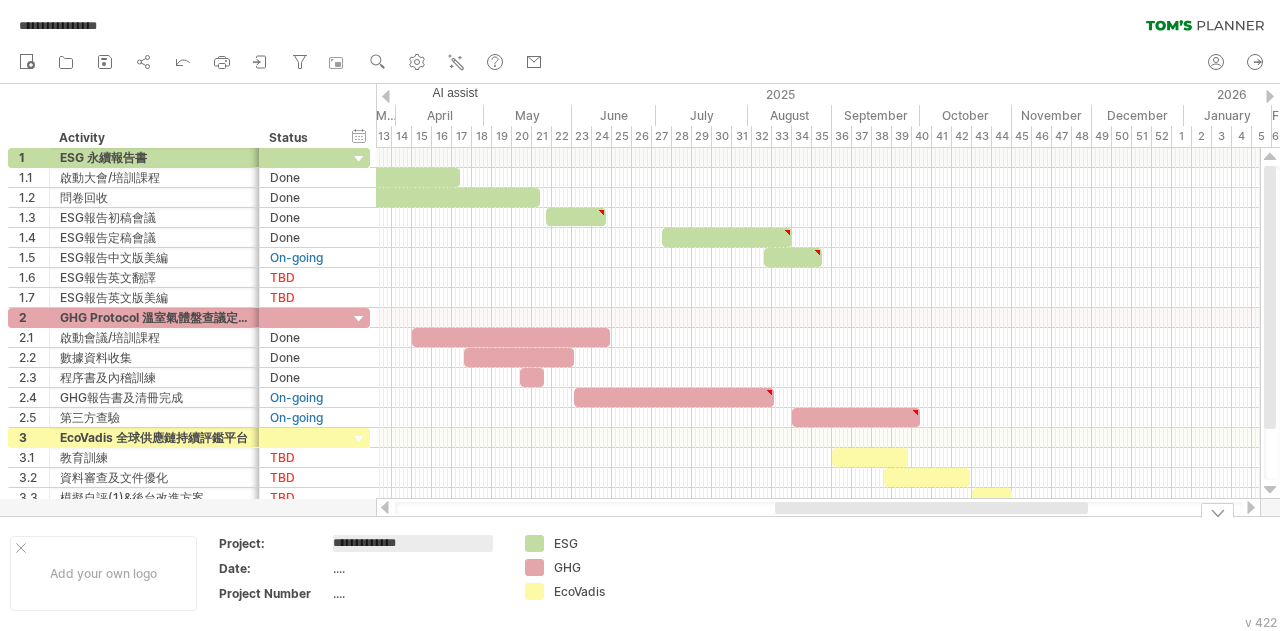 drag, startPoint x: 374, startPoint y: 545, endPoint x: 583, endPoint y: 545, distance: 209 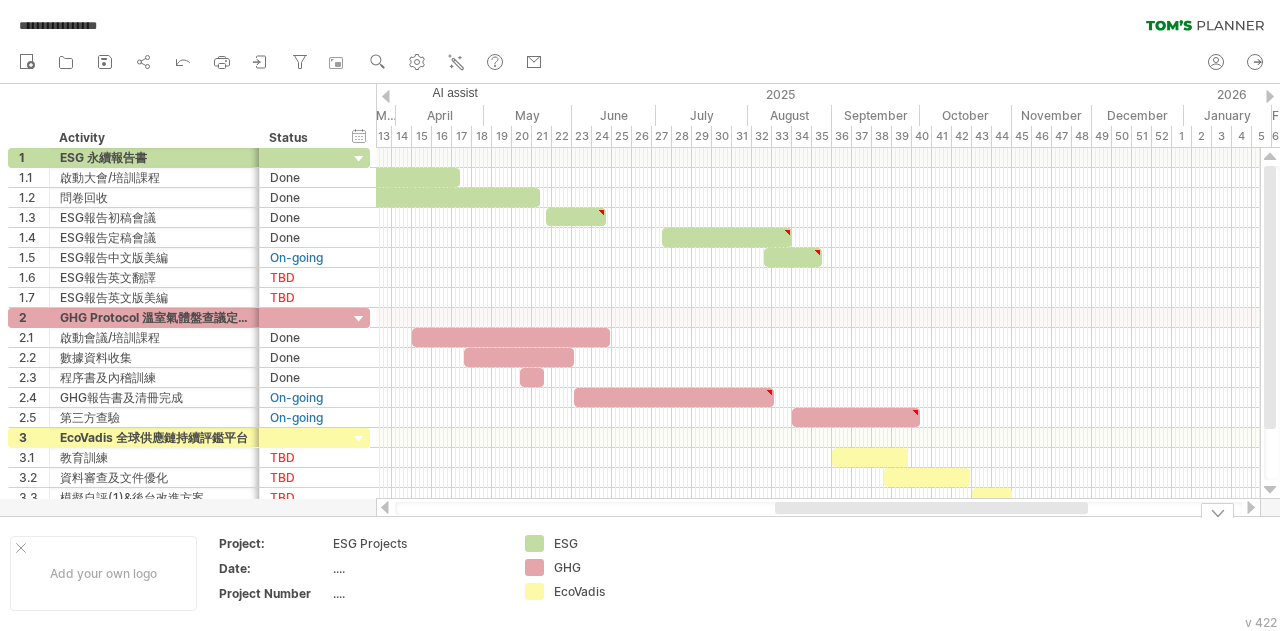 click on "...." at bounding box center [417, 568] 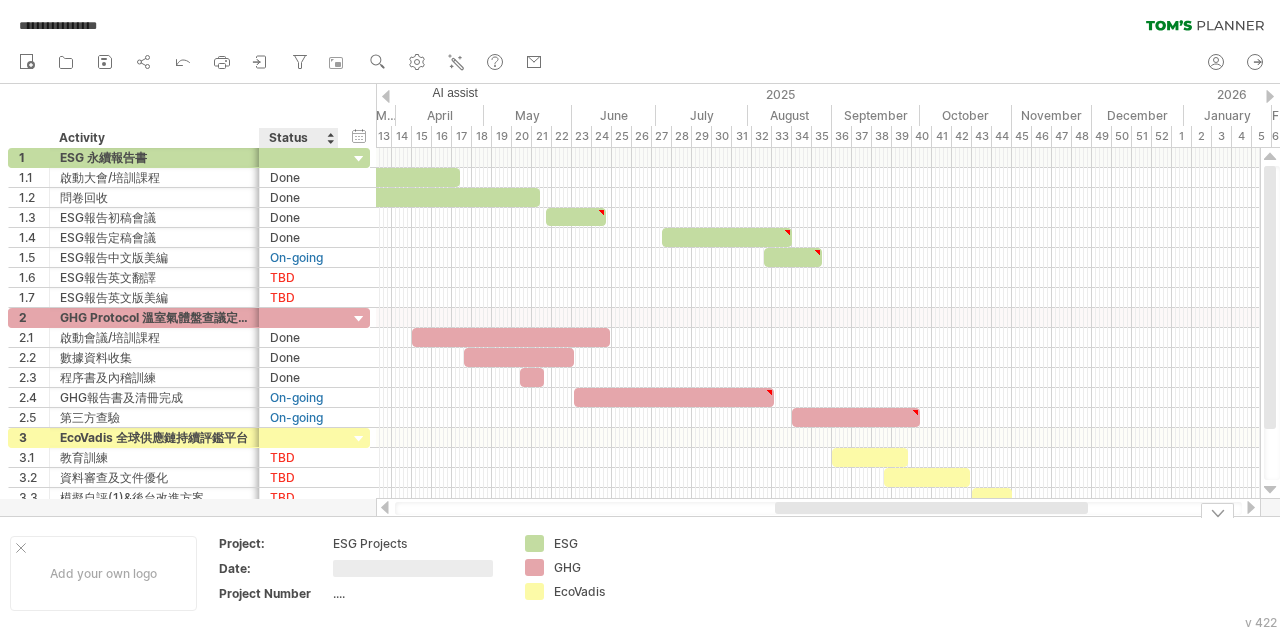 click at bounding box center (413, 568) 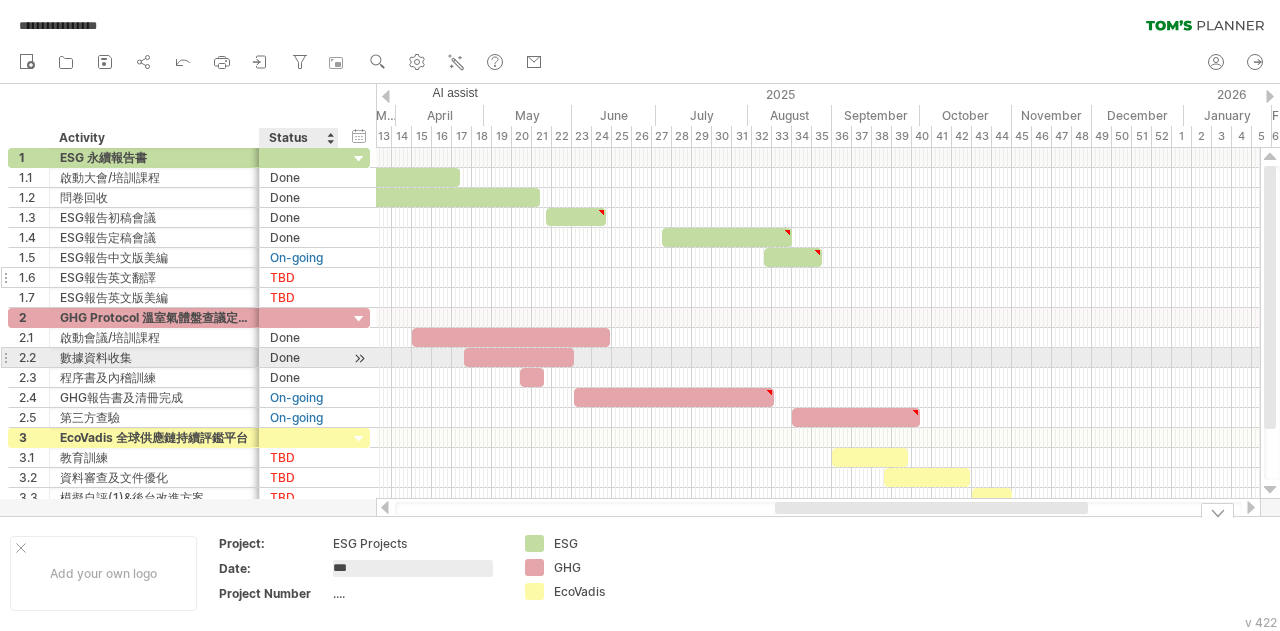 type on "****" 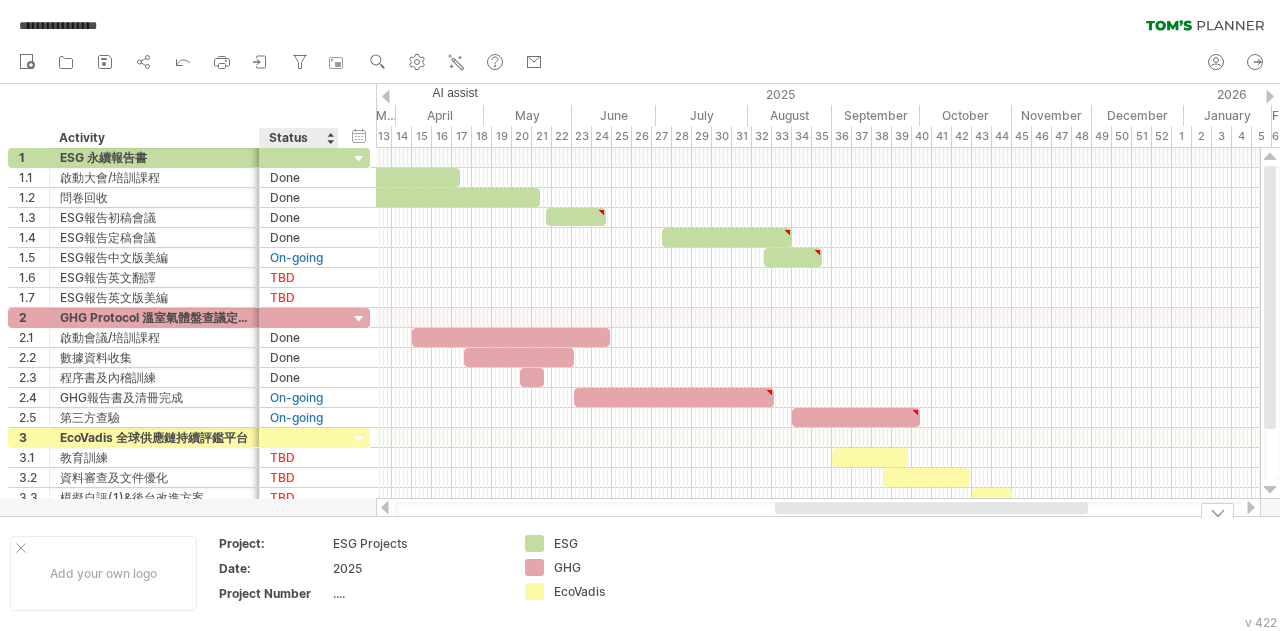 click on "...." at bounding box center [417, 593] 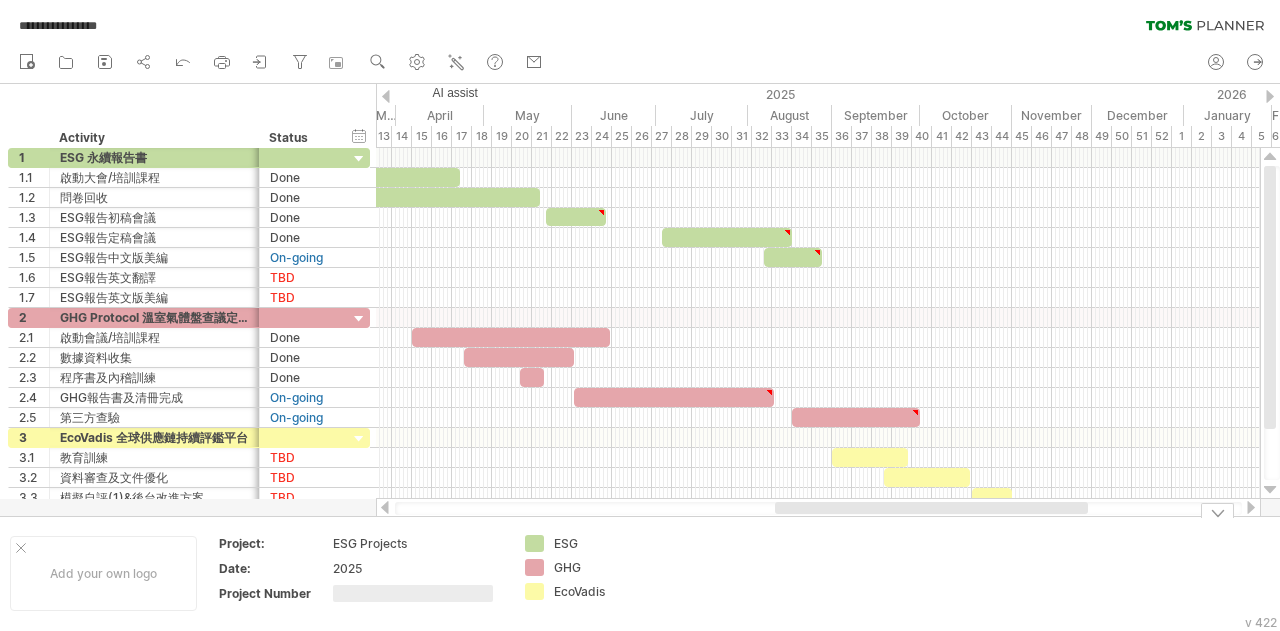 click at bounding box center [752, 573] 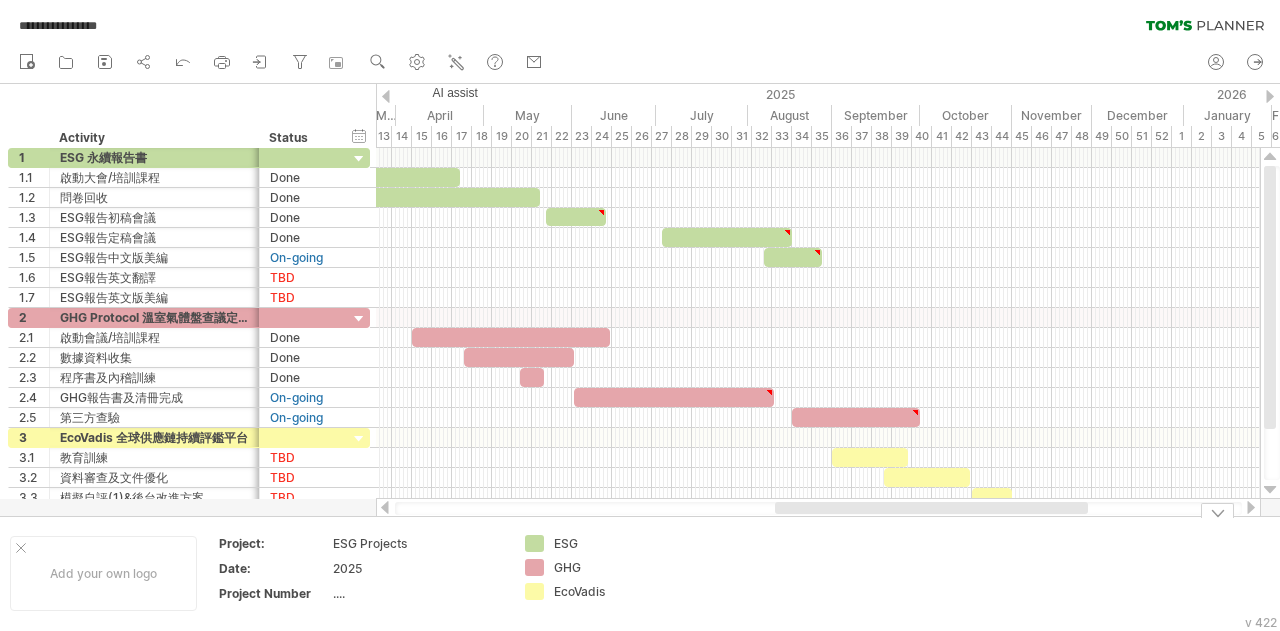 click on "Add your own logo Project: ESG Projects Date: [YEAR] Project Number .... ESG GHG EcoVadis" at bounding box center [50000, 573] 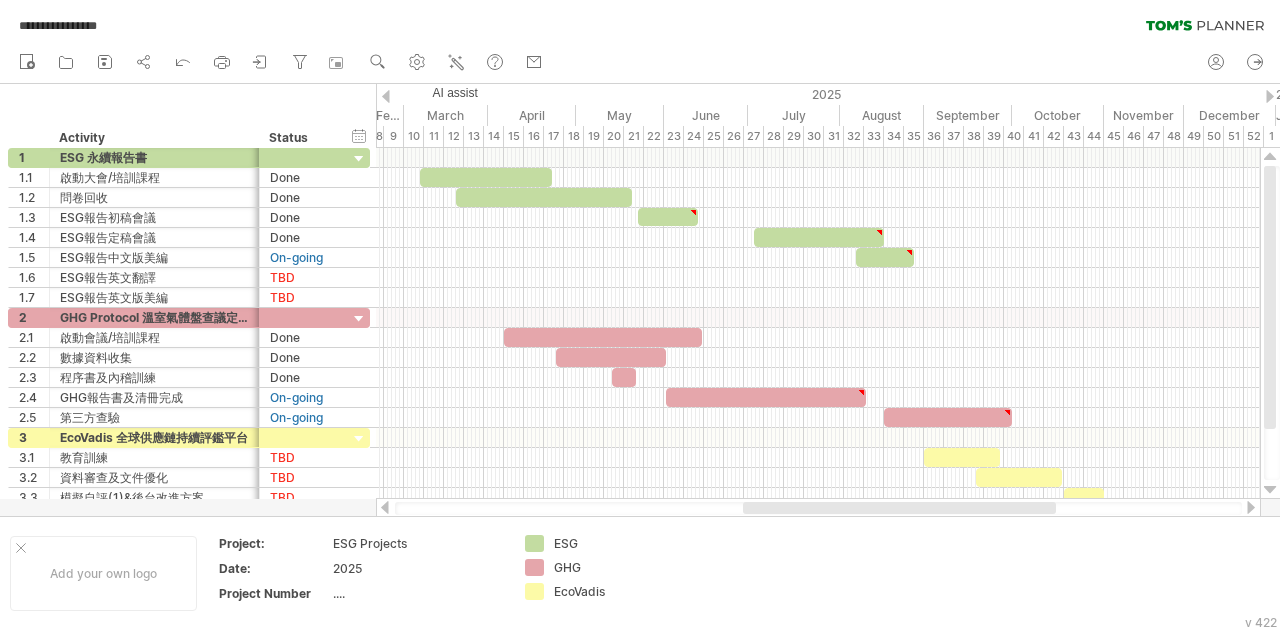 drag, startPoint x: 1070, startPoint y: 509, endPoint x: 1038, endPoint y: 511, distance: 32.06244 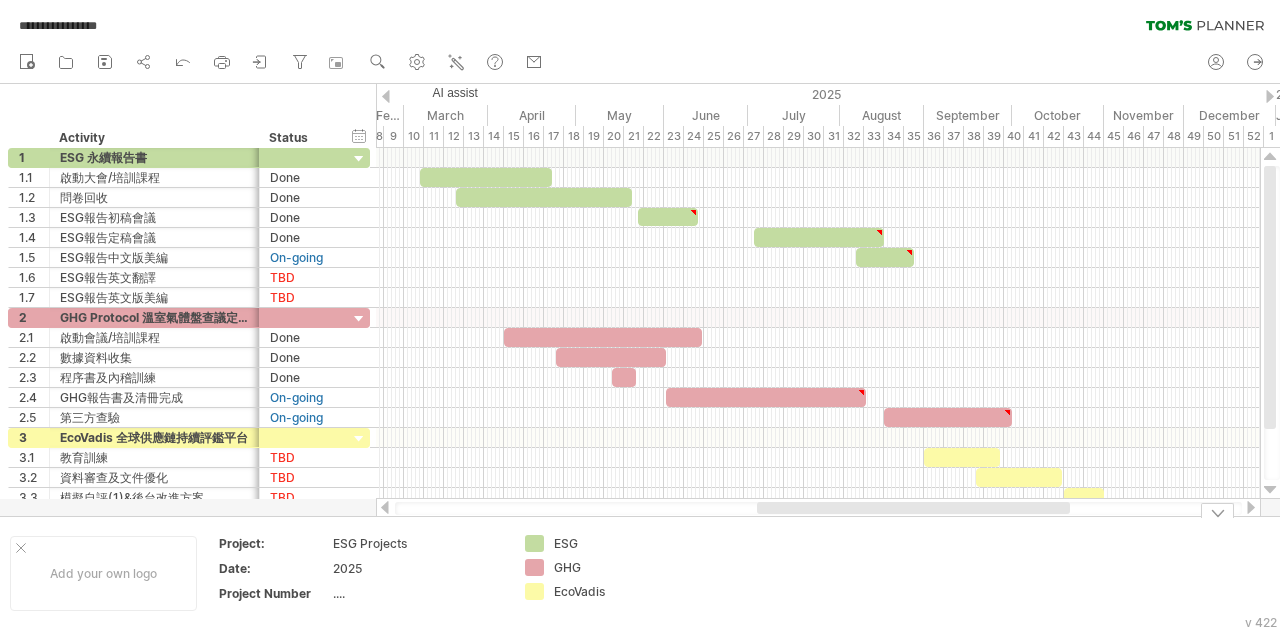 click on "Add your own logo Project: ESG Projects Date: [YEAR] Project Number .... ESG GHG EcoVadis" at bounding box center (50000, 573) 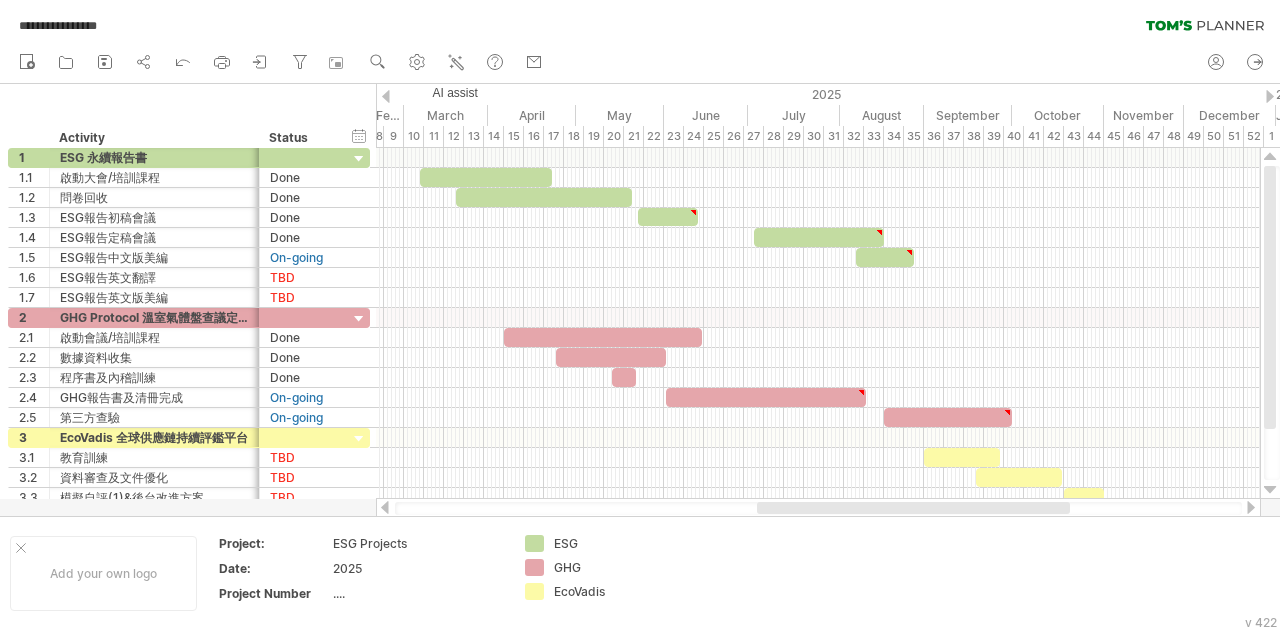 click on "**********" at bounding box center (640, 21) 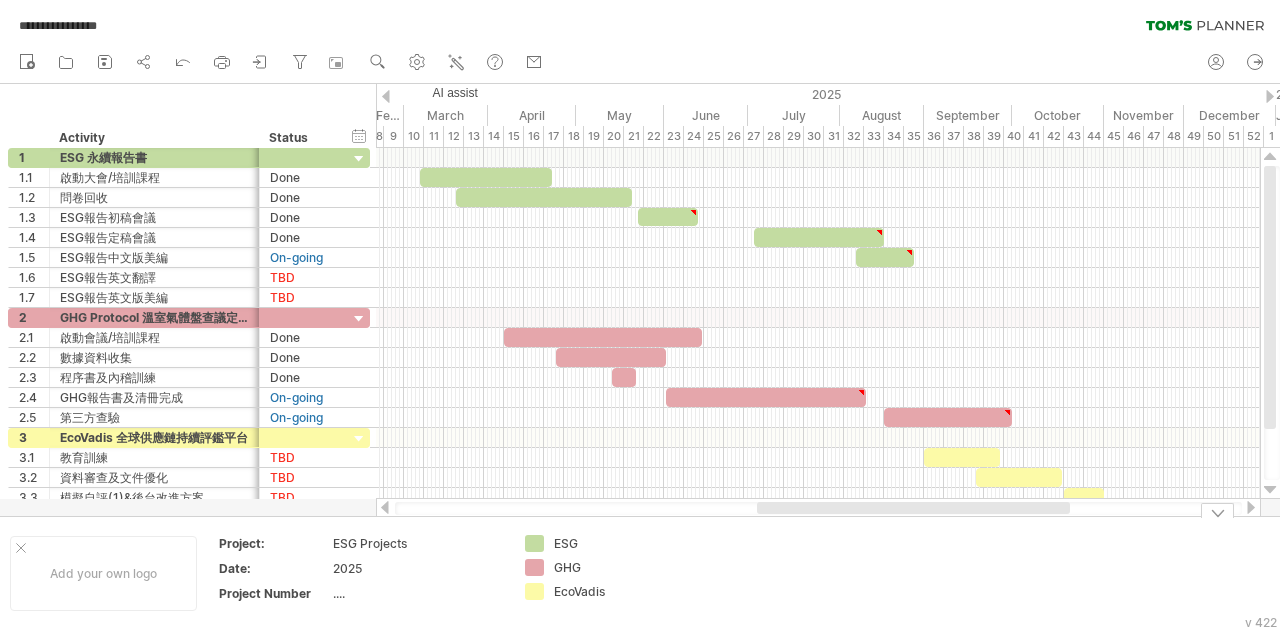 click at bounding box center [752, 573] 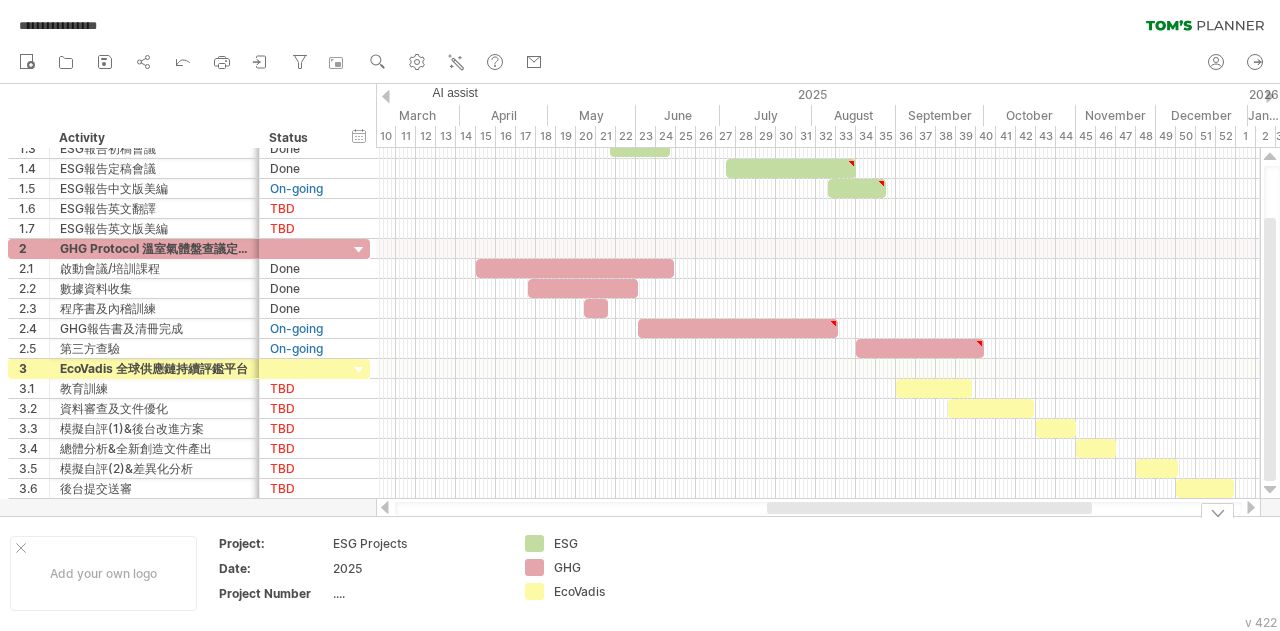 drag, startPoint x: 804, startPoint y: 507, endPoint x: 814, endPoint y: 529, distance: 24.166092 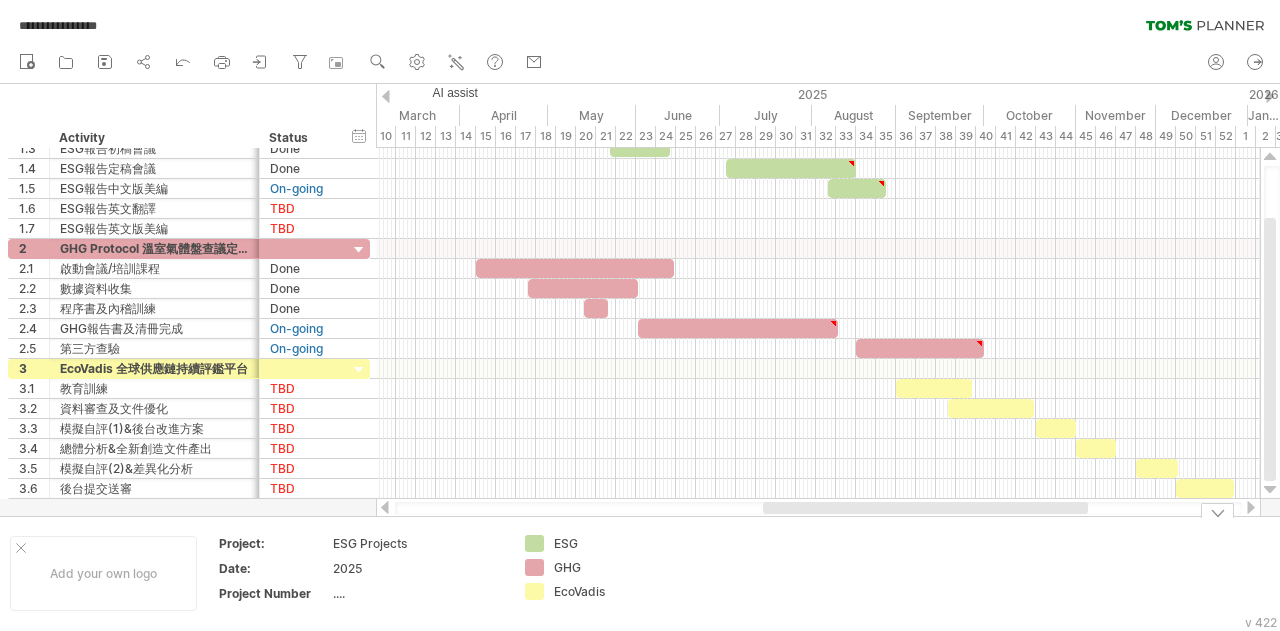 click on "Add your own logo Project: ESG Projects Date: [YEAR] Project Number .... ESG GHG EcoVadis" at bounding box center [50000, 573] 